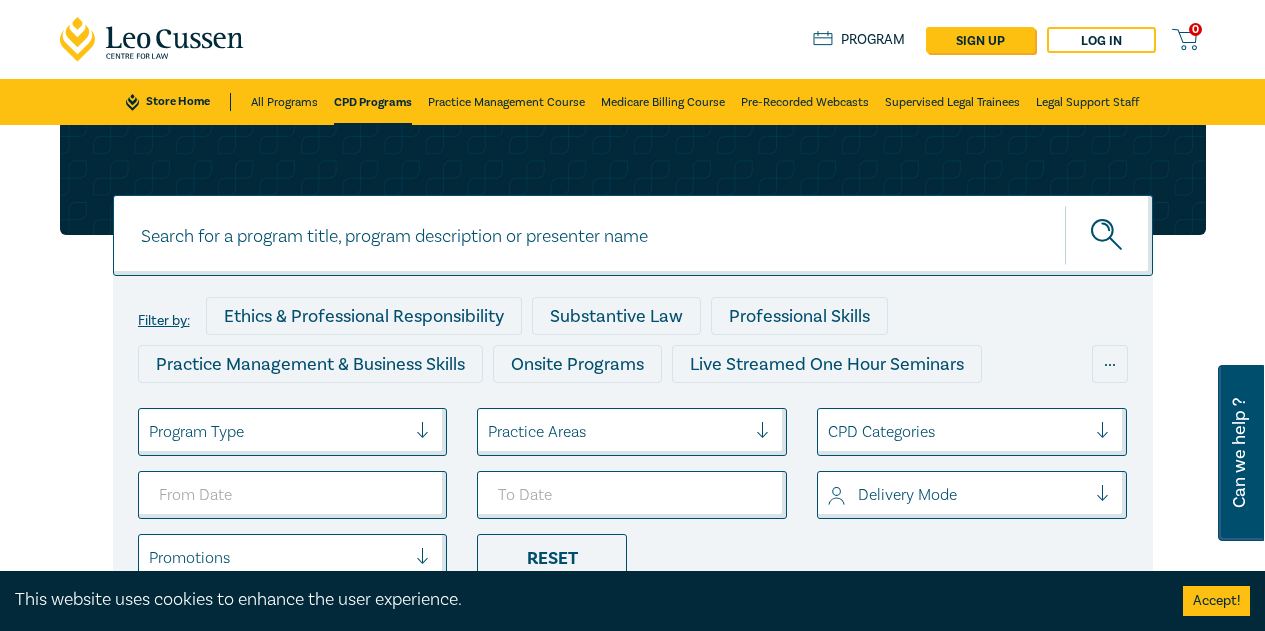 scroll, scrollTop: 340, scrollLeft: 0, axis: vertical 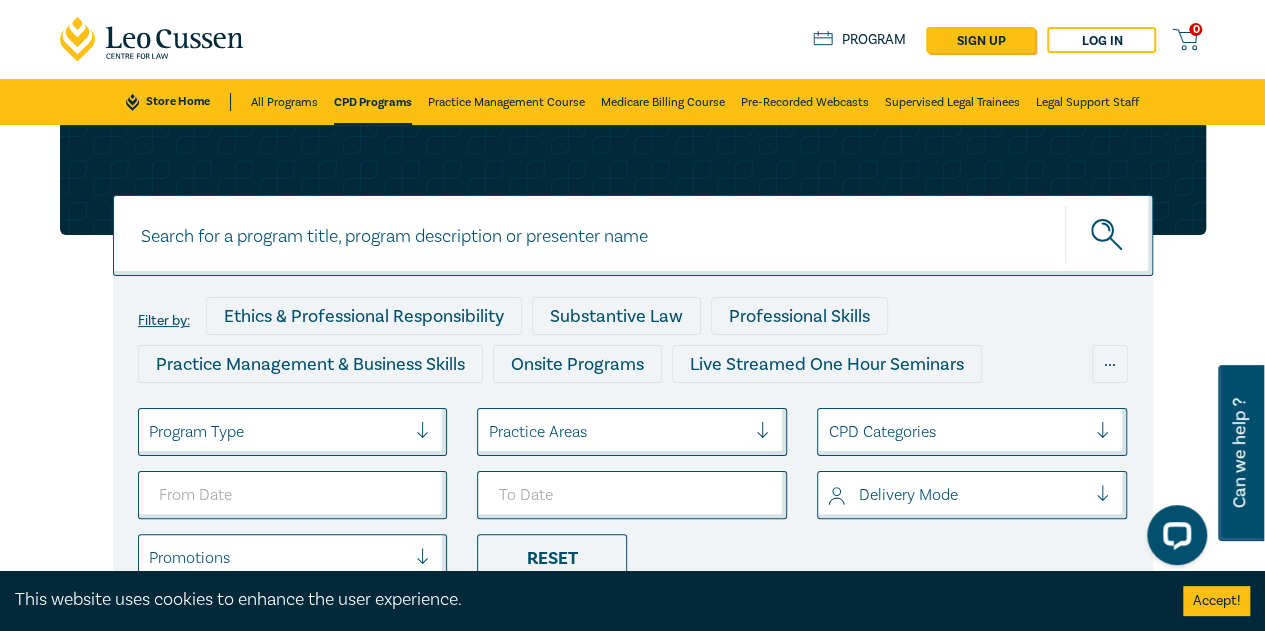 click at bounding box center [633, 235] 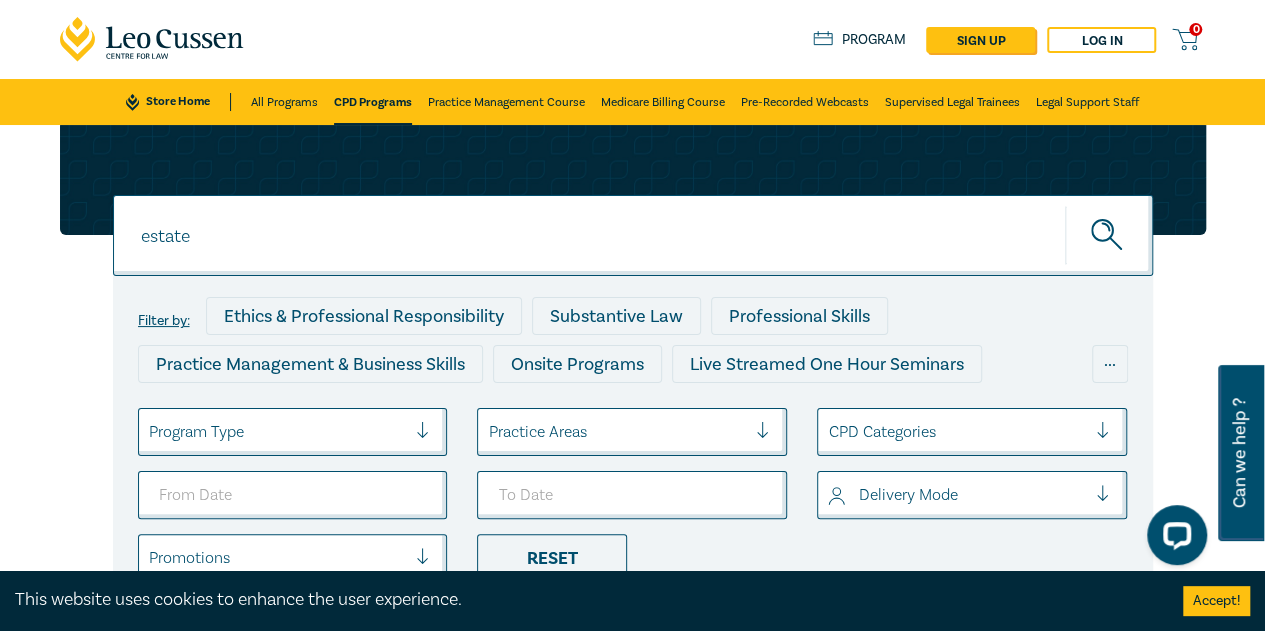 type on "estate" 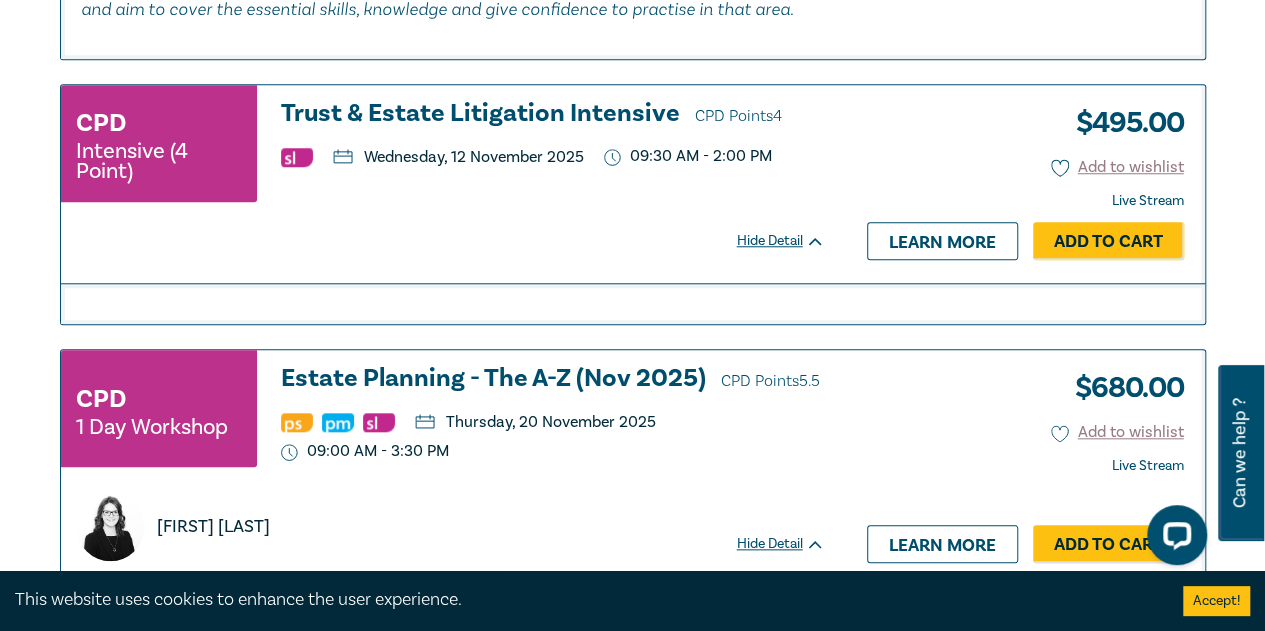 scroll, scrollTop: 8400, scrollLeft: 0, axis: vertical 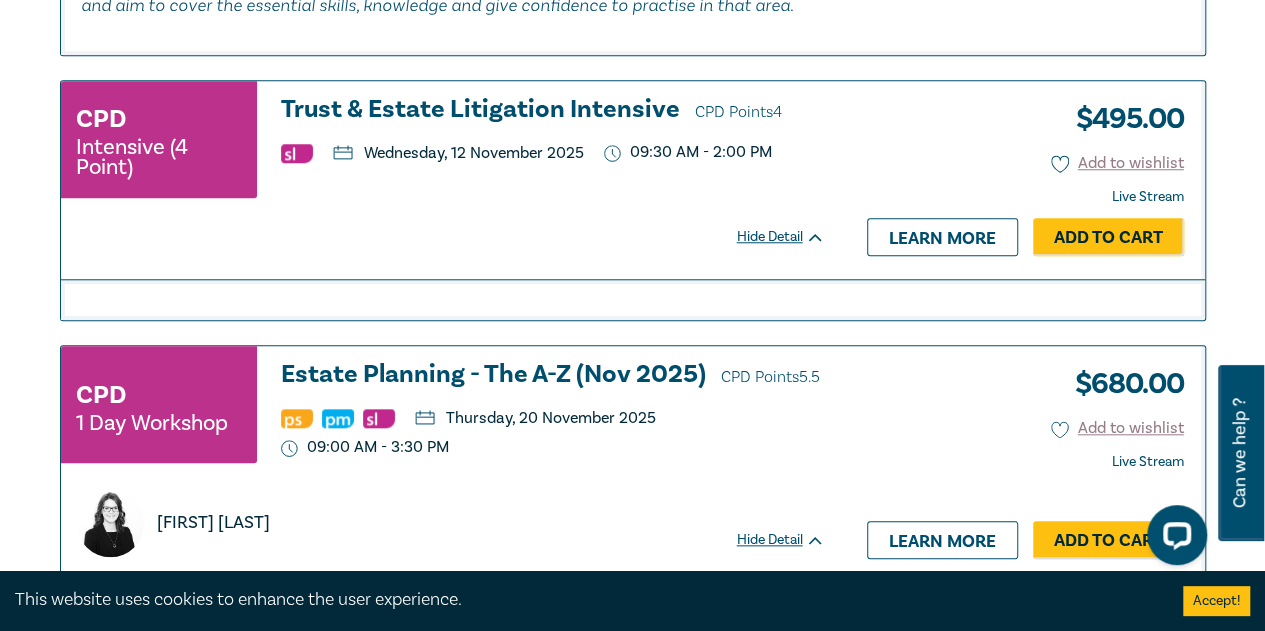 click on "Trust & Estate Litigation Intensive   CPD Points  4" at bounding box center [553, 111] 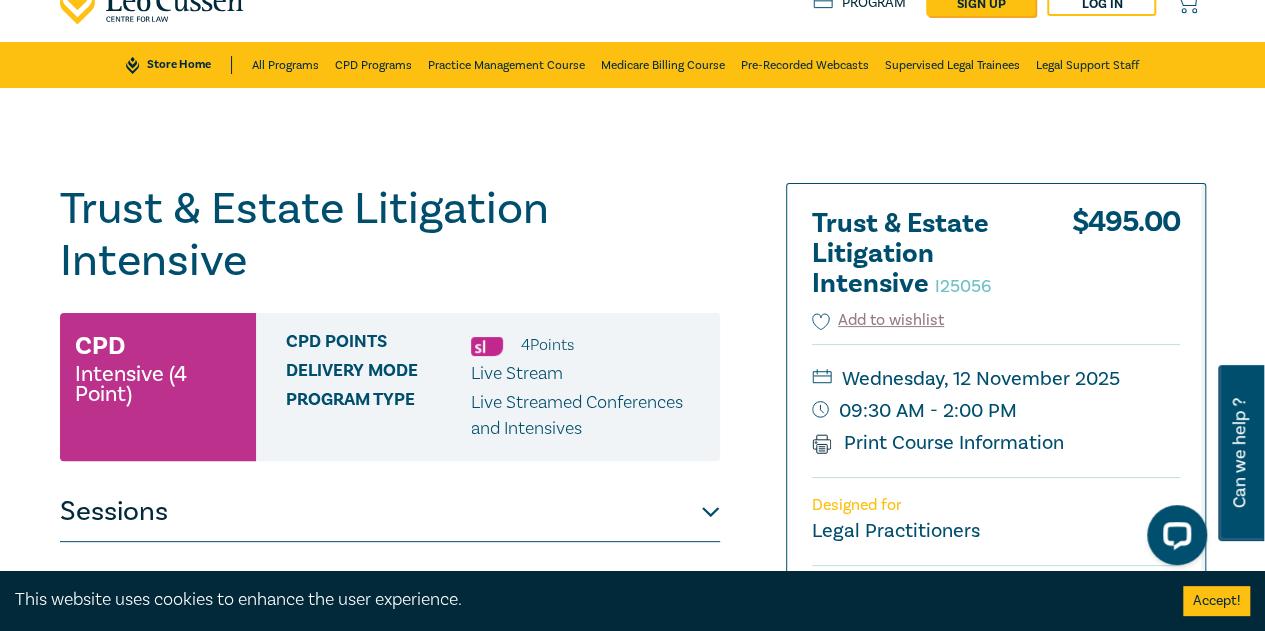 scroll, scrollTop: 0, scrollLeft: 0, axis: both 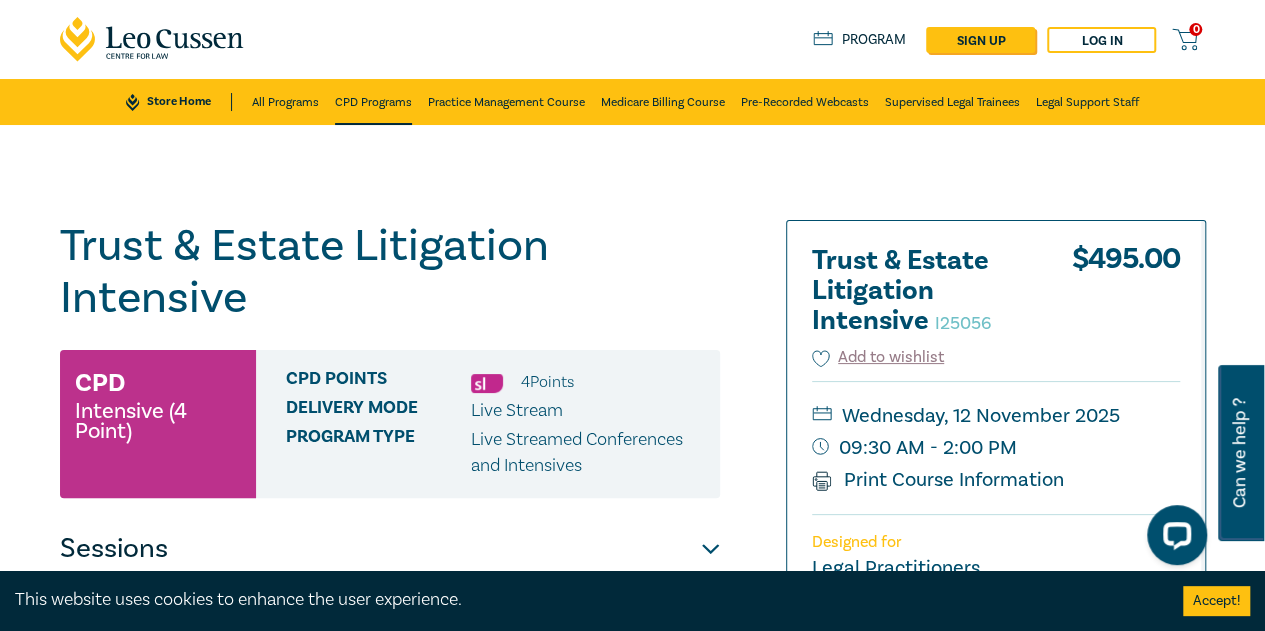 click on "CPD Programs" at bounding box center [373, 102] 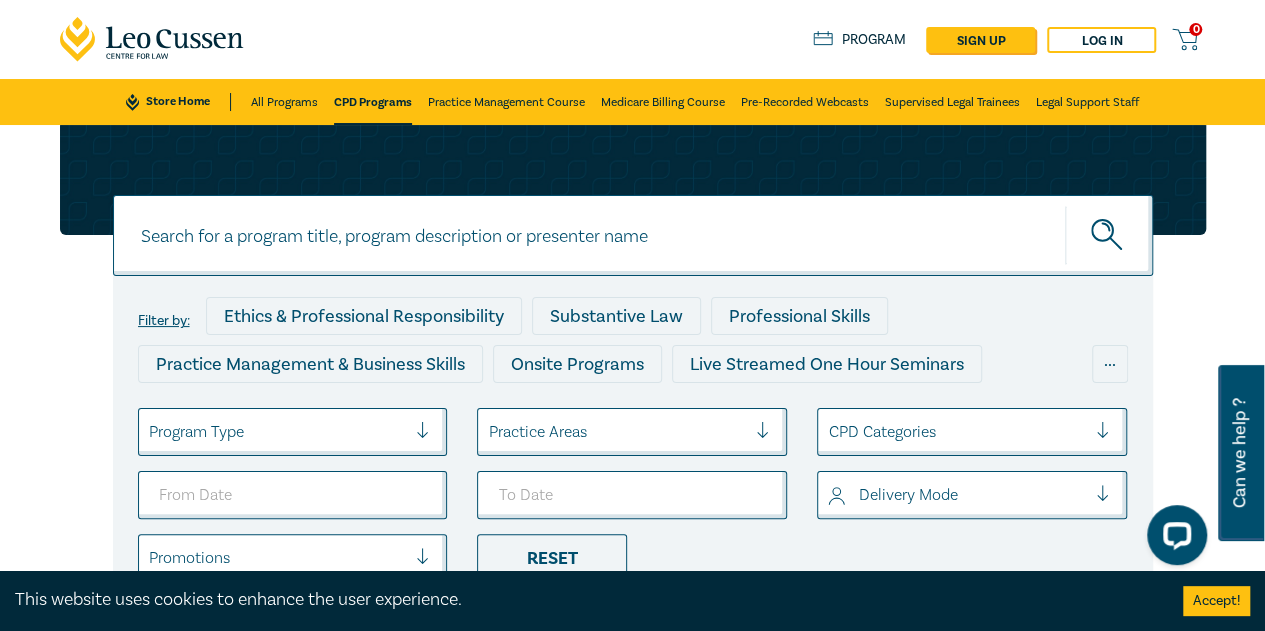 click at bounding box center (633, 235) 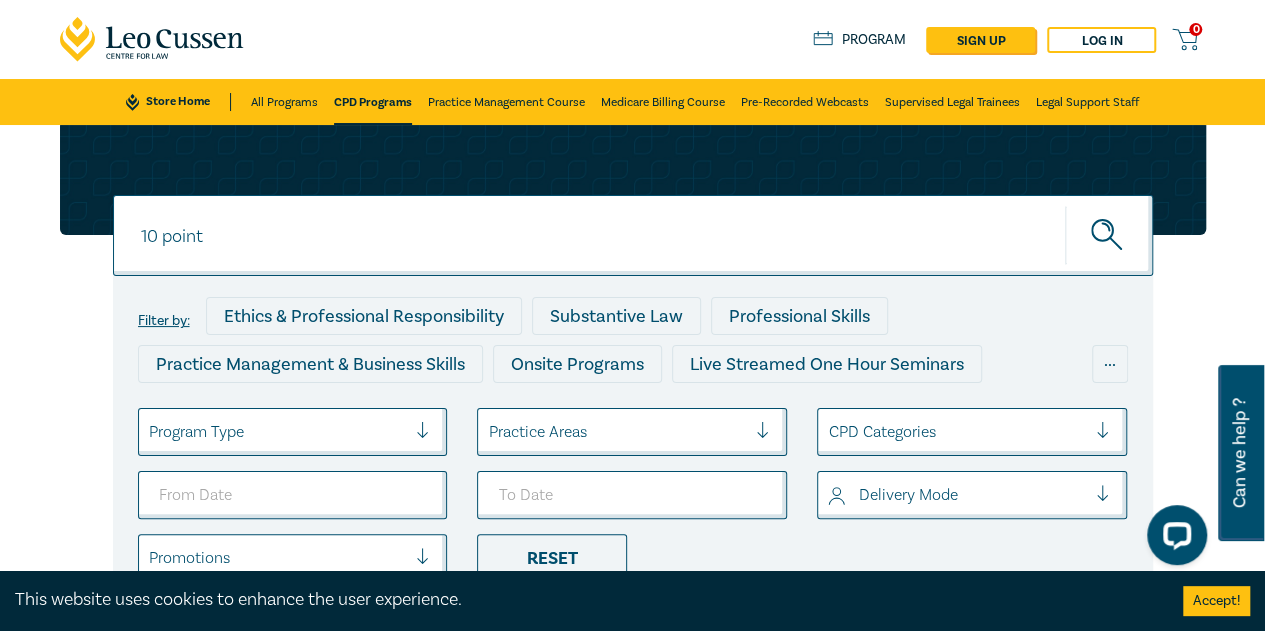 type on "10 point" 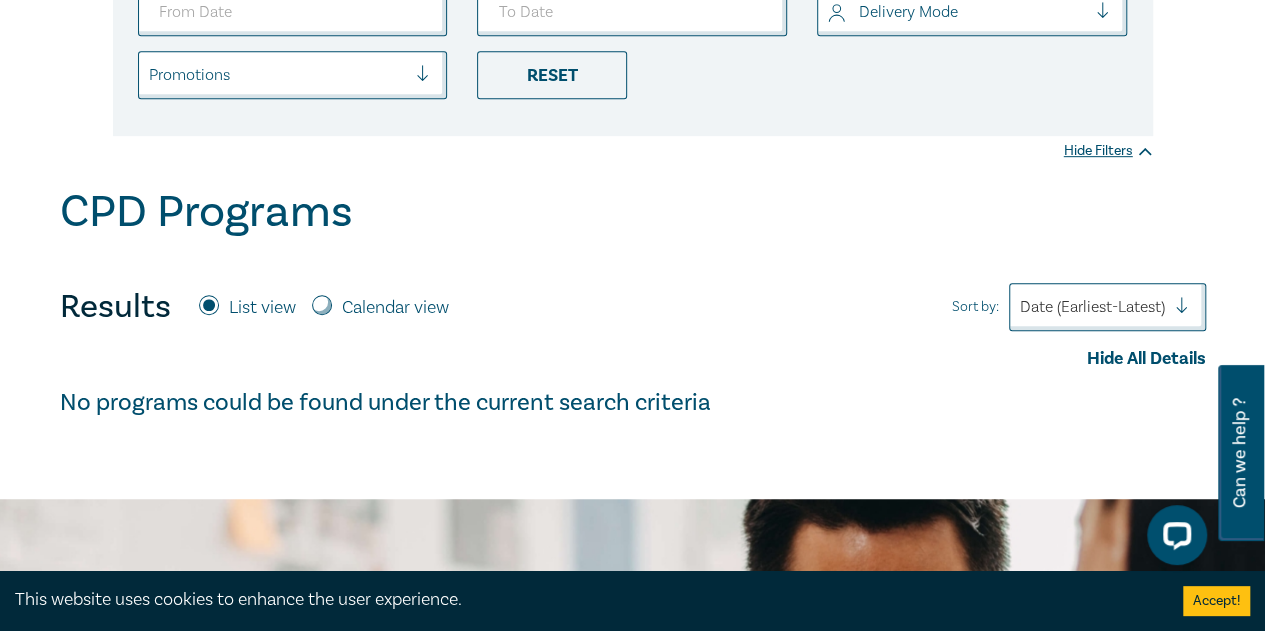 scroll, scrollTop: 100, scrollLeft: 0, axis: vertical 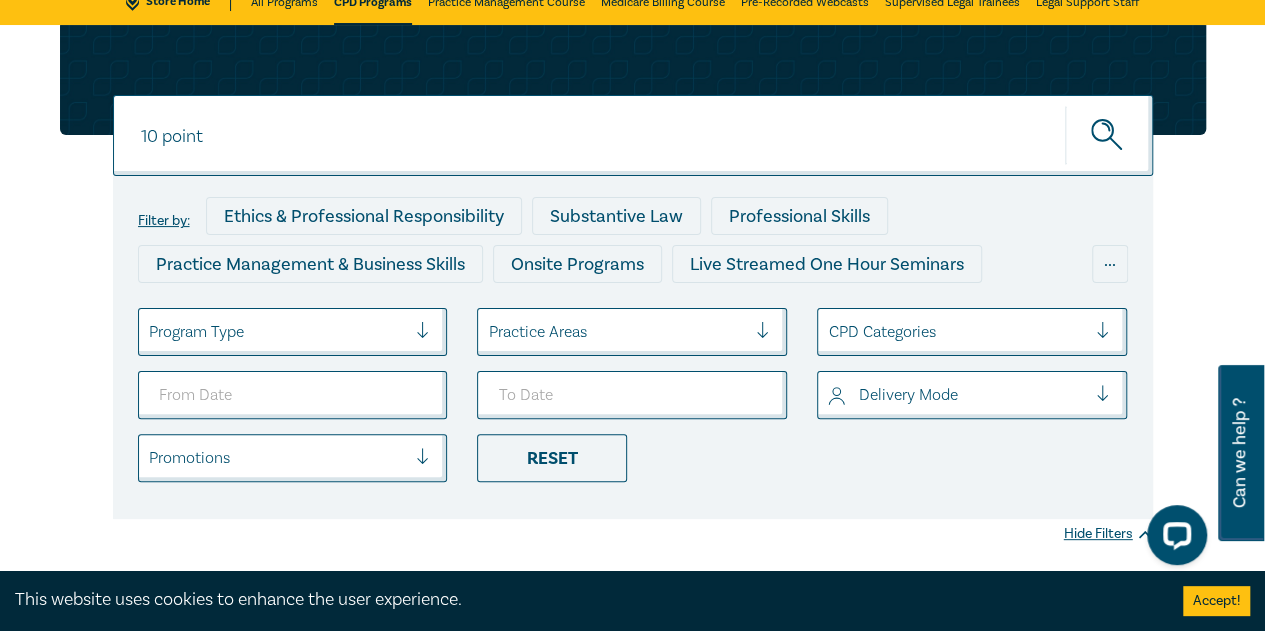 click 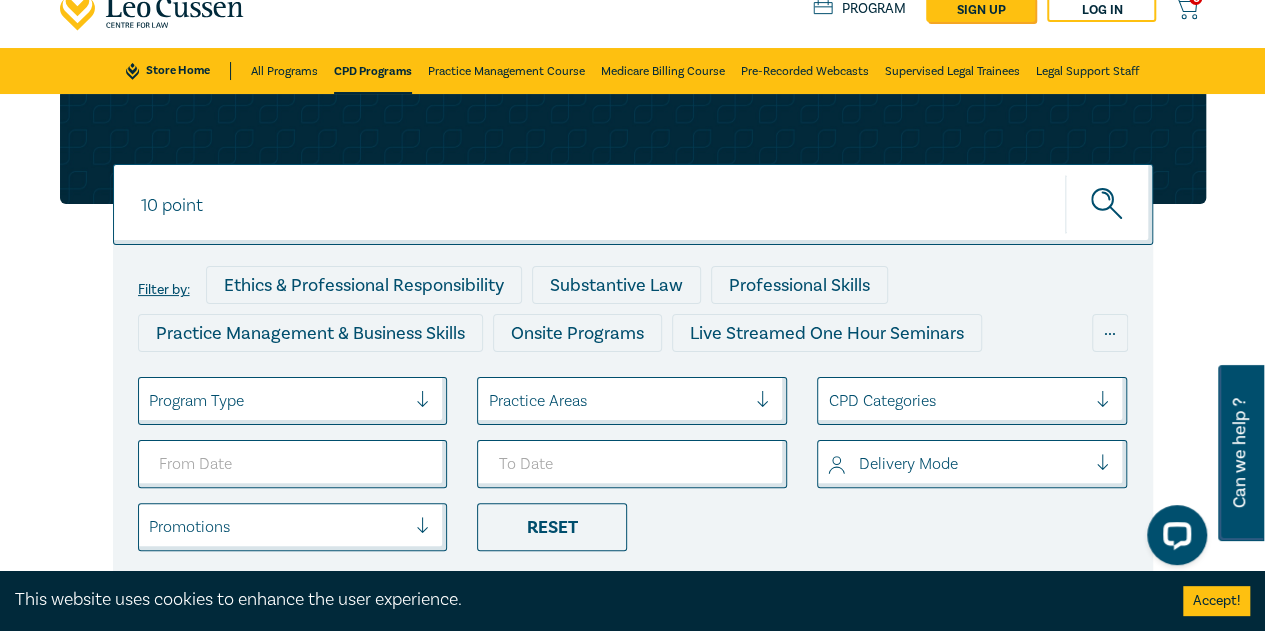 scroll, scrollTop: 0, scrollLeft: 0, axis: both 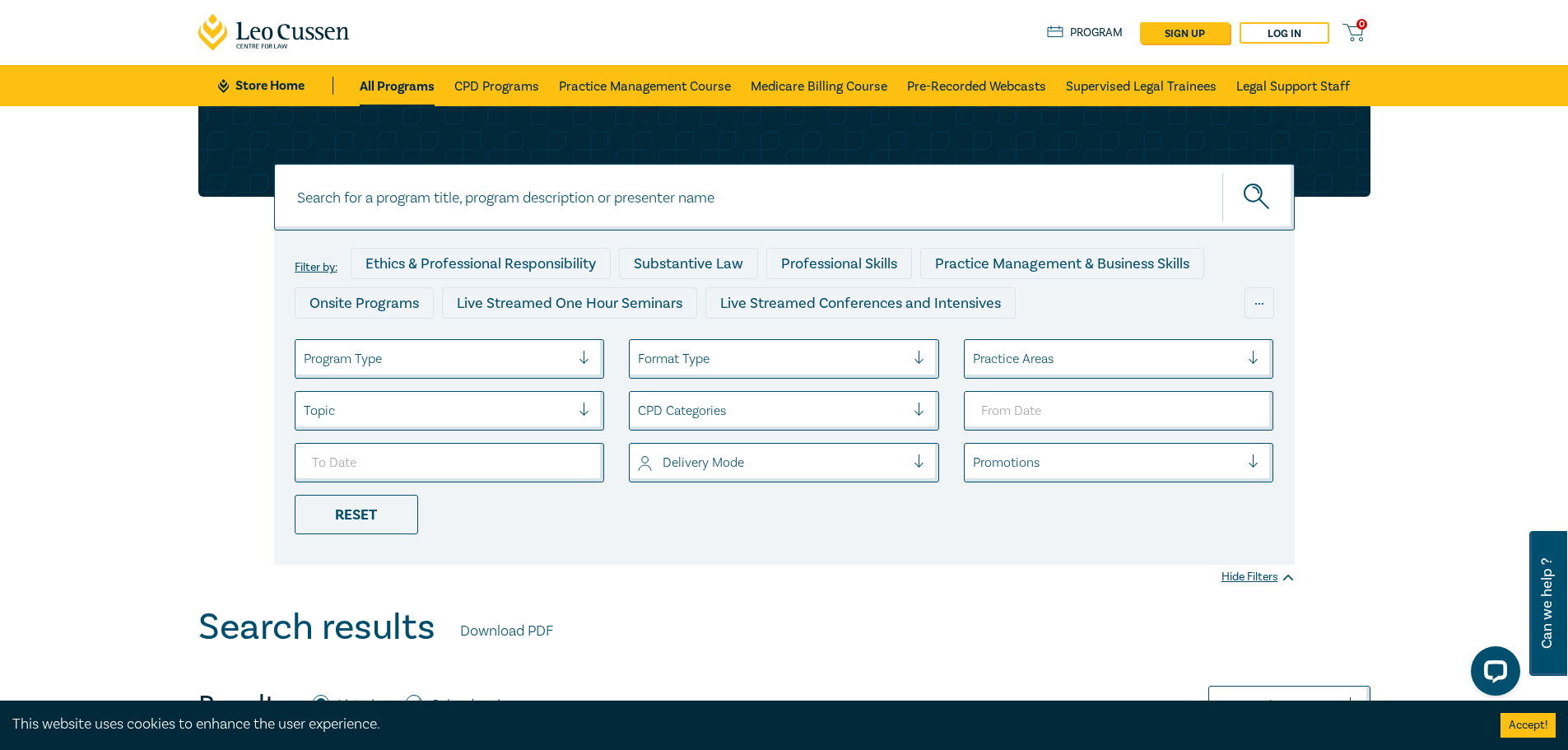 click at bounding box center [784, 197] 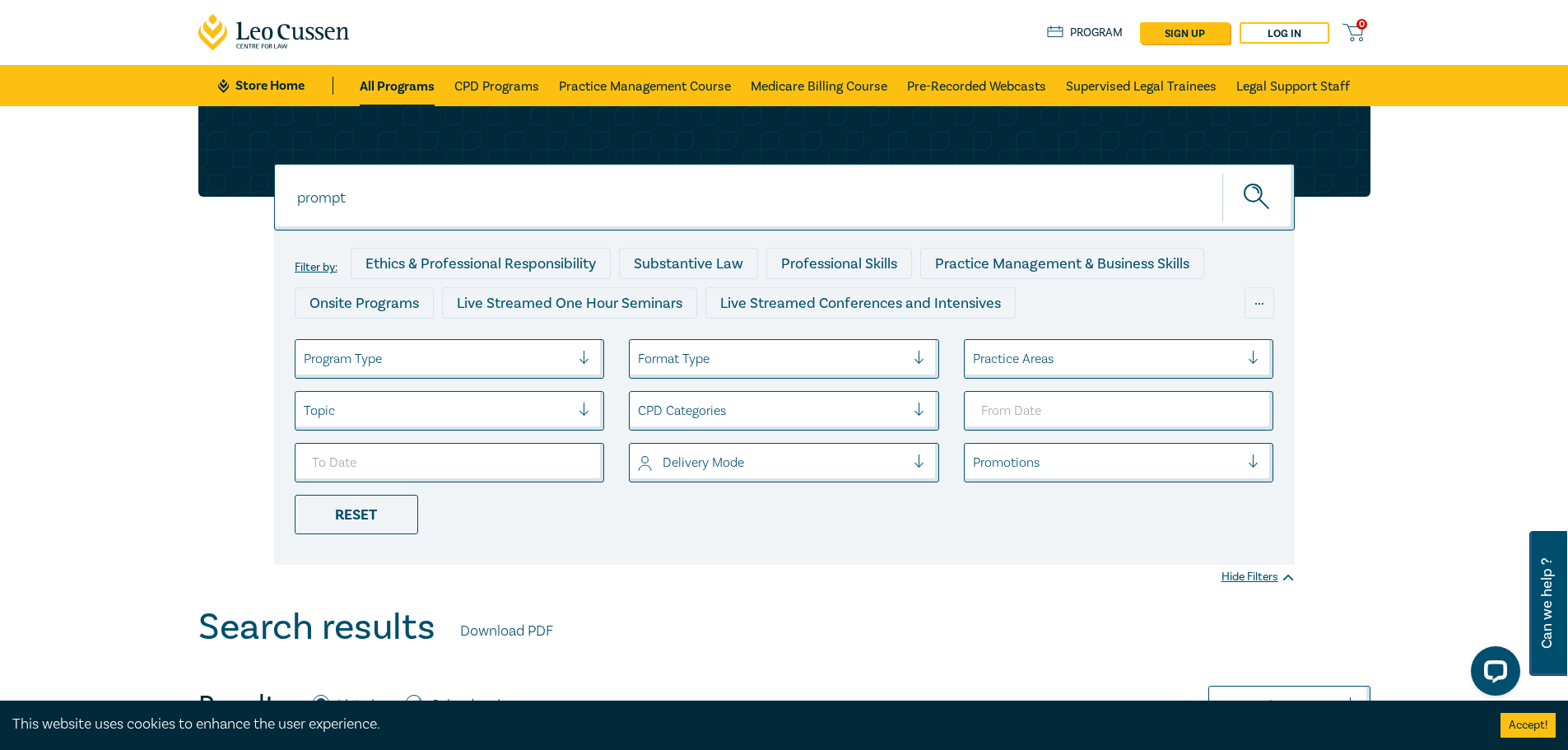 type on "prompt" 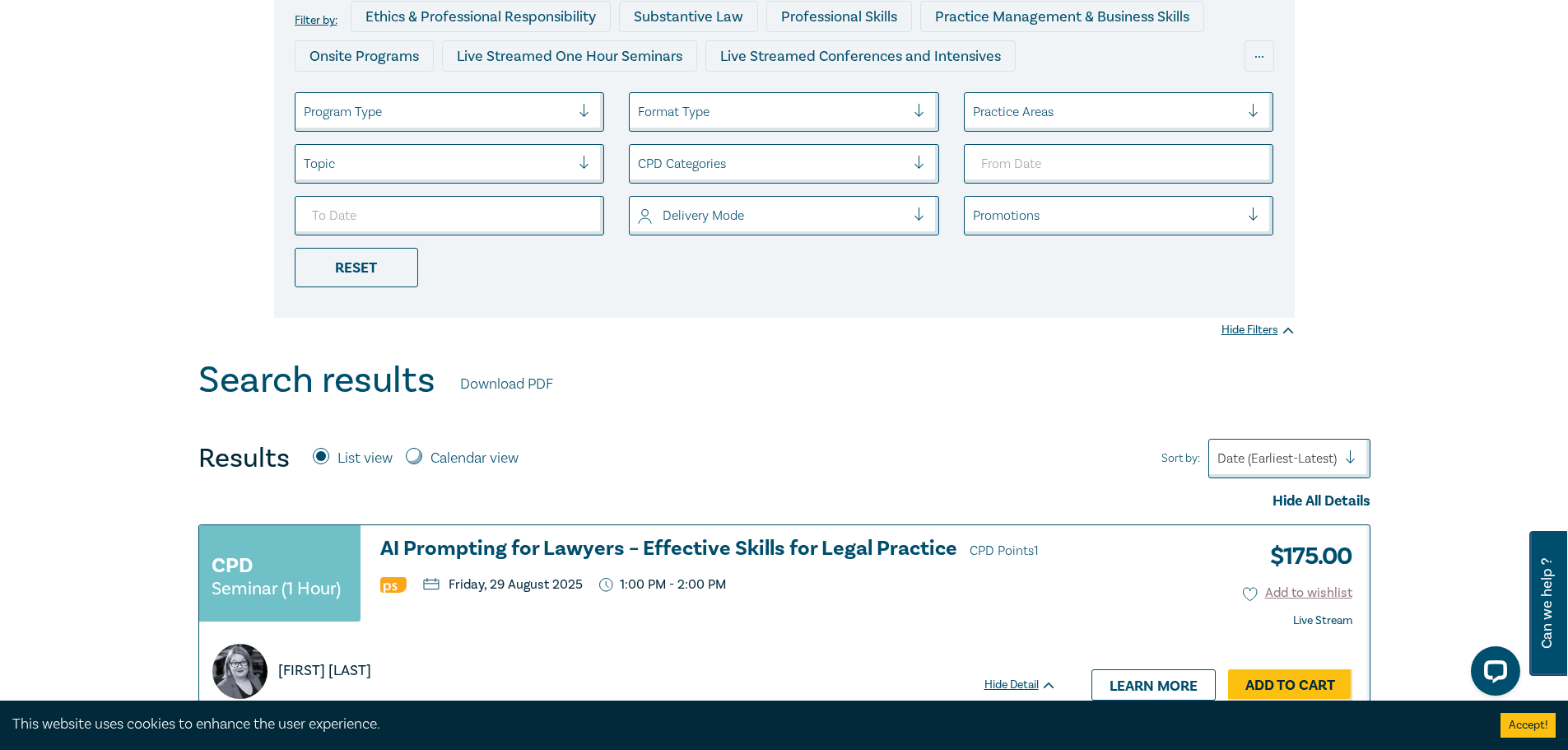 scroll, scrollTop: 494, scrollLeft: 0, axis: vertical 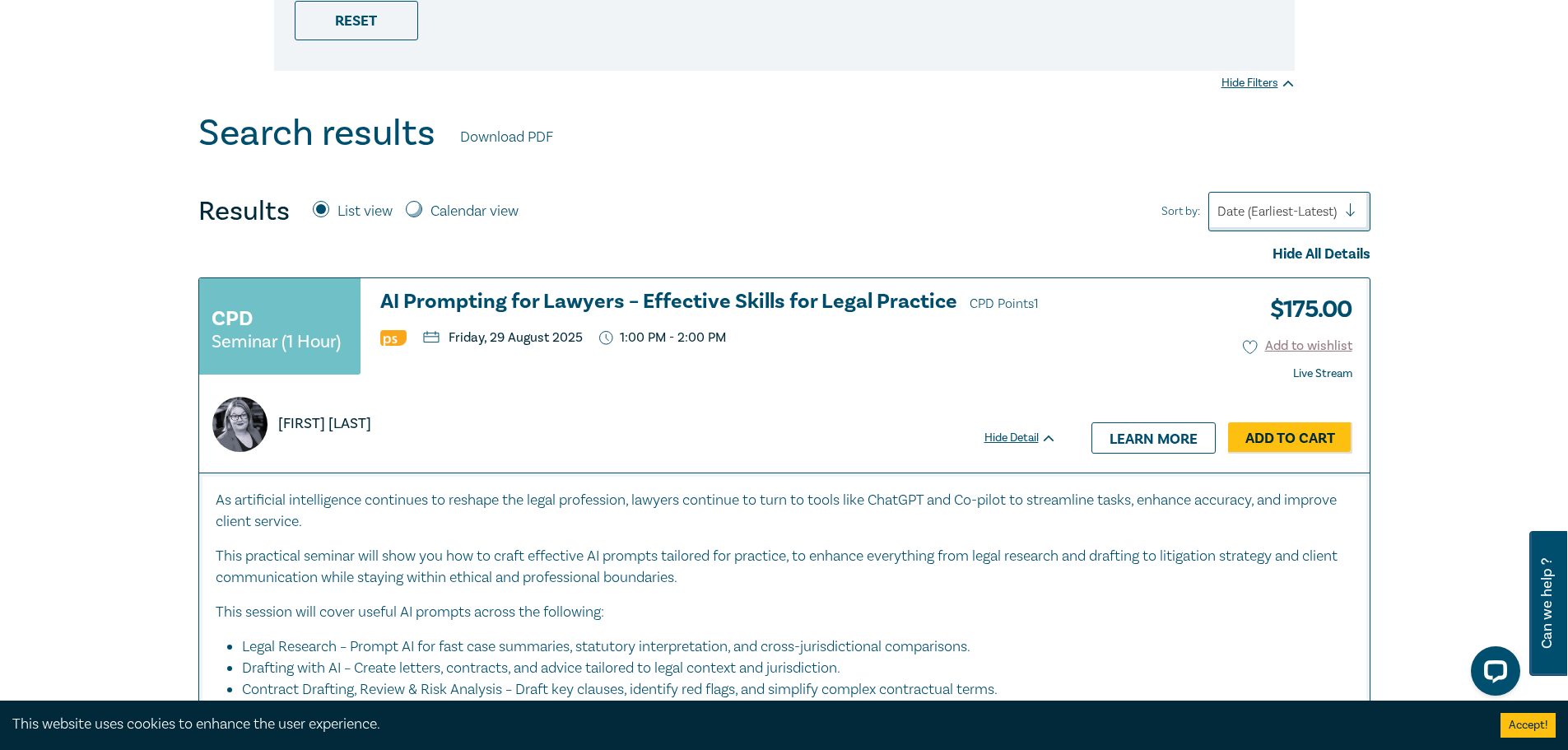 click on "AI Prompting for Lawyers – Effective Skills for Legal Practice   CPD Points  1" at bounding box center [719, 303] 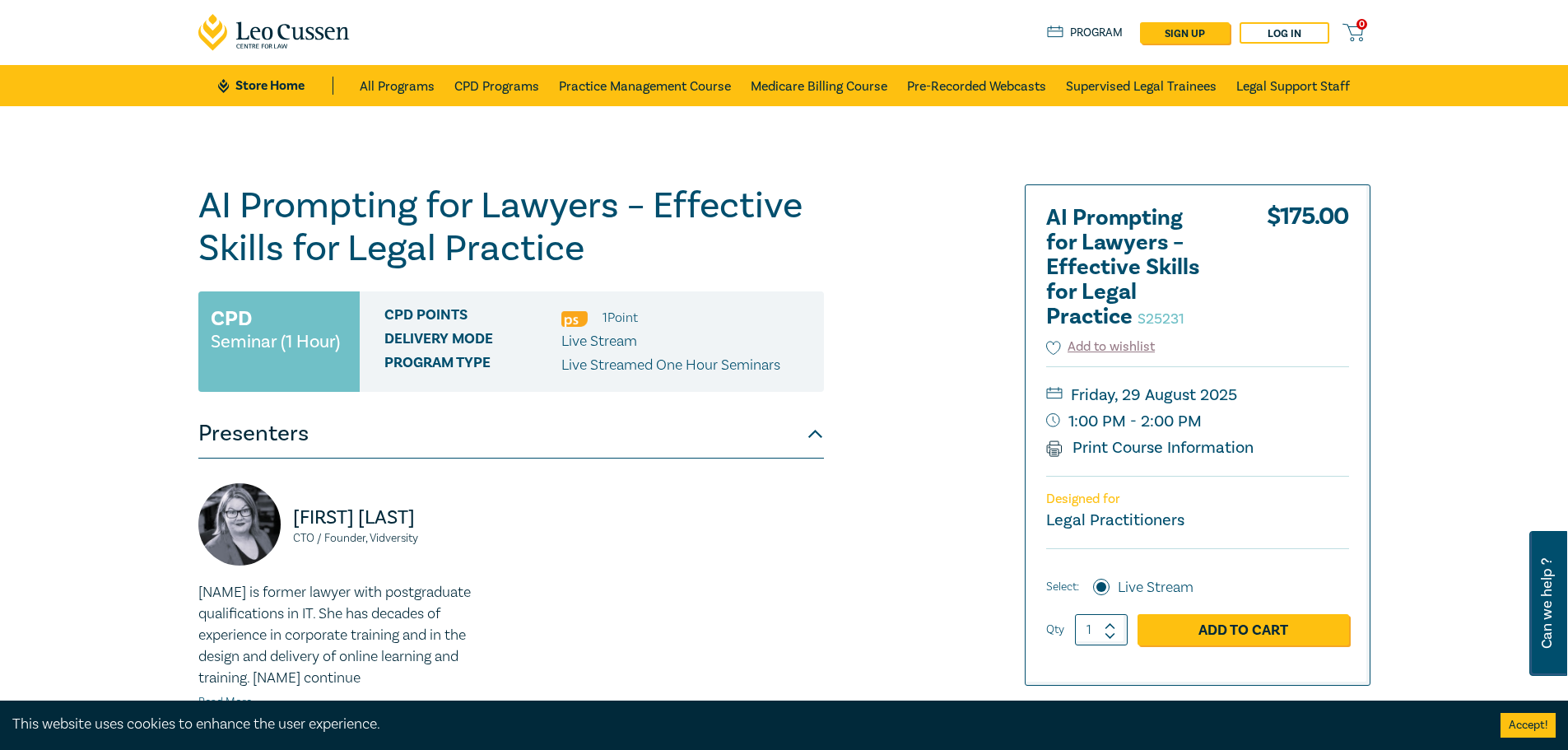 scroll, scrollTop: 0, scrollLeft: 0, axis: both 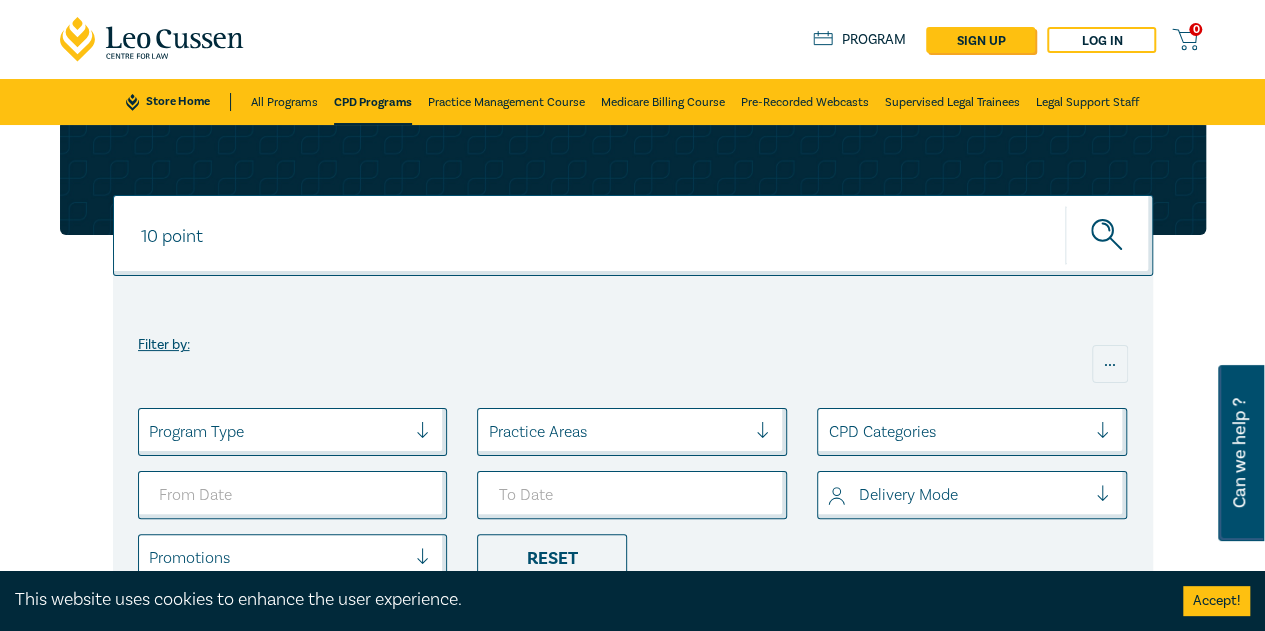 click on "10 point" at bounding box center (633, 235) 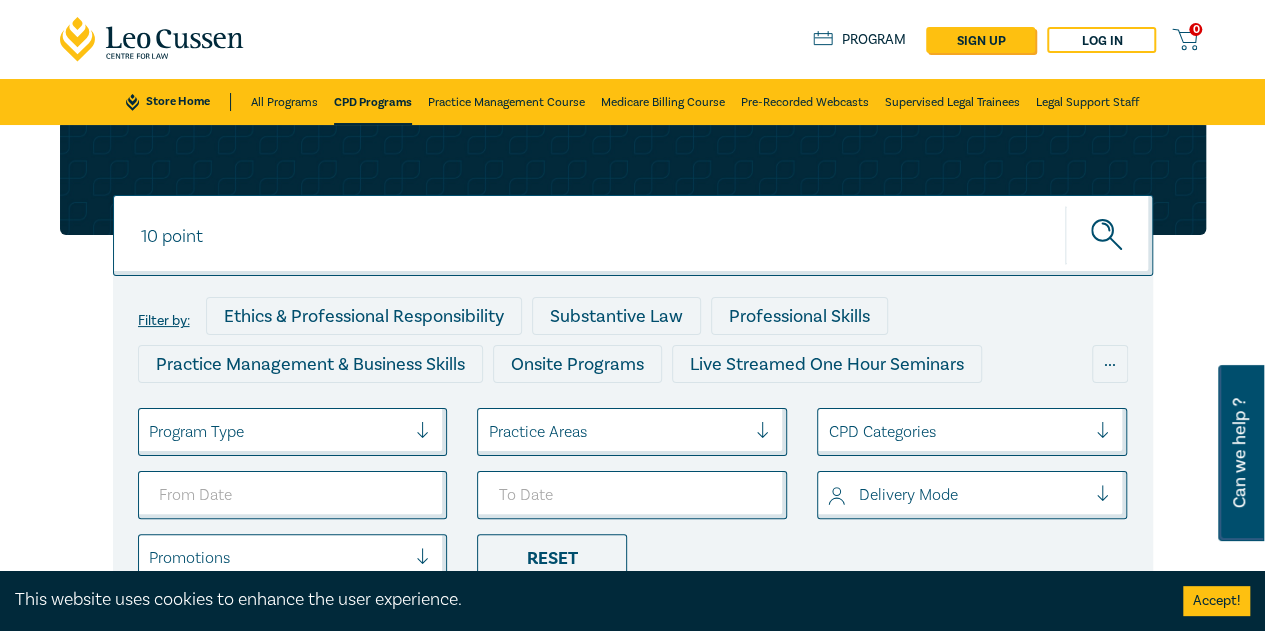 click at bounding box center (1109, 235) 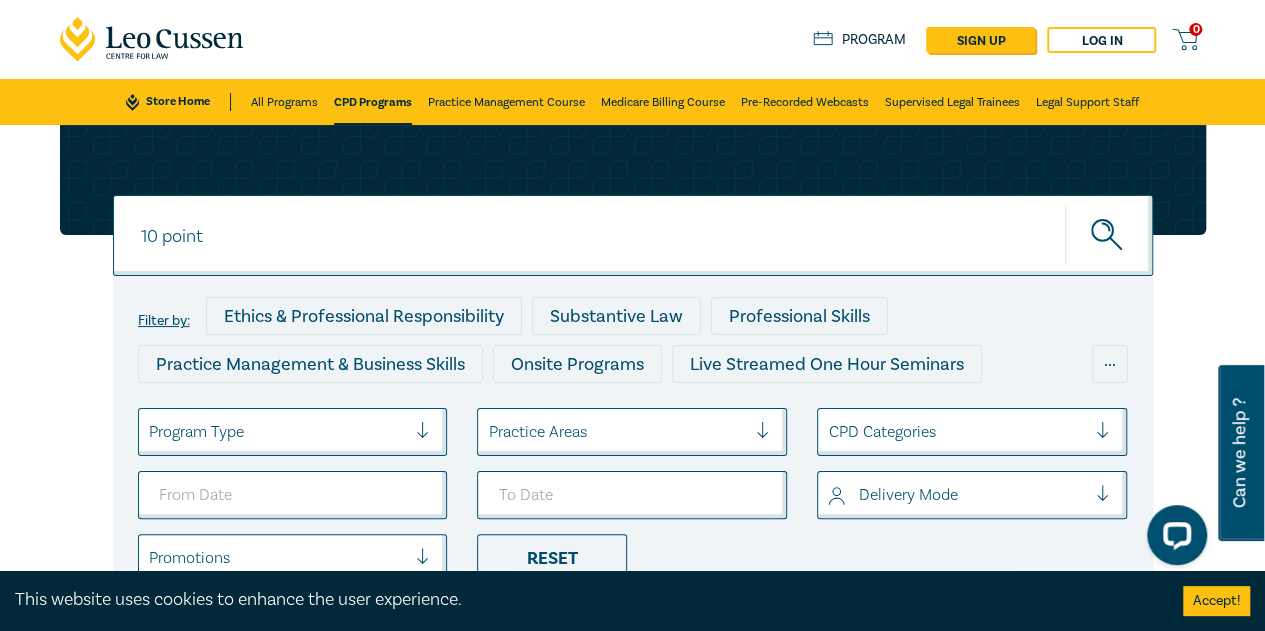 scroll, scrollTop: 0, scrollLeft: 0, axis: both 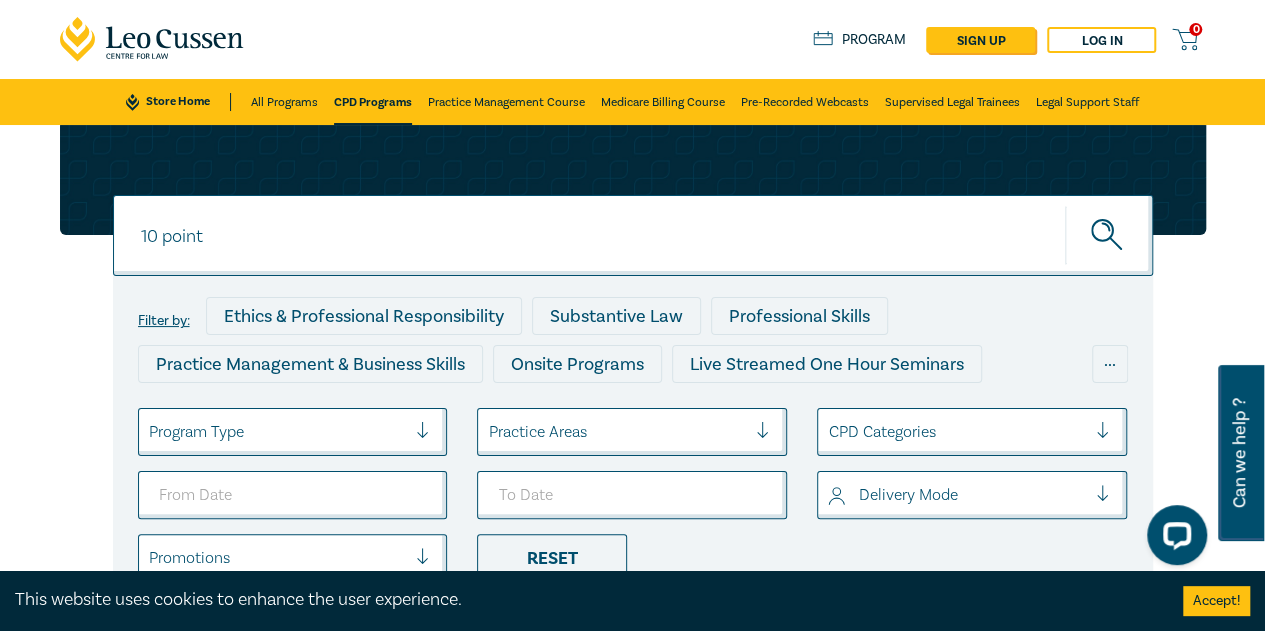 click on "10 point" at bounding box center [633, 235] 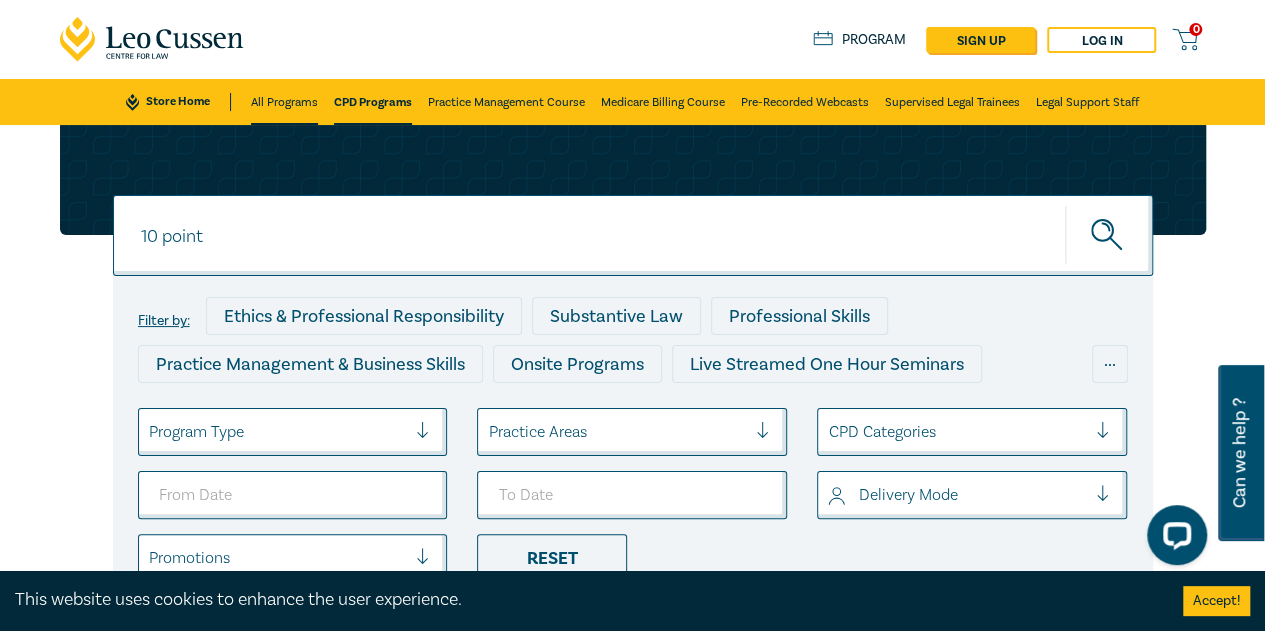 click on "All Programs" at bounding box center [284, 102] 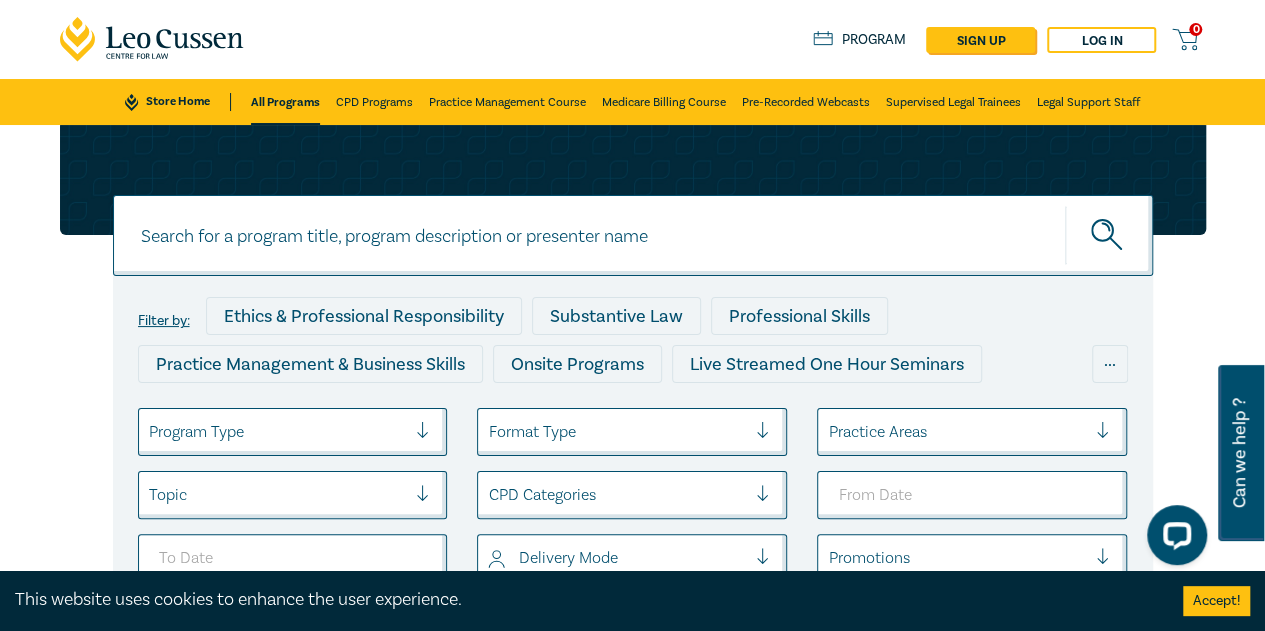 click at bounding box center [633, 235] 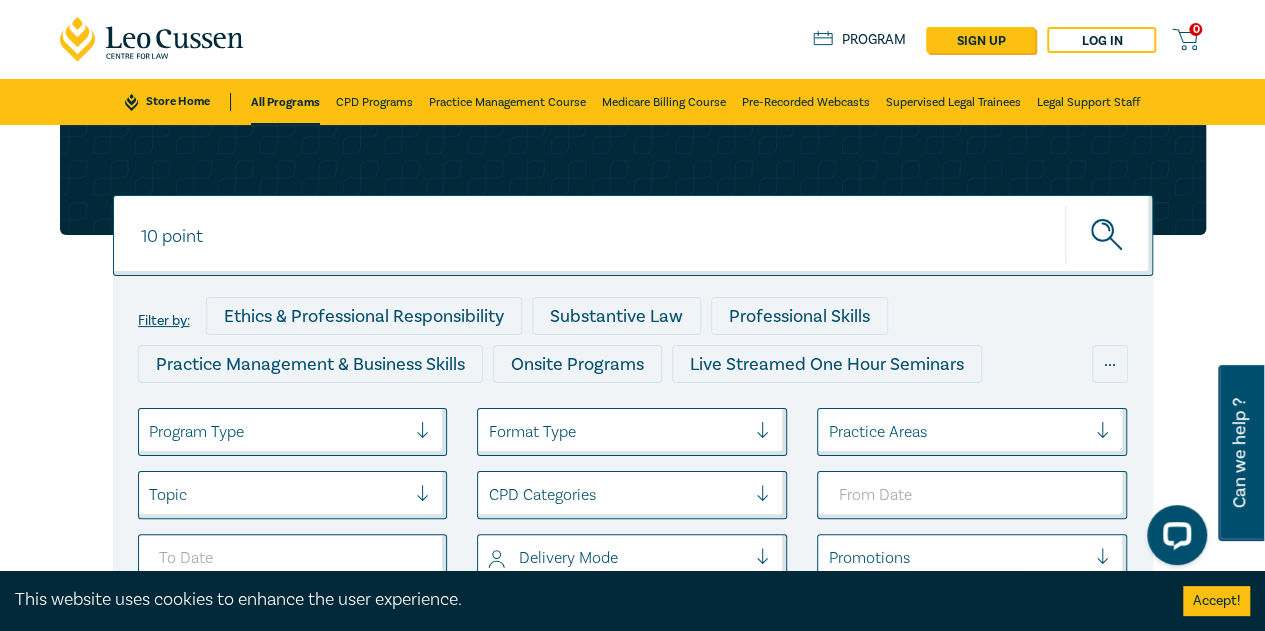 click at bounding box center (1109, 235) 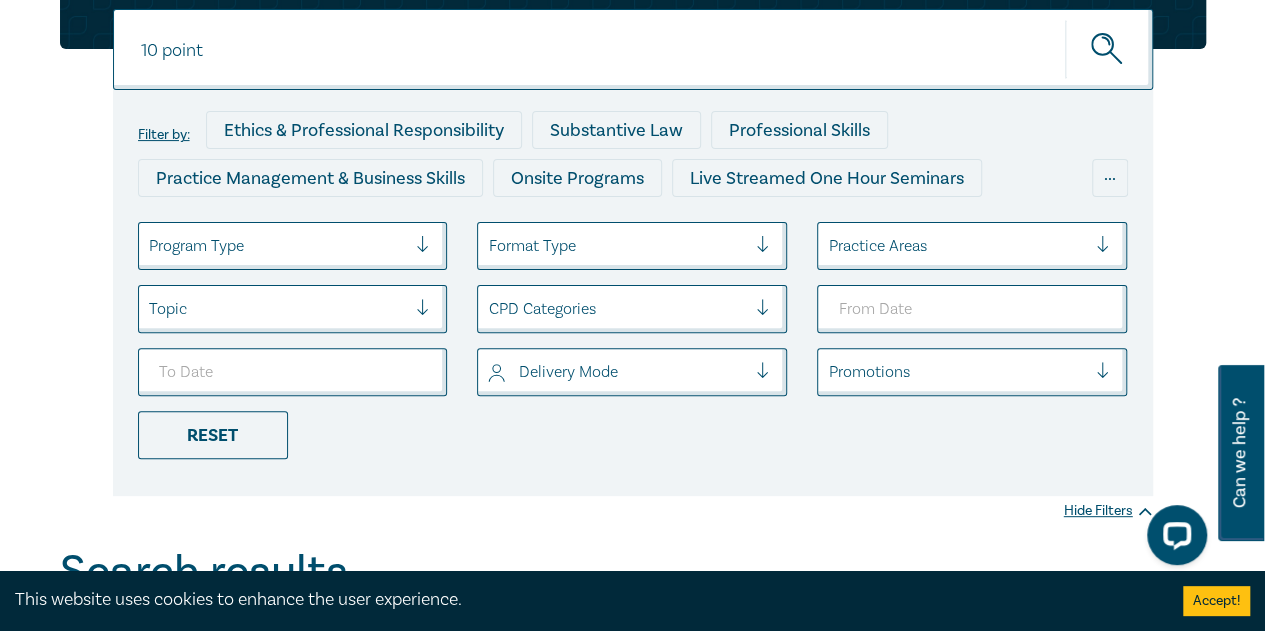 scroll, scrollTop: 0, scrollLeft: 0, axis: both 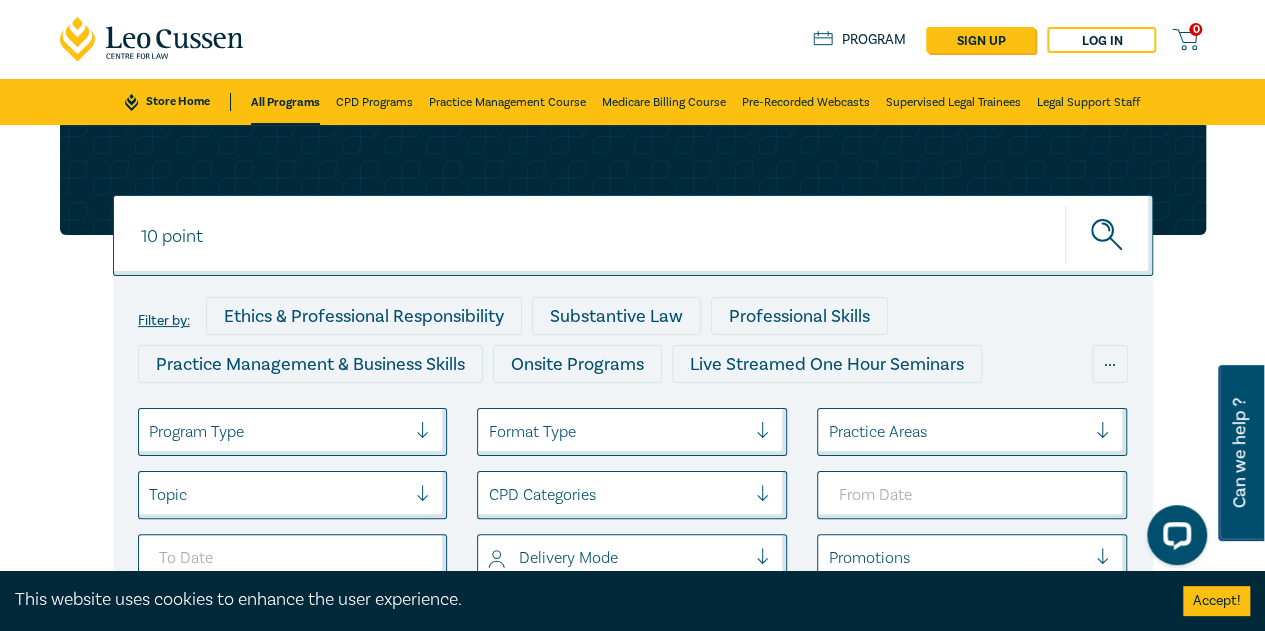 click 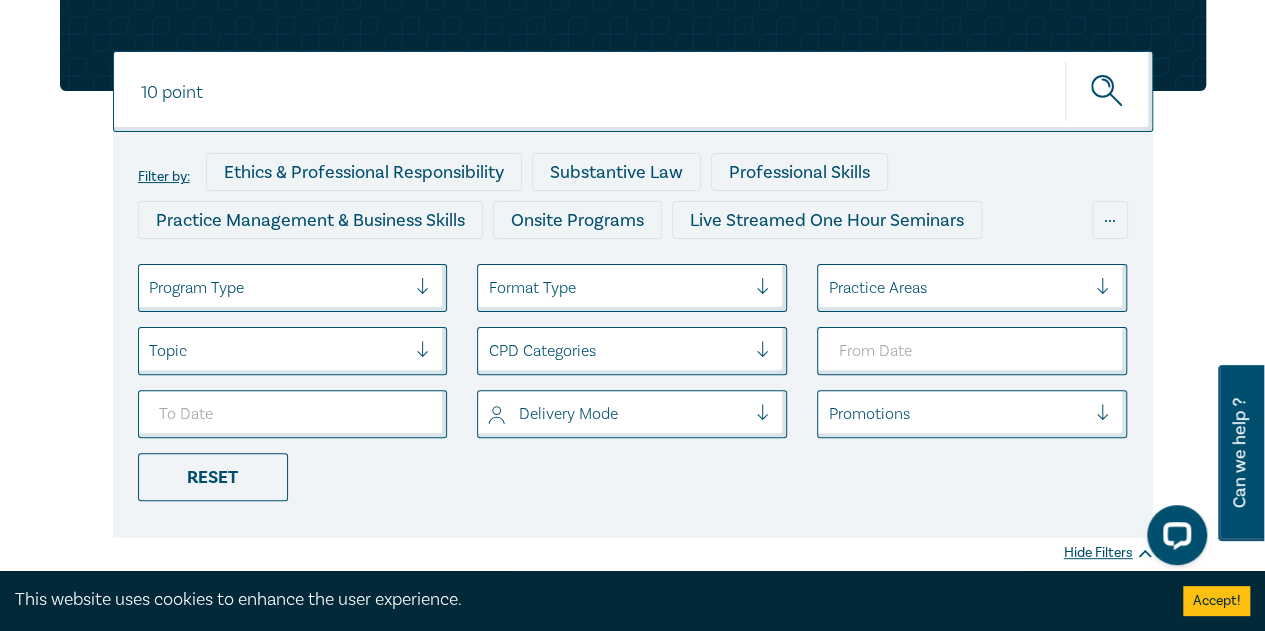 scroll, scrollTop: 0, scrollLeft: 0, axis: both 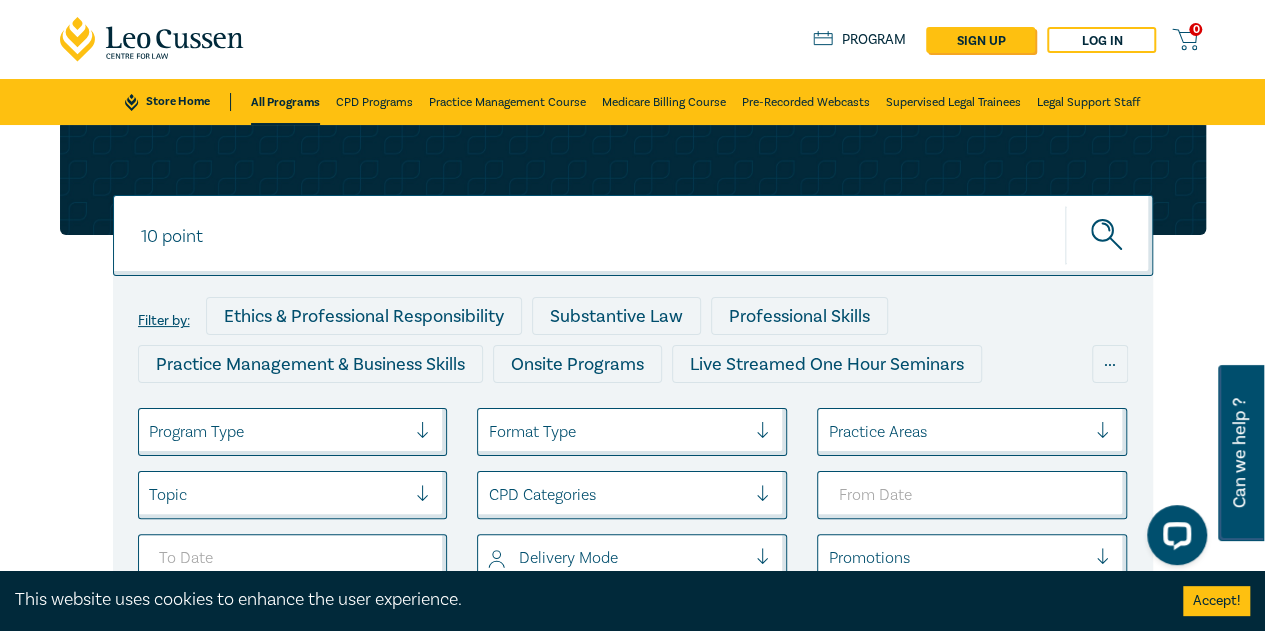 click 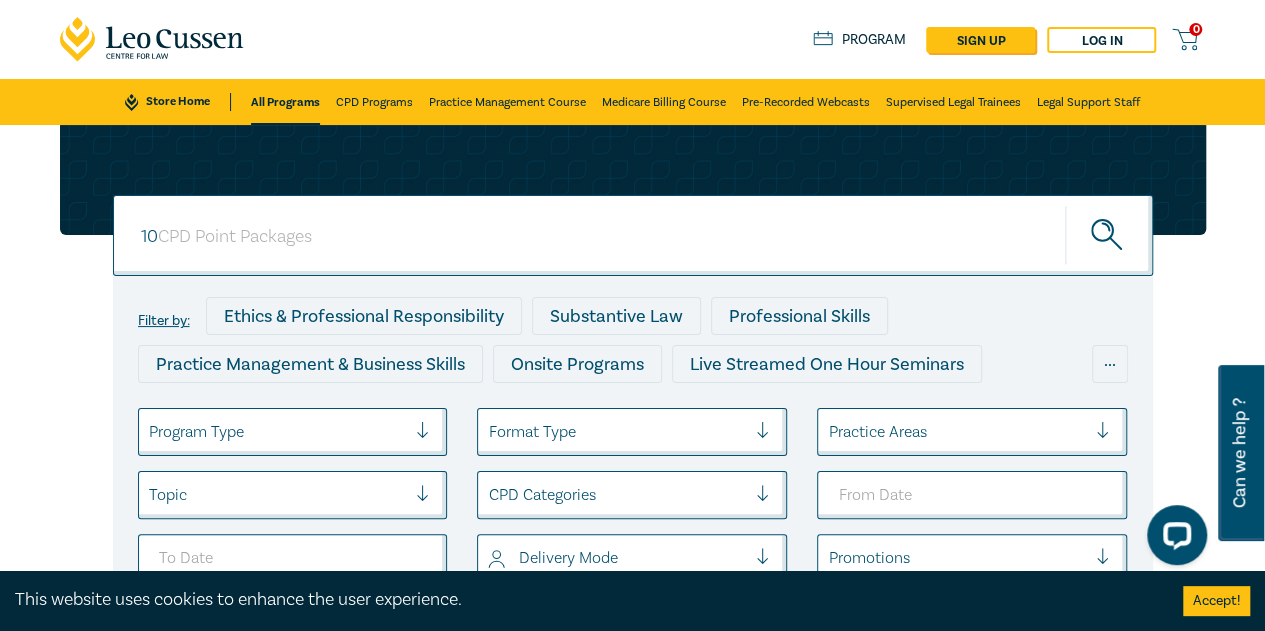 type on "1" 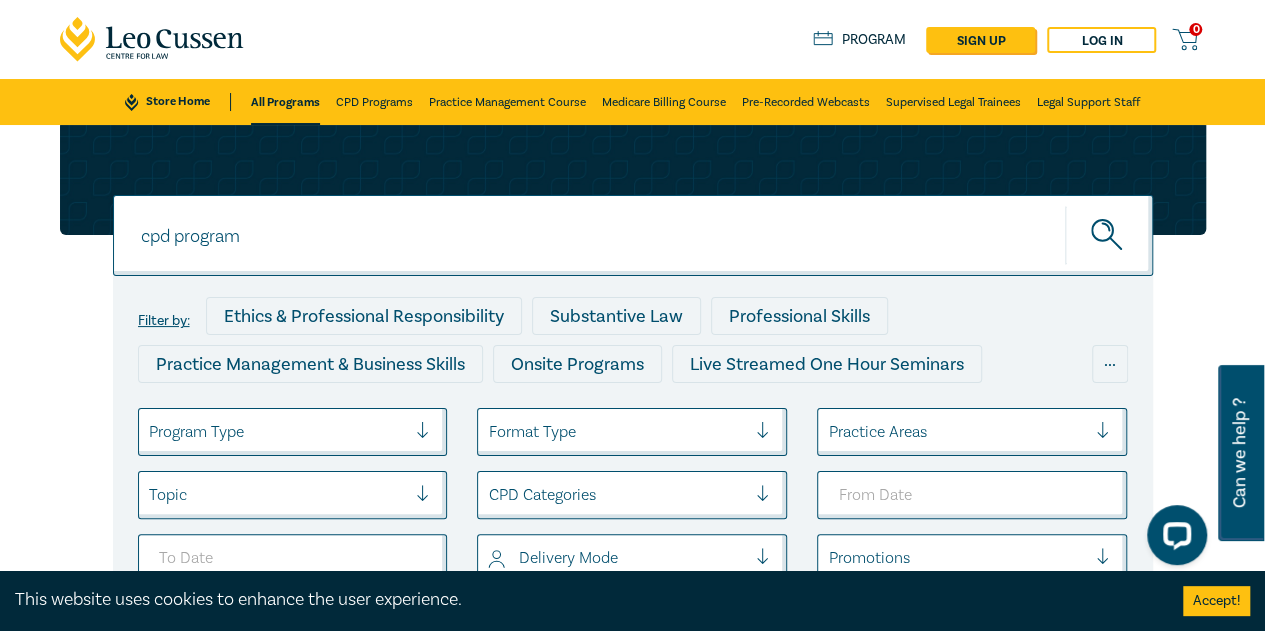 type on "cpd program" 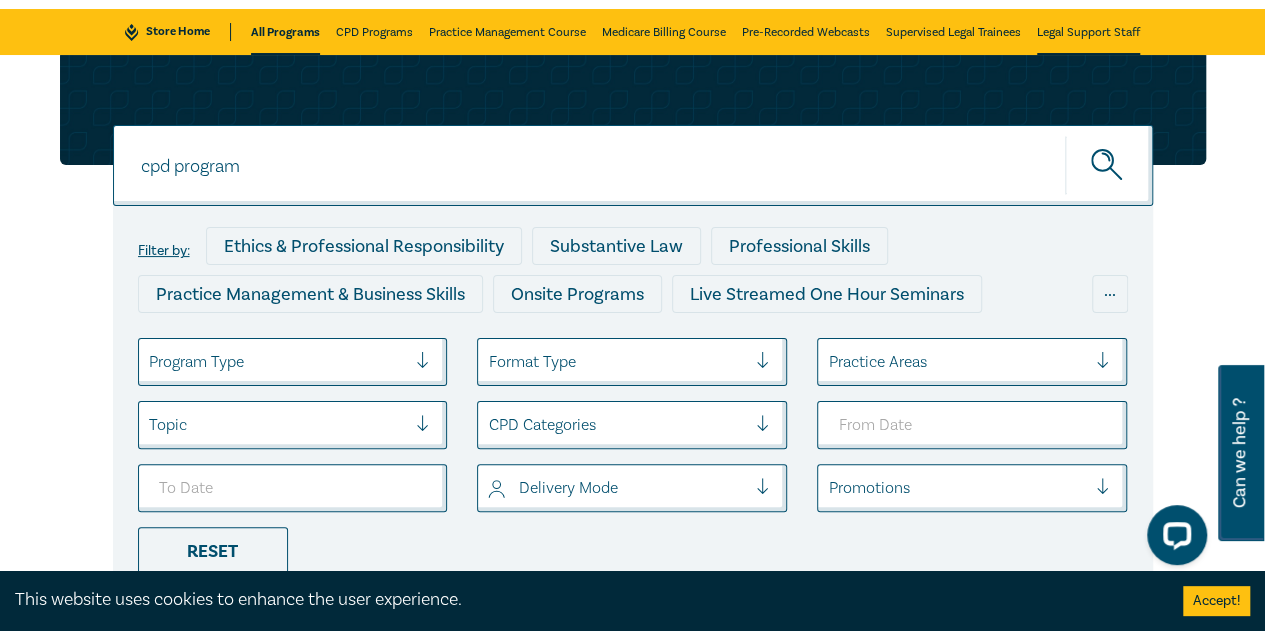 scroll, scrollTop: 0, scrollLeft: 0, axis: both 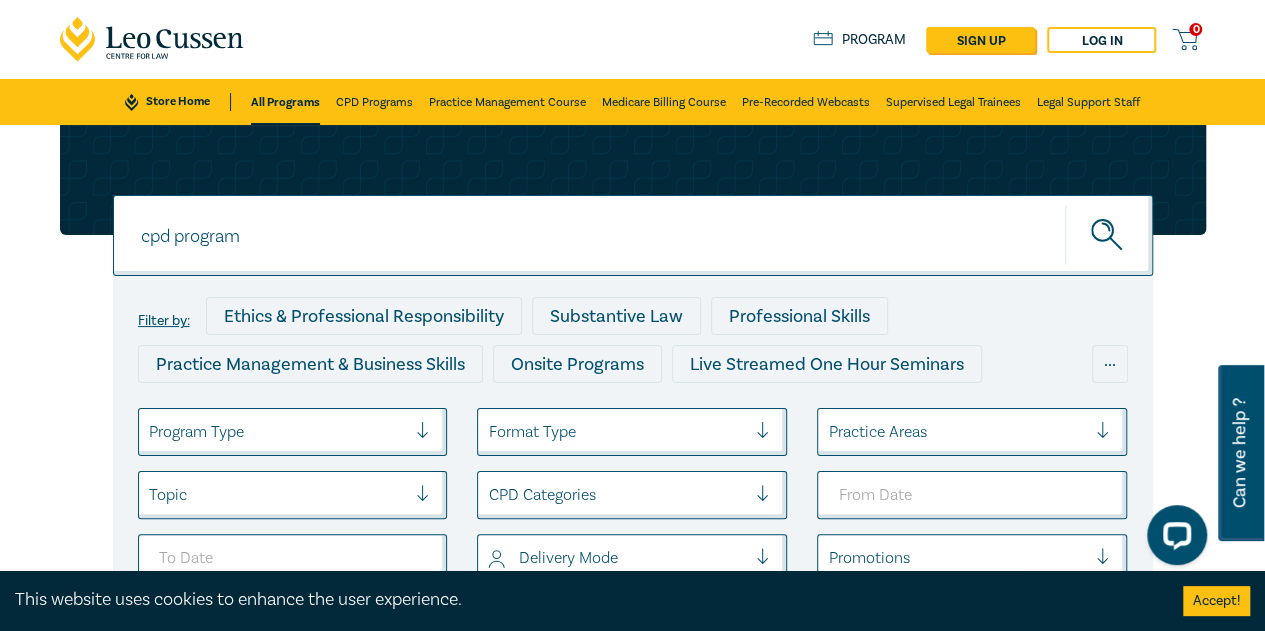click 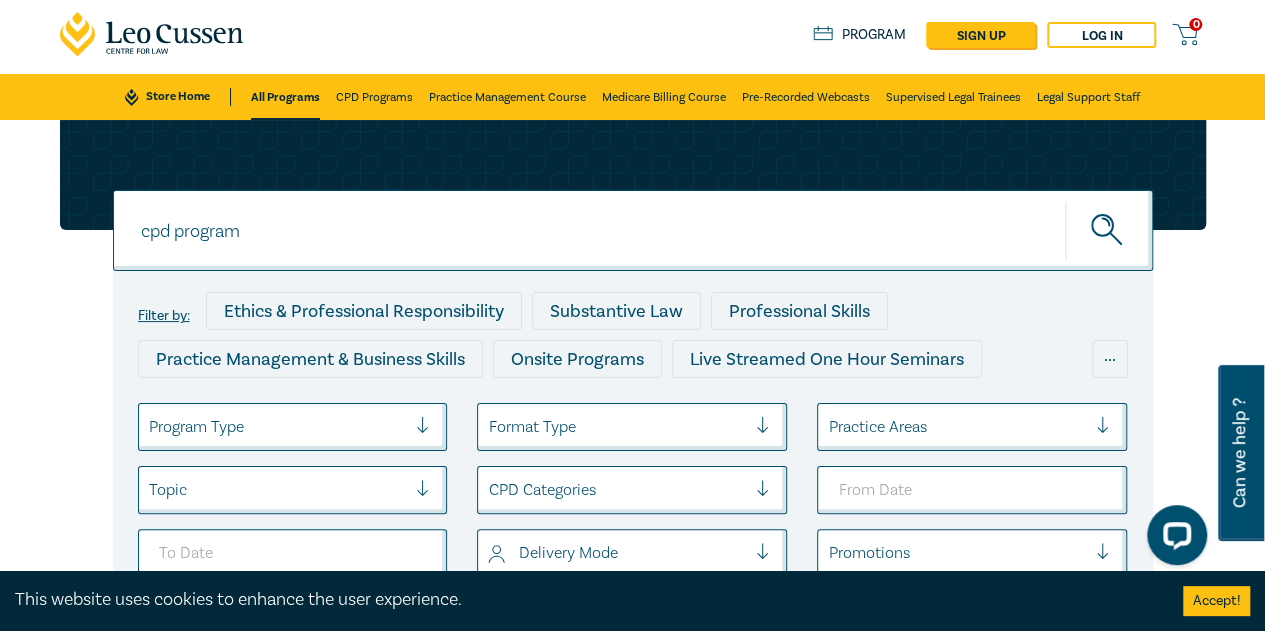 scroll, scrollTop: 0, scrollLeft: 0, axis: both 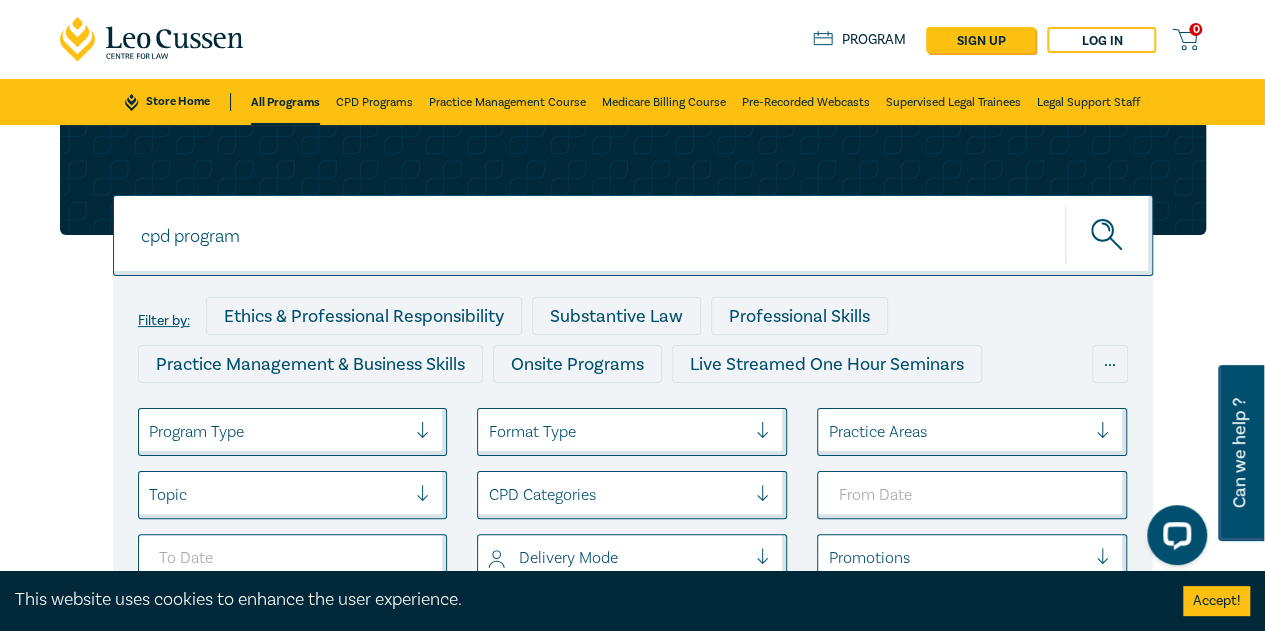drag, startPoint x: 282, startPoint y: 243, endPoint x: 0, endPoint y: 227, distance: 282.45352 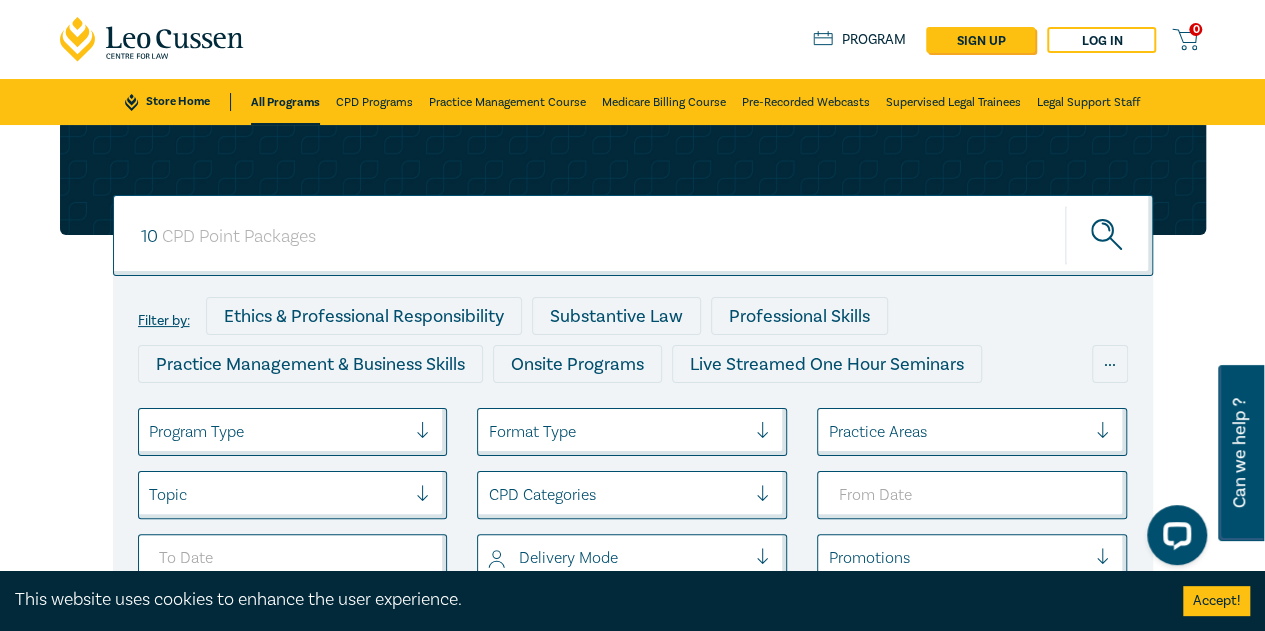 click at bounding box center [1109, 235] 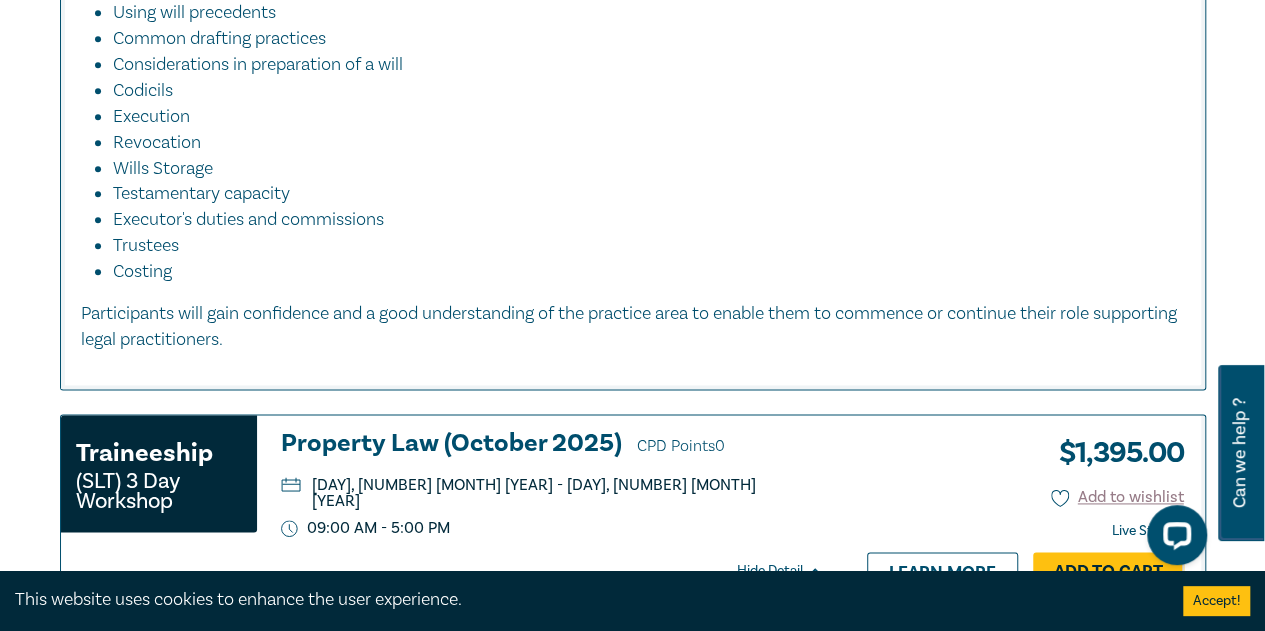 scroll, scrollTop: 4500, scrollLeft: 0, axis: vertical 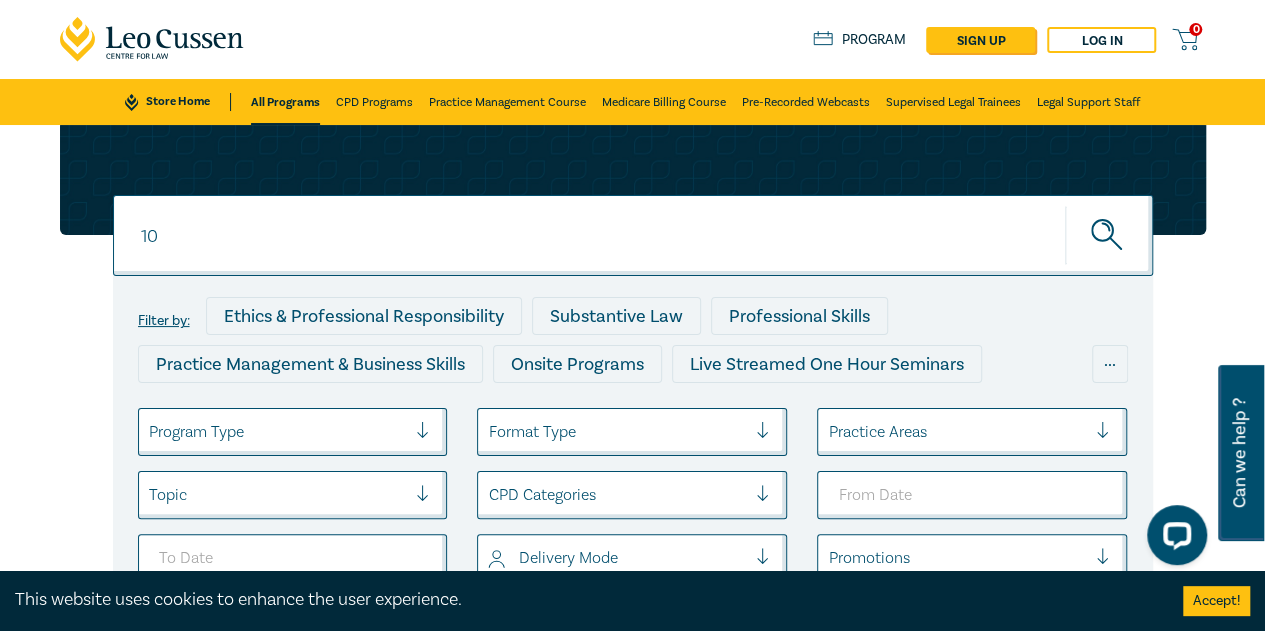 click on "All Programs" at bounding box center [285, 102] 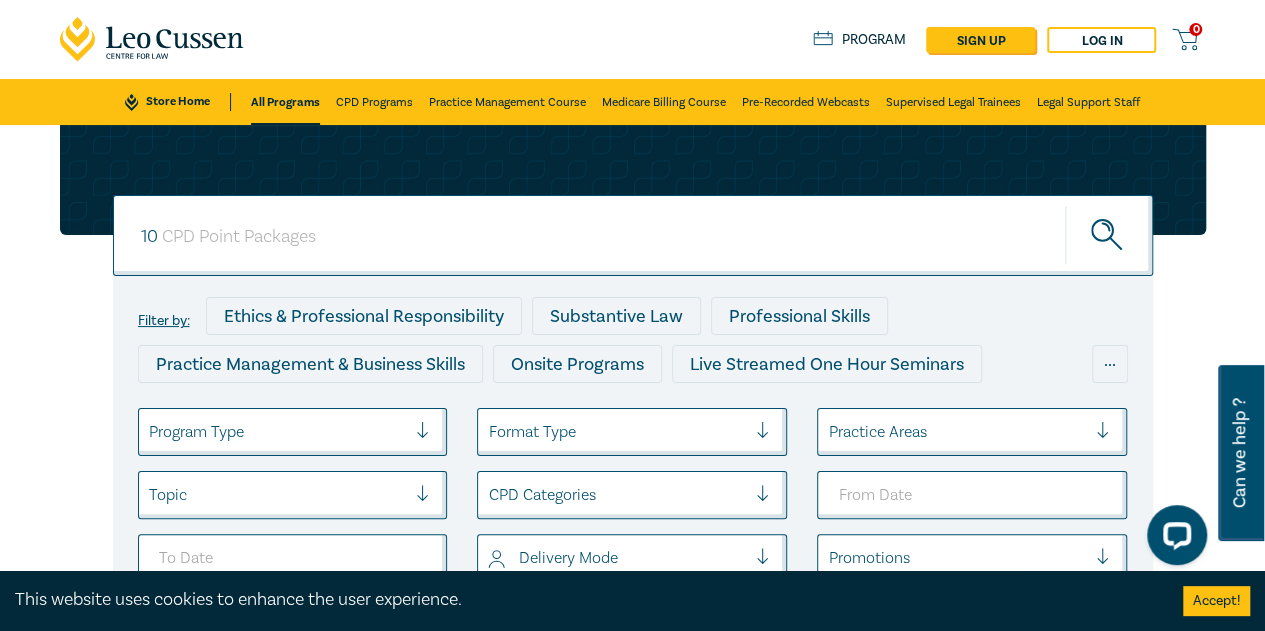 click on "10 10" at bounding box center [633, 235] 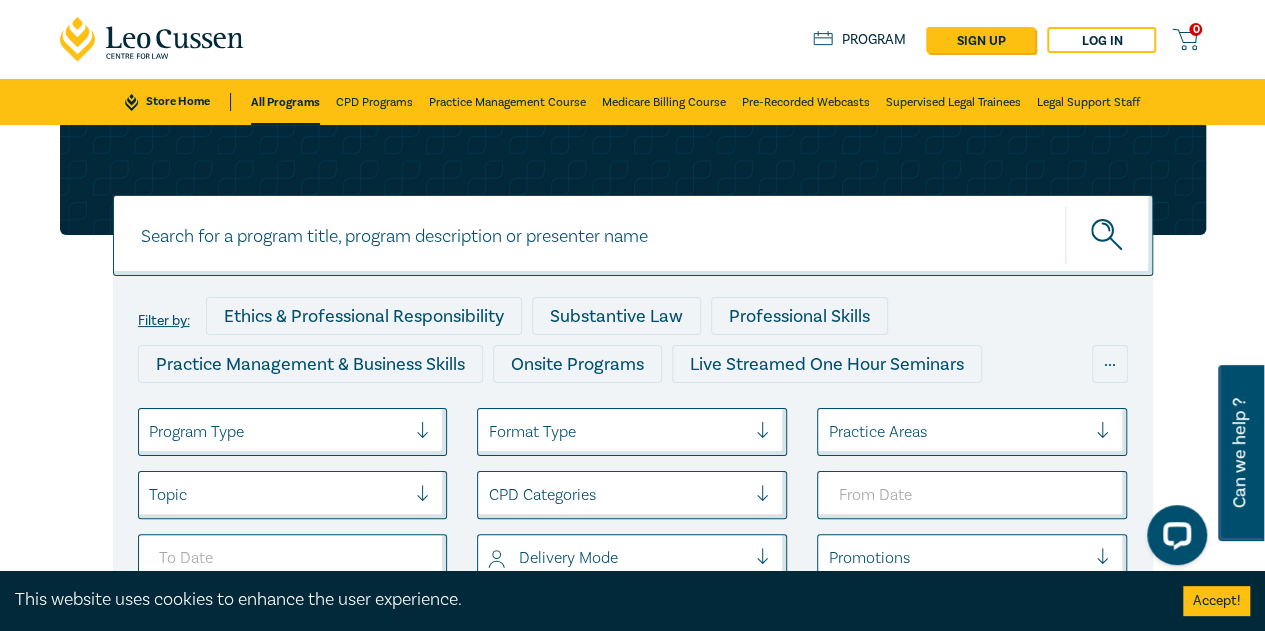 click at bounding box center (633, 235) 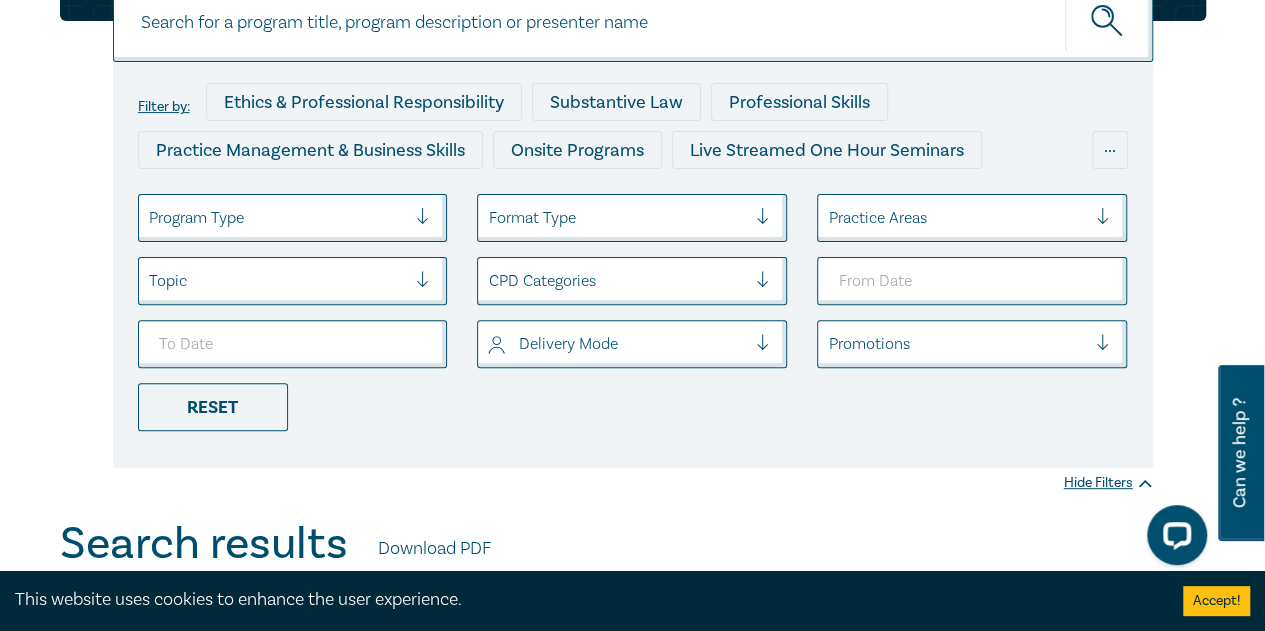 scroll, scrollTop: 100, scrollLeft: 0, axis: vertical 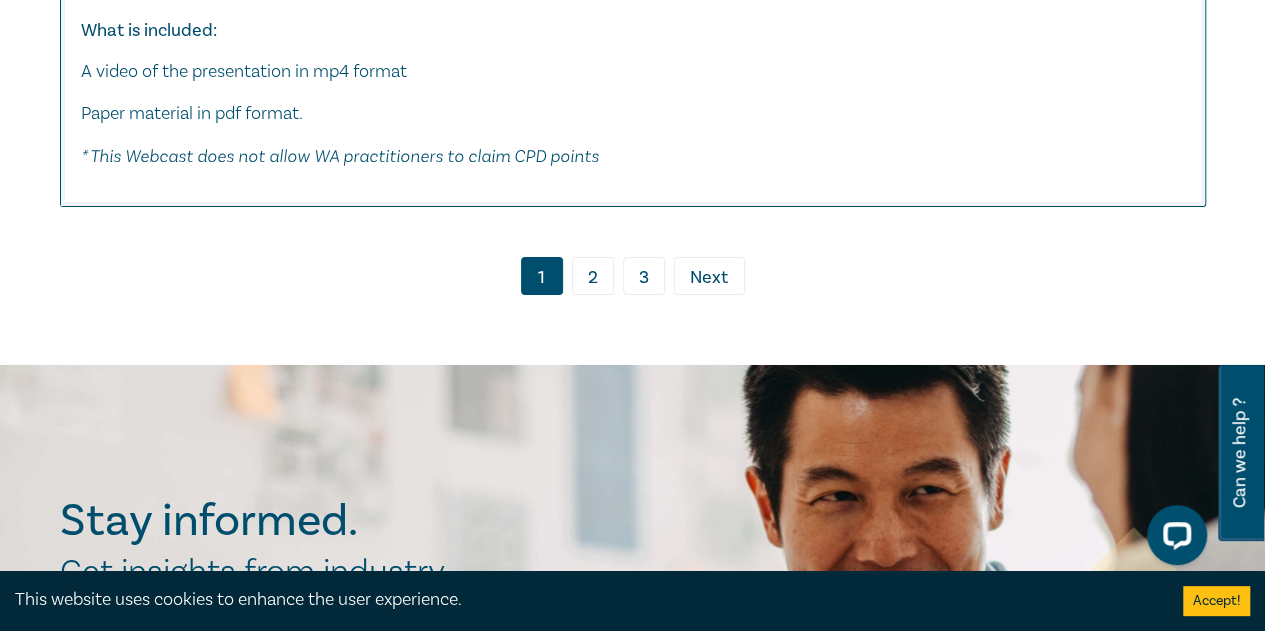 type 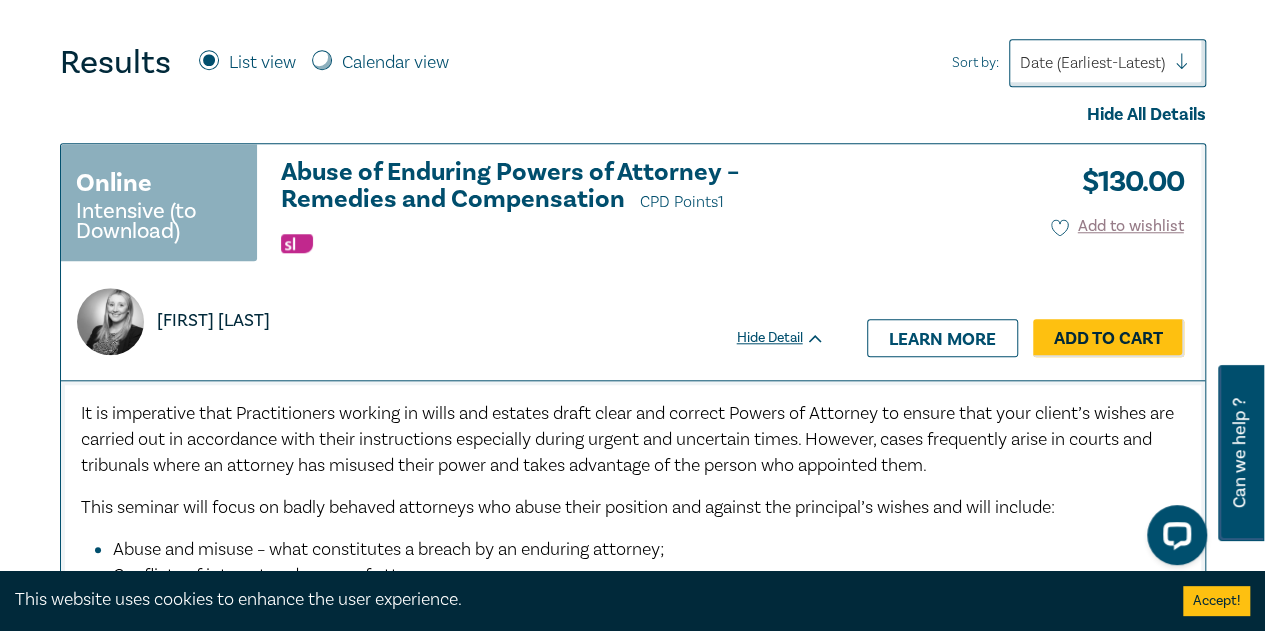 scroll, scrollTop: 590, scrollLeft: 0, axis: vertical 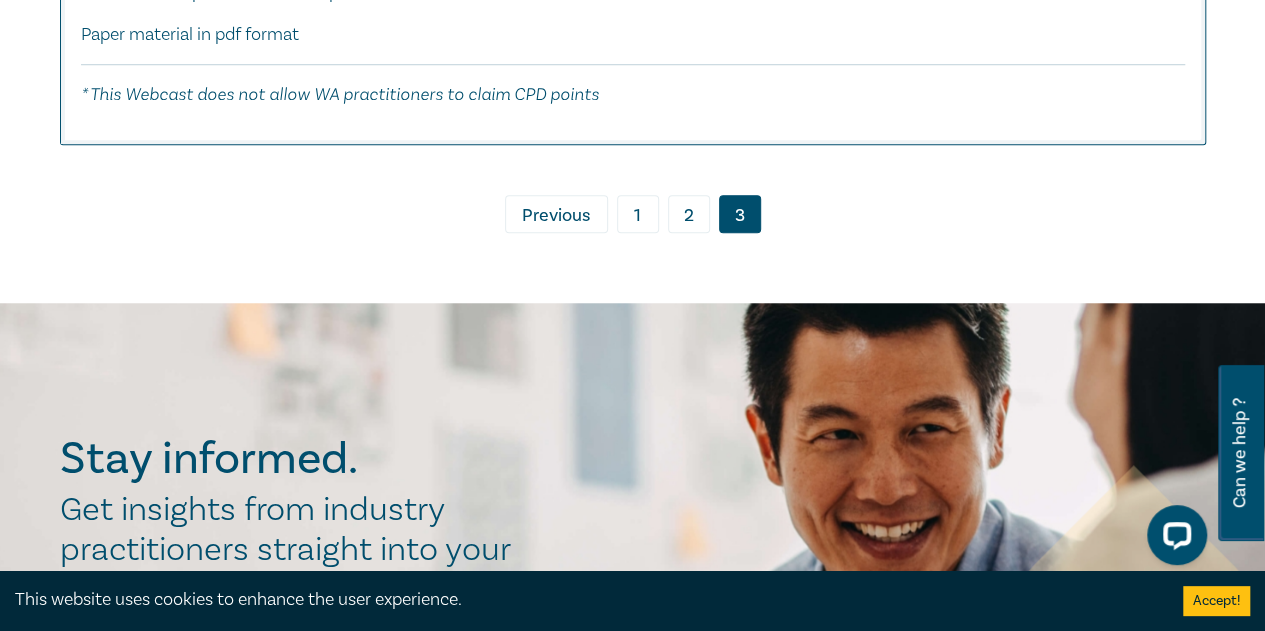 drag, startPoint x: 1268, startPoint y: 75, endPoint x: 69, endPoint y: 31, distance: 1199.807 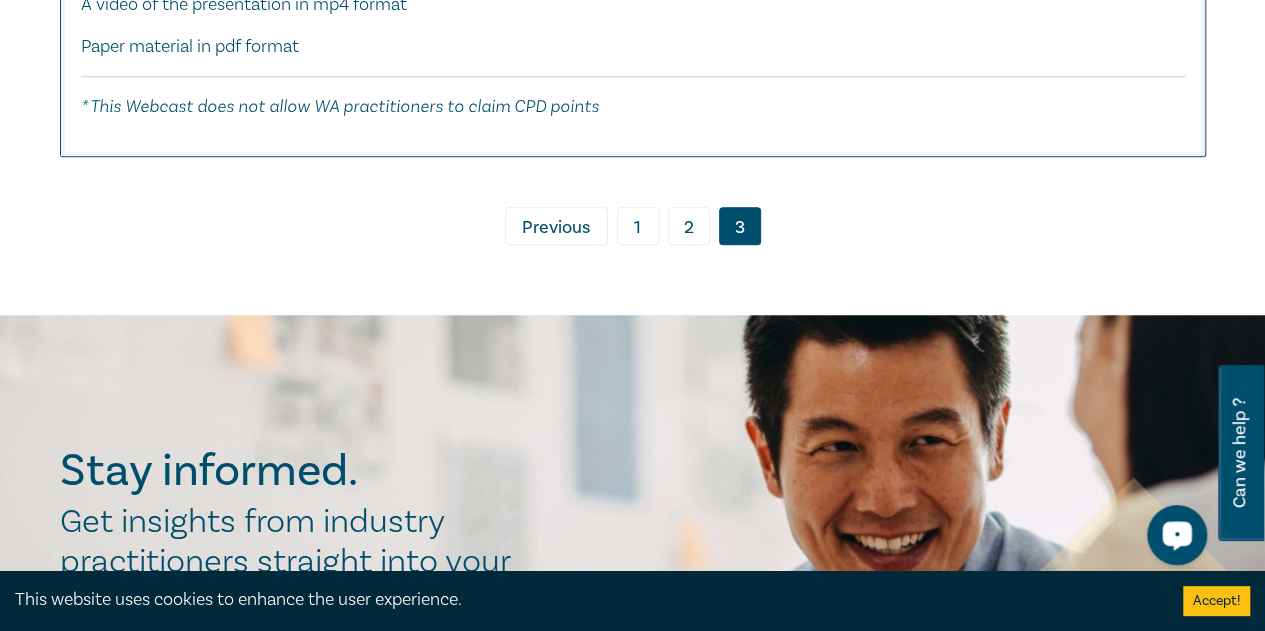 click on "2" at bounding box center [689, 226] 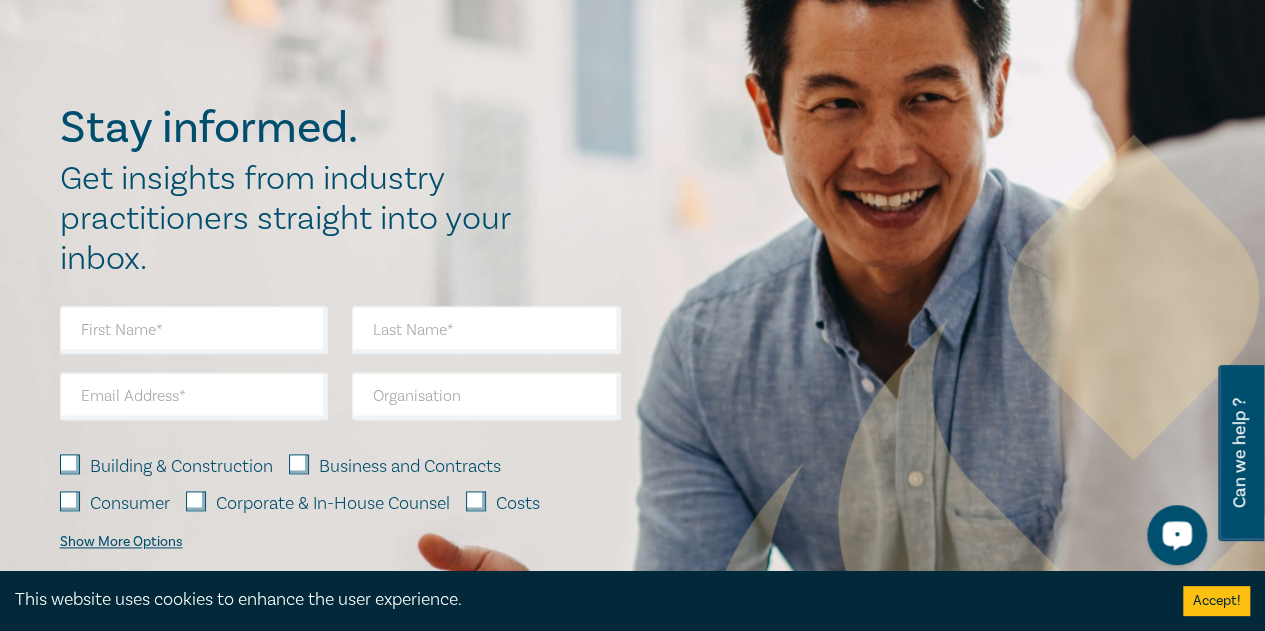 scroll, scrollTop: 12226, scrollLeft: 0, axis: vertical 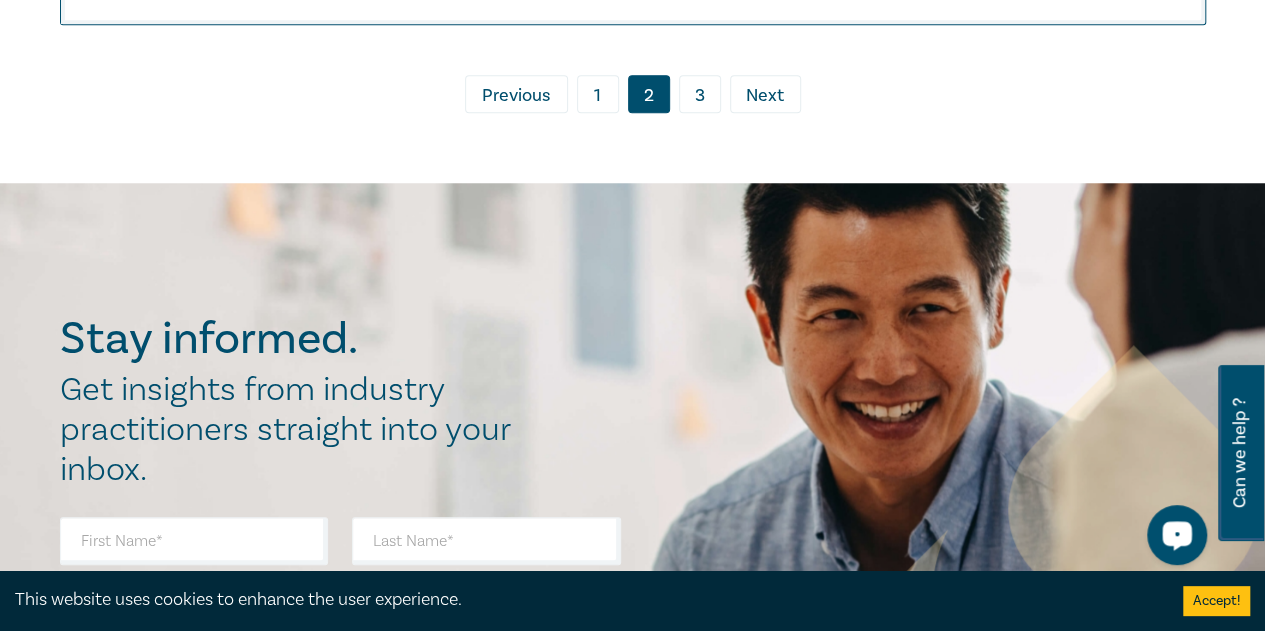 click on "1" at bounding box center [598, 94] 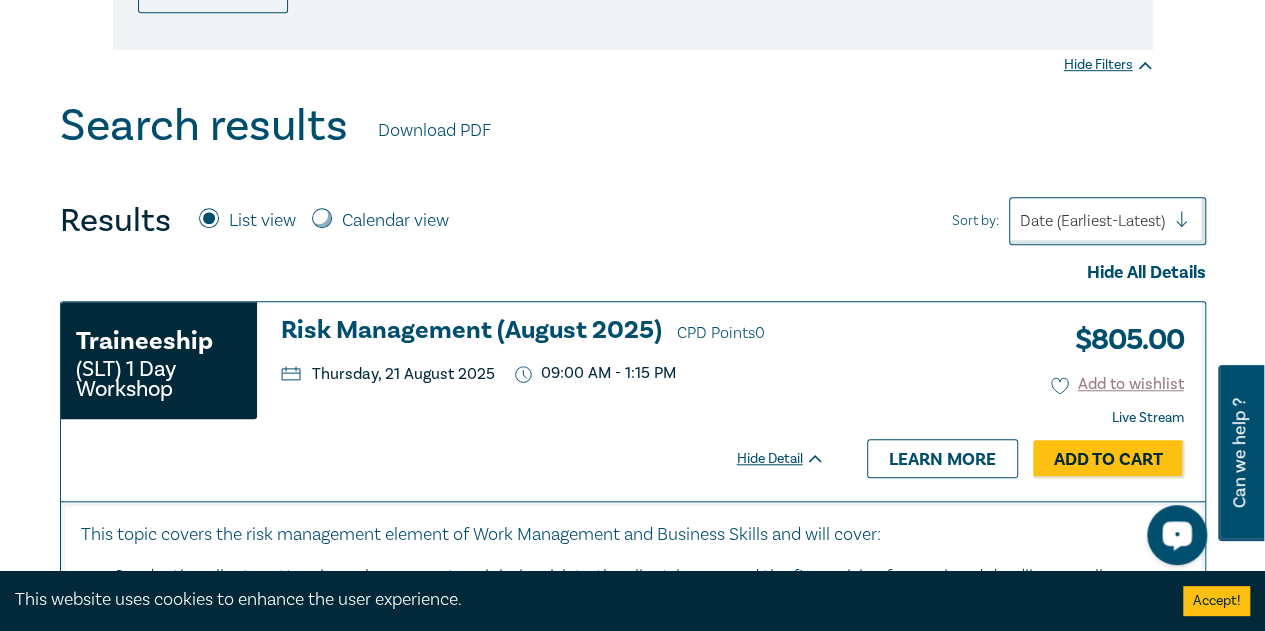 scroll, scrollTop: 0, scrollLeft: 0, axis: both 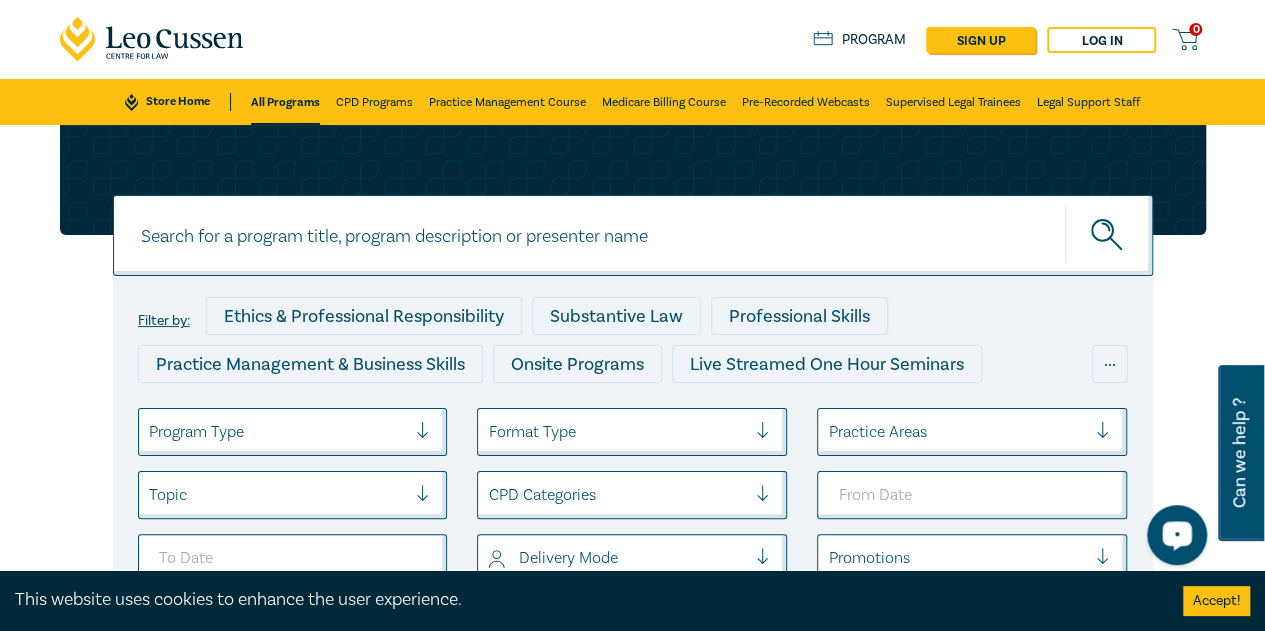 click 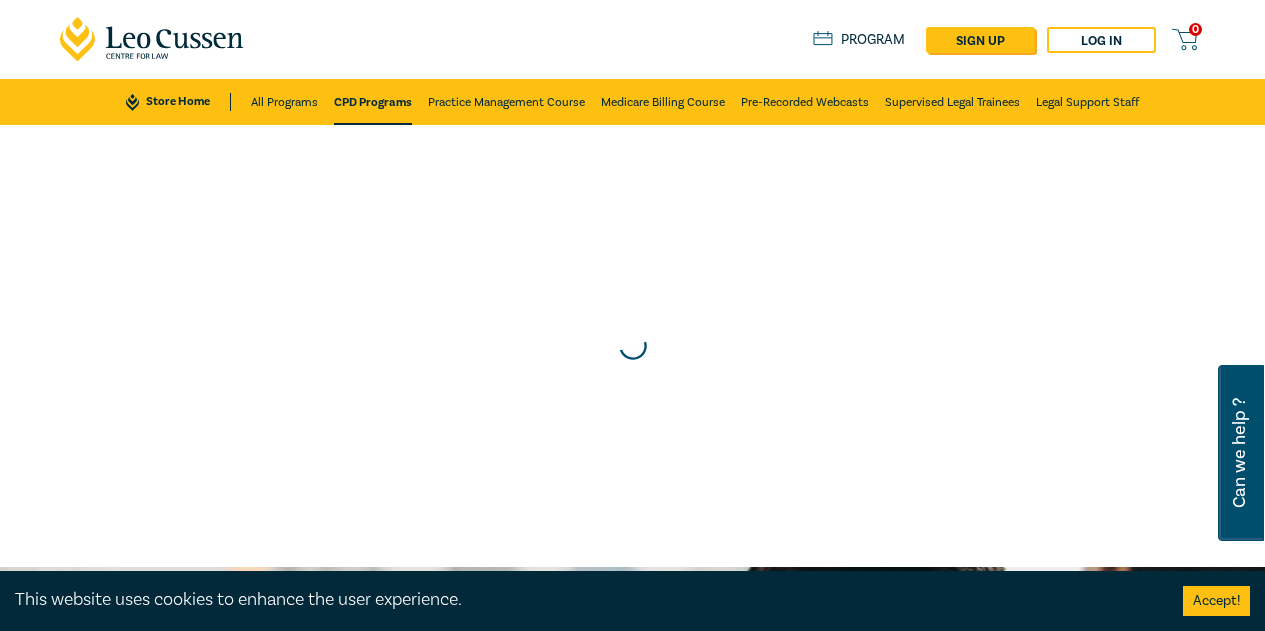 scroll, scrollTop: 0, scrollLeft: 0, axis: both 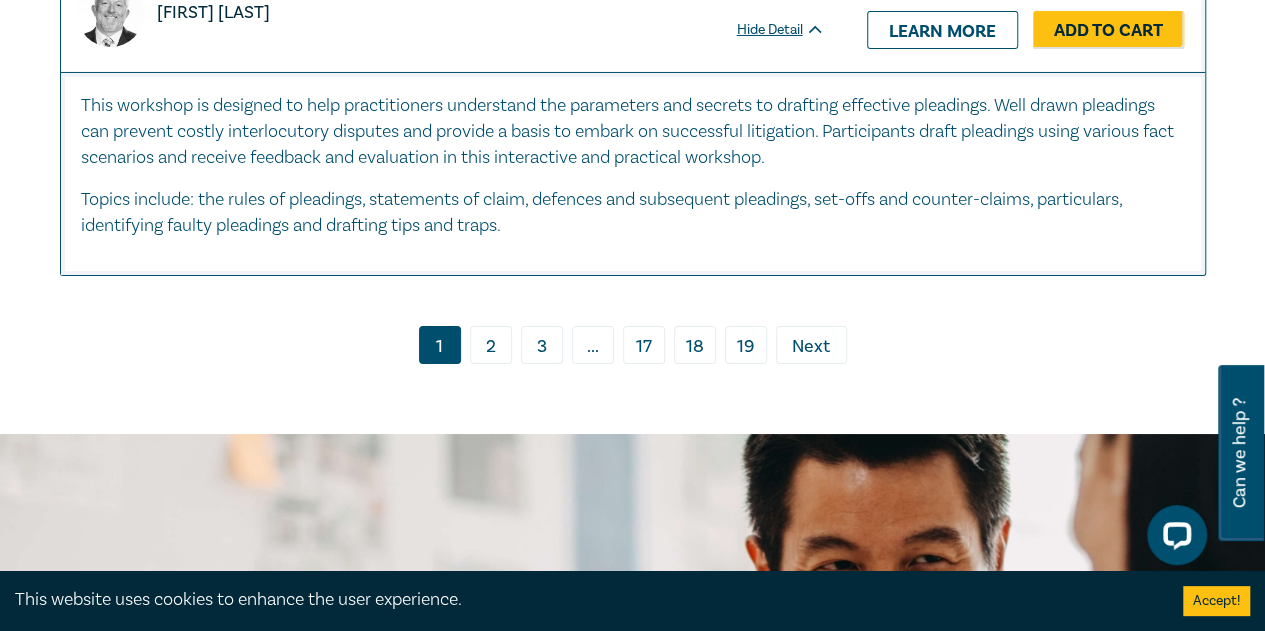 click on "3" at bounding box center (542, 345) 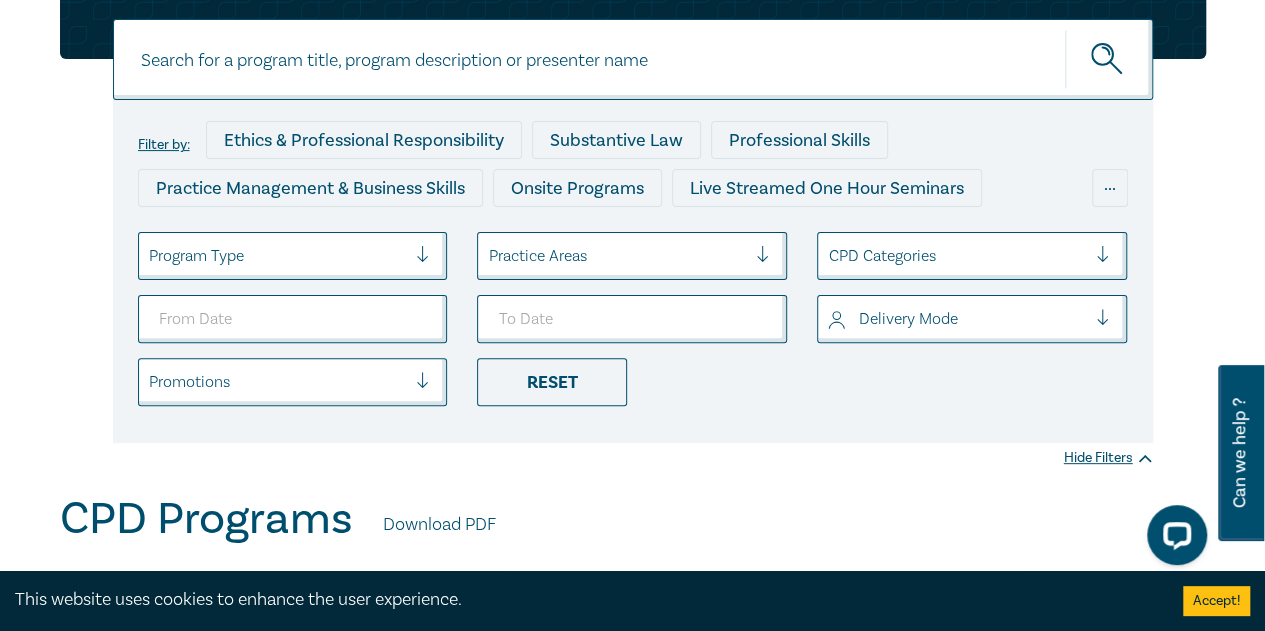 scroll, scrollTop: 0, scrollLeft: 0, axis: both 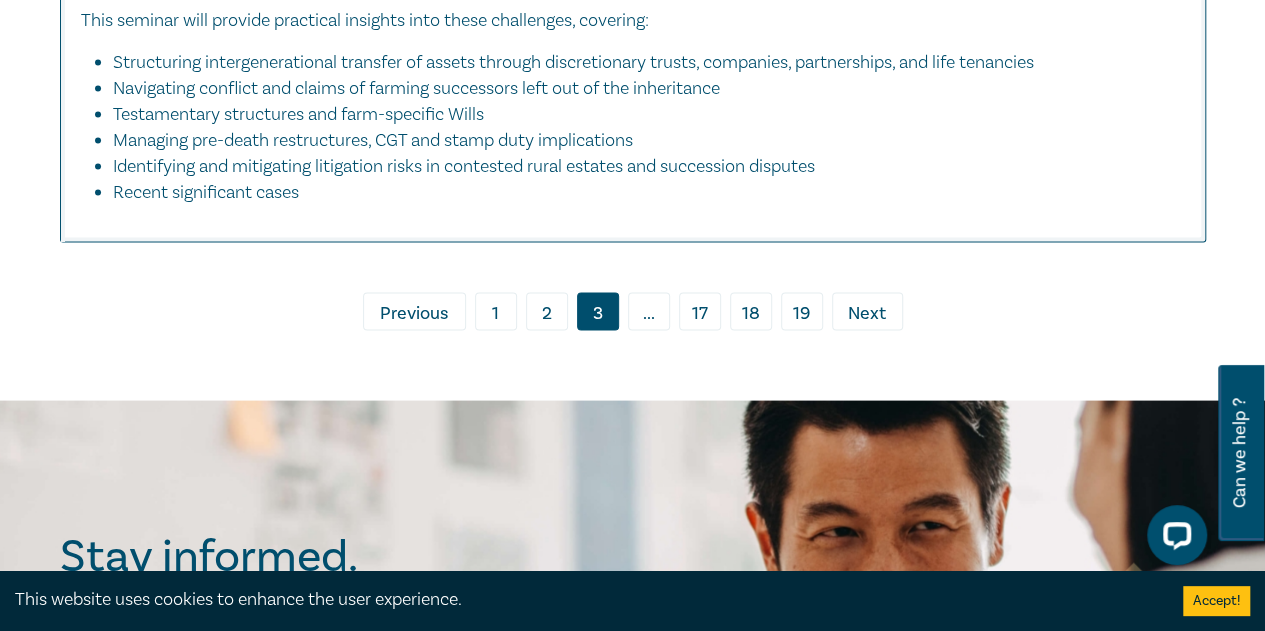 click on "Next" at bounding box center [867, 313] 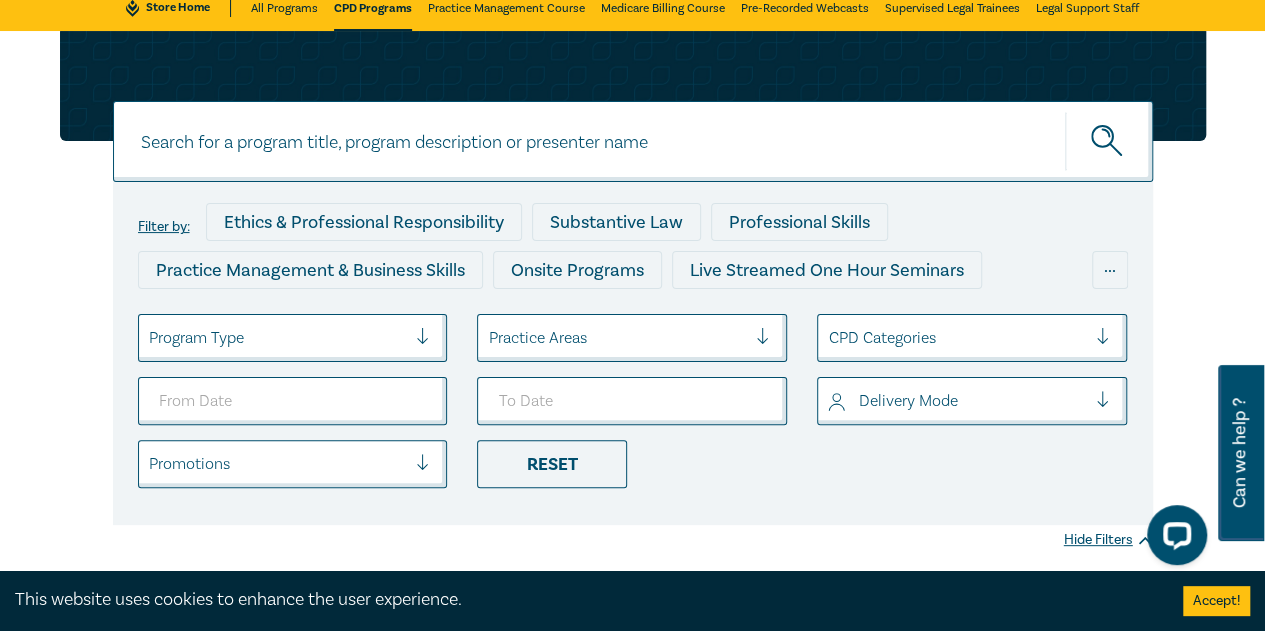 scroll, scrollTop: 0, scrollLeft: 0, axis: both 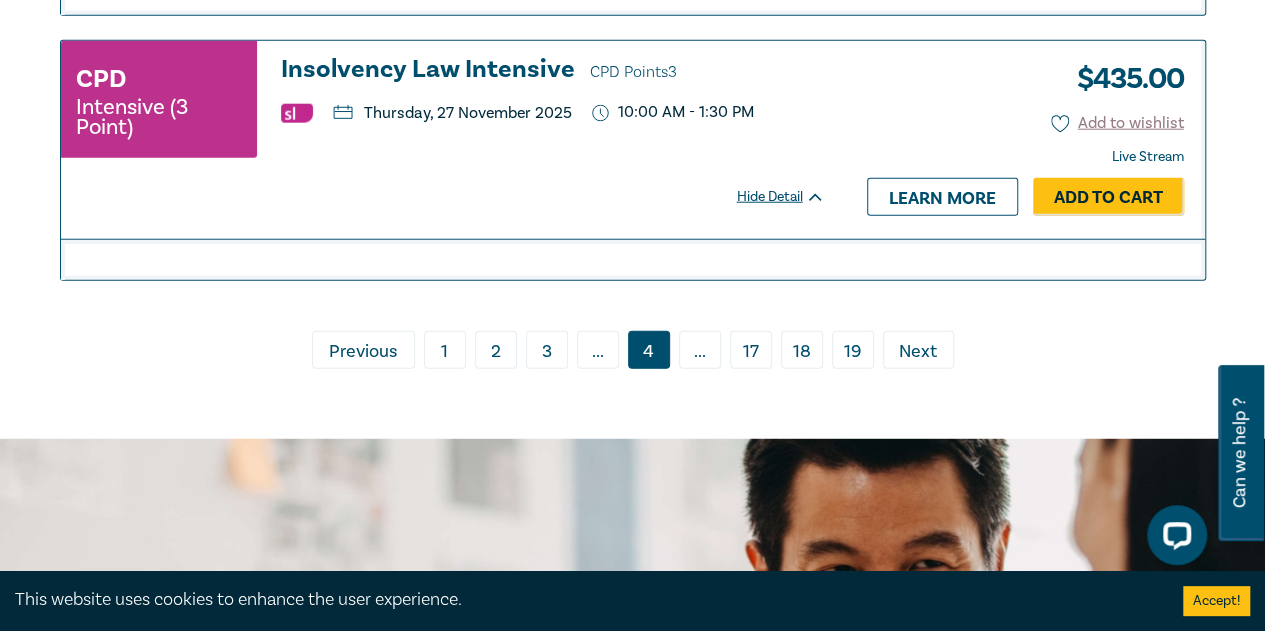 drag, startPoint x: 1271, startPoint y: 32, endPoint x: 35, endPoint y: 27, distance: 1236.0101 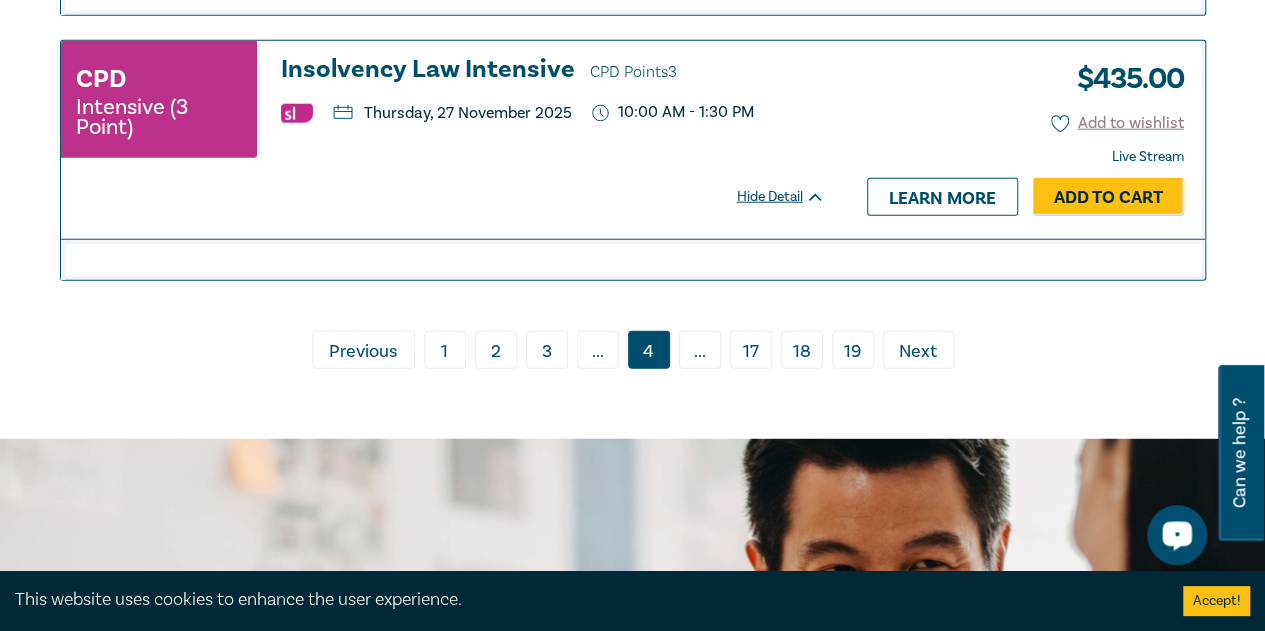 click on "Next" at bounding box center (918, 352) 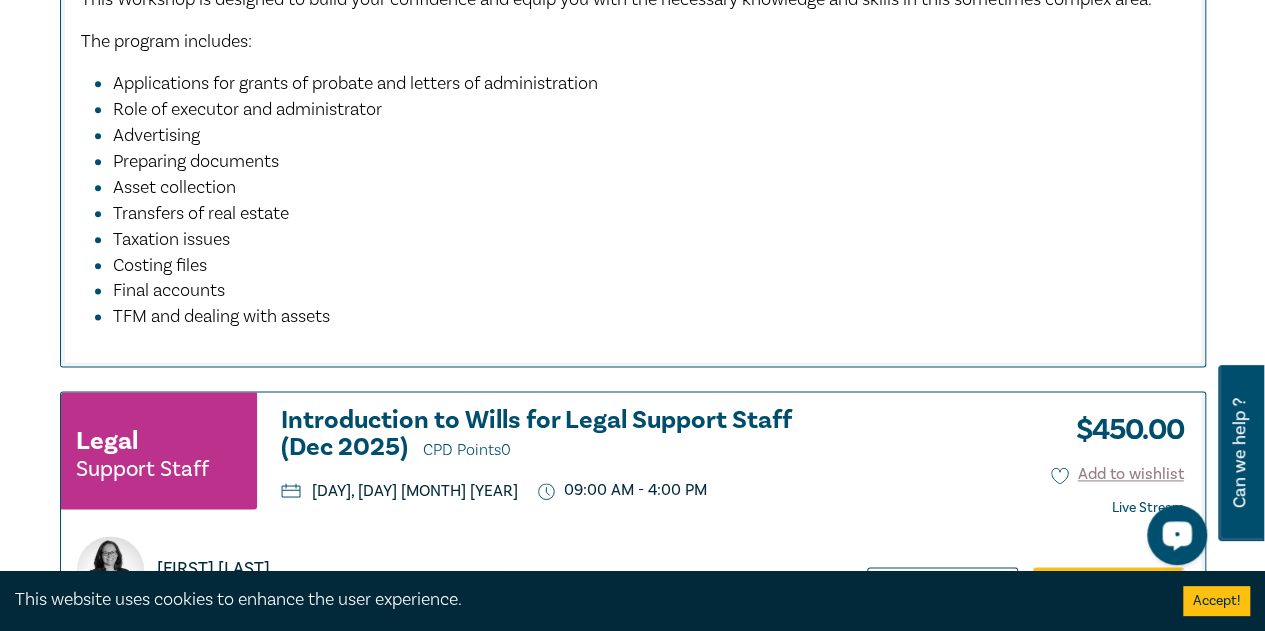 scroll, scrollTop: 1400, scrollLeft: 0, axis: vertical 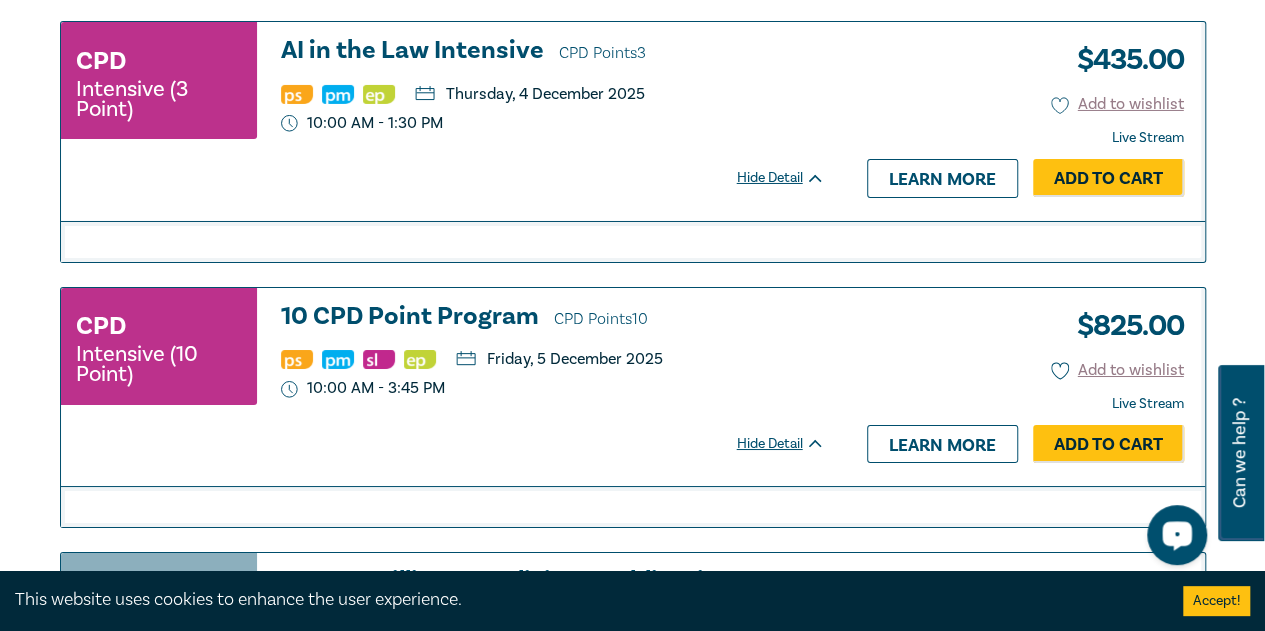 click on "10 CPD Point Program   CPD Points  10" at bounding box center [553, 318] 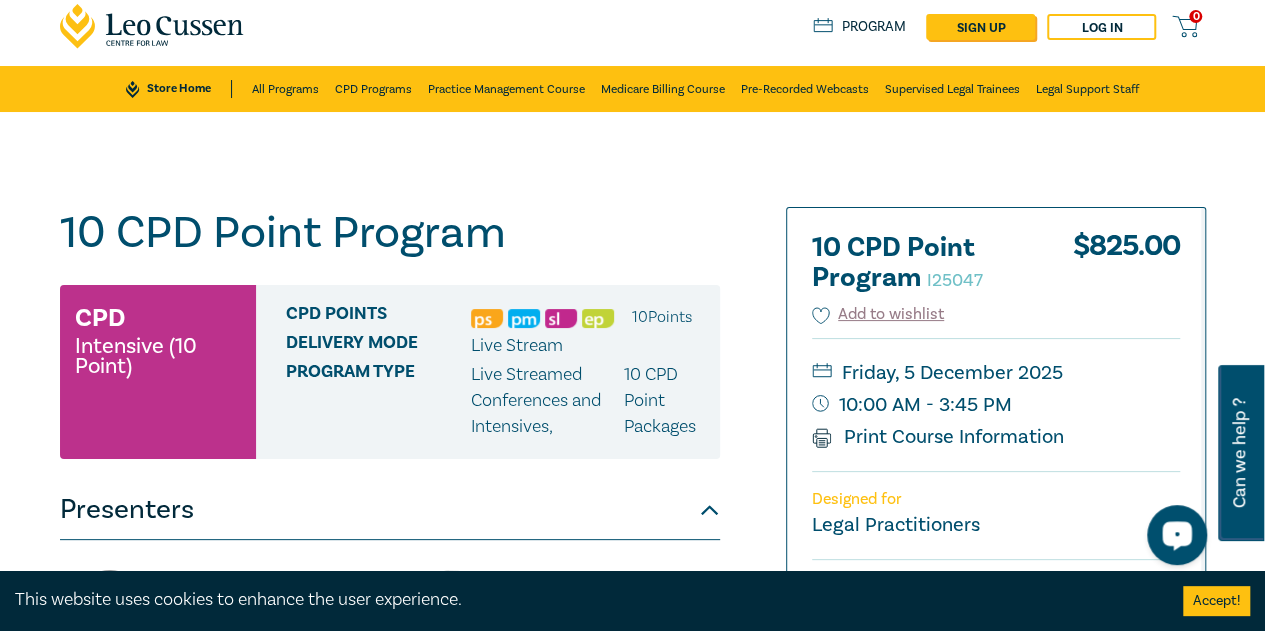 scroll, scrollTop: 0, scrollLeft: 0, axis: both 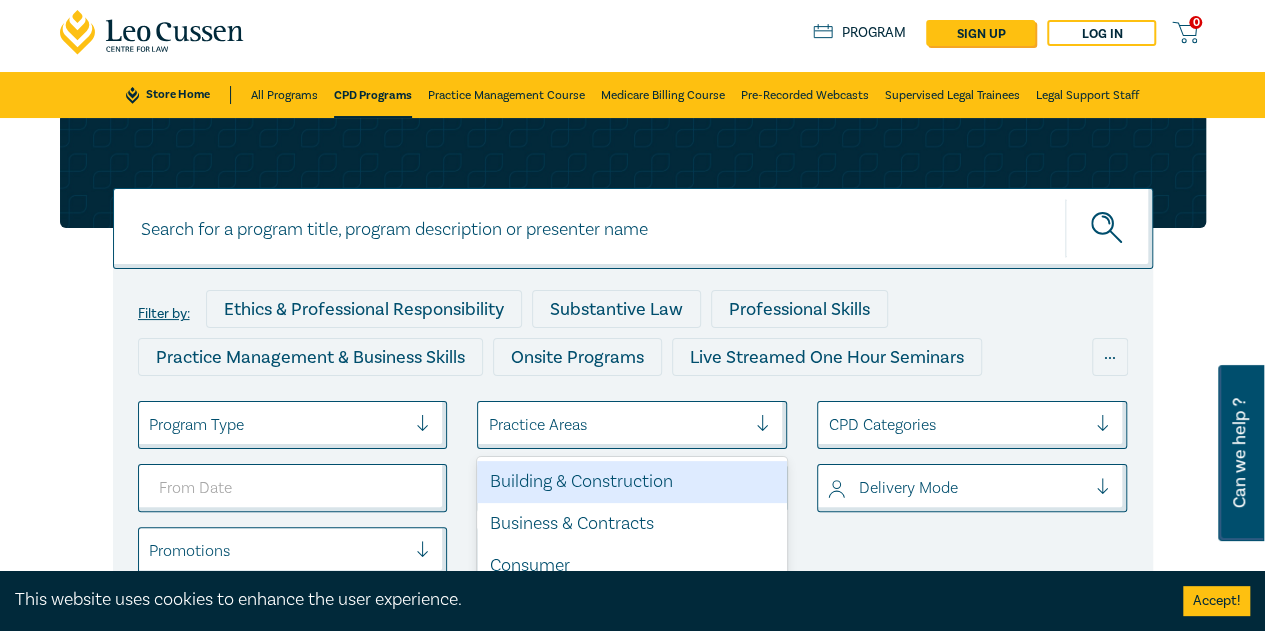 click at bounding box center [617, 425] 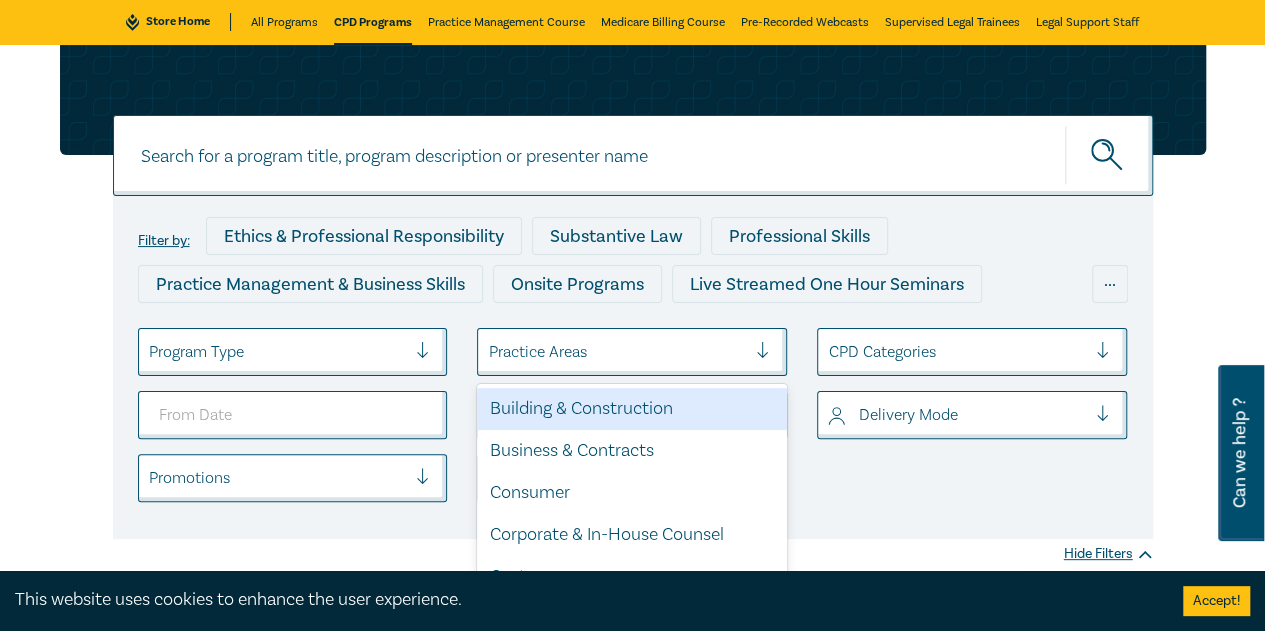 scroll, scrollTop: 140, scrollLeft: 0, axis: vertical 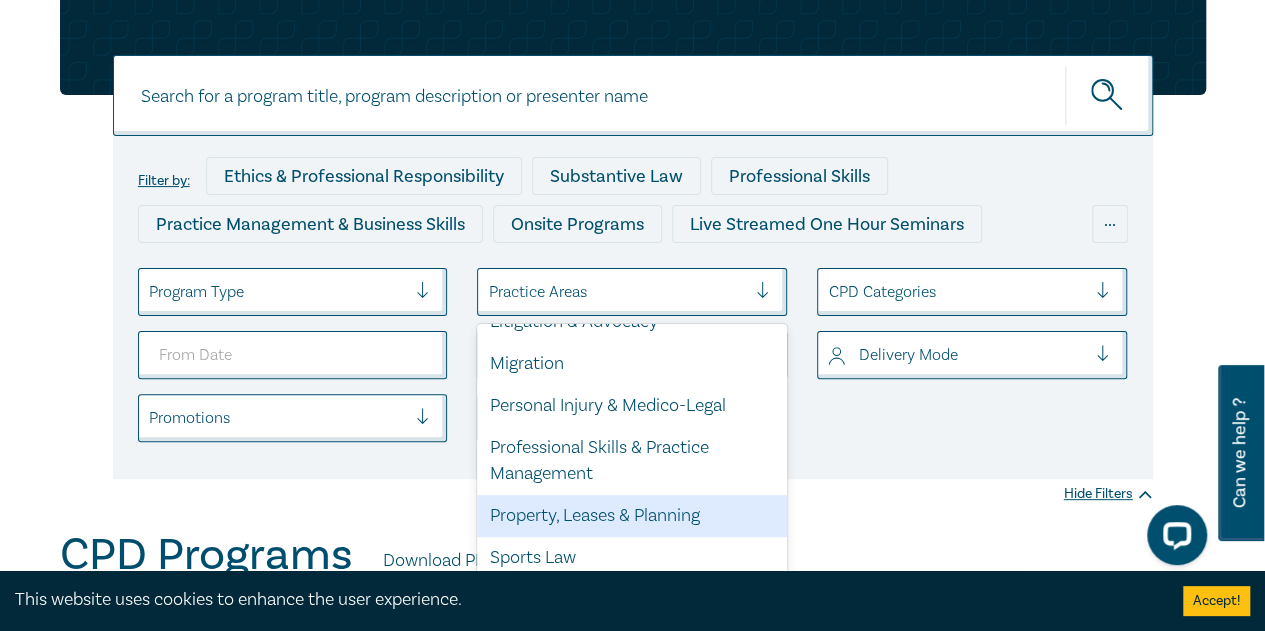 click on "Property, Leases & Planning" at bounding box center [632, 516] 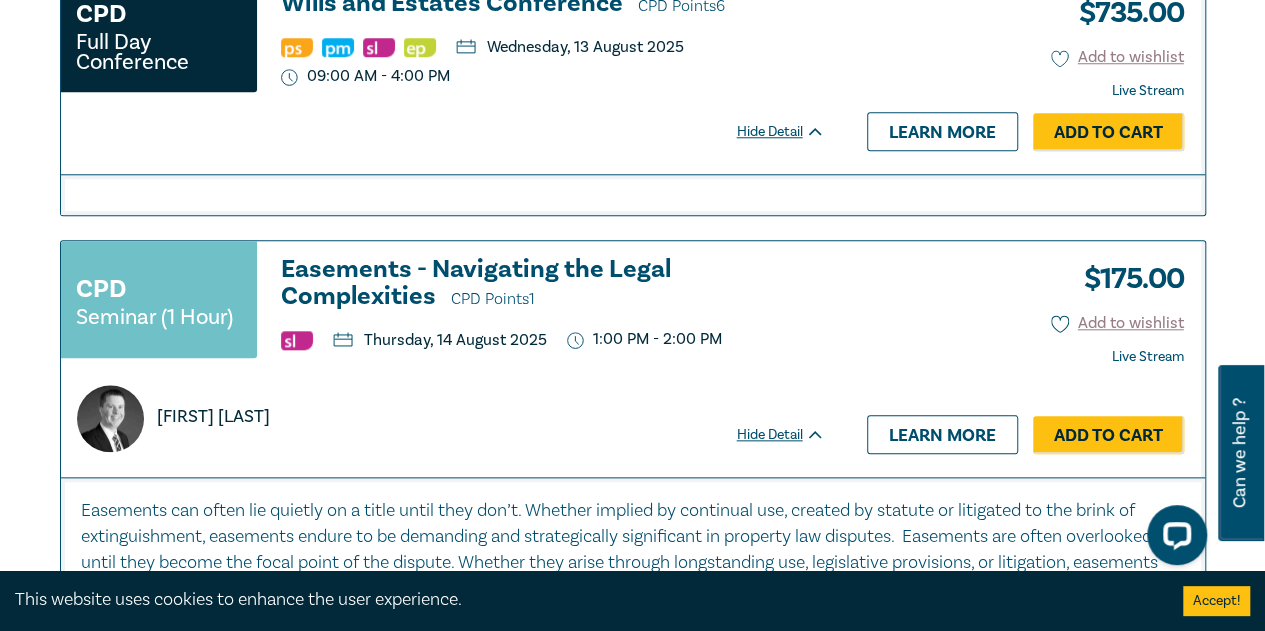 scroll, scrollTop: 900, scrollLeft: 0, axis: vertical 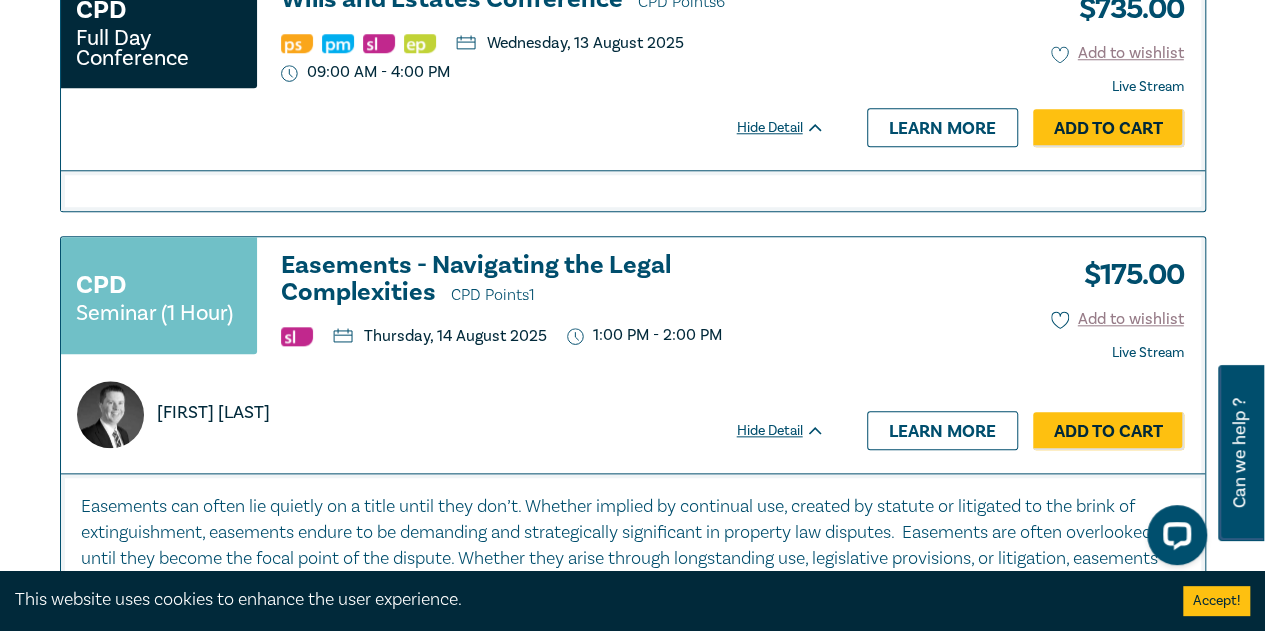 click on "Easements - Navigating the Legal Complexities   CPD Points  1" at bounding box center [553, 280] 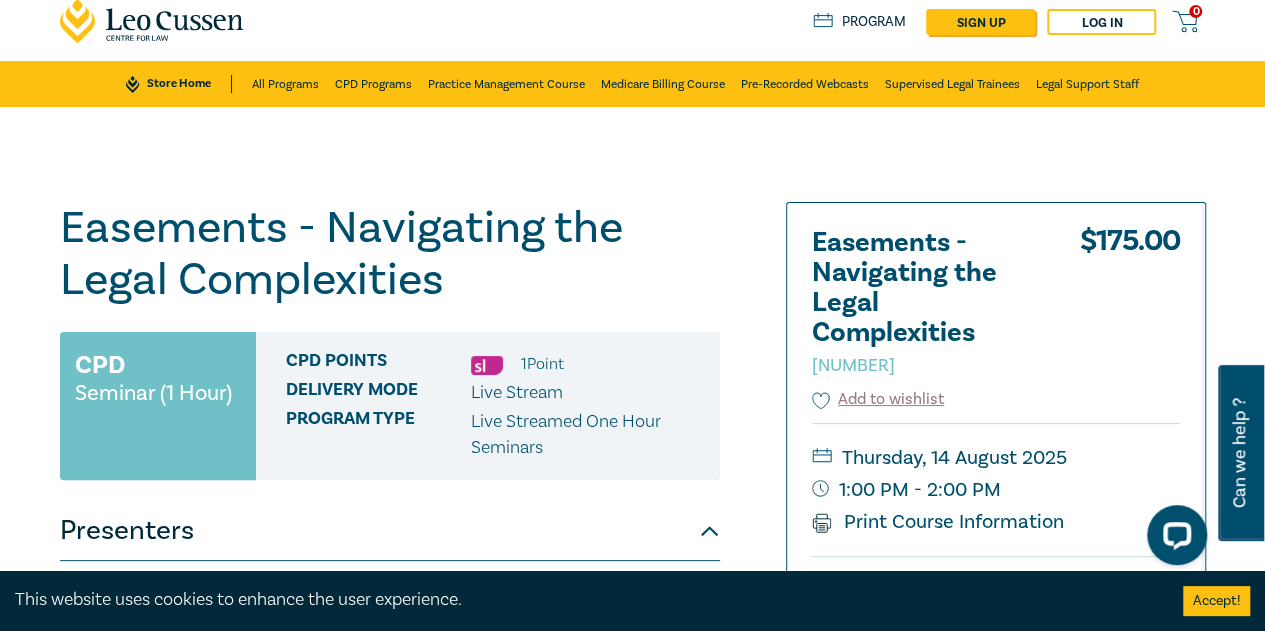scroll, scrollTop: 0, scrollLeft: 0, axis: both 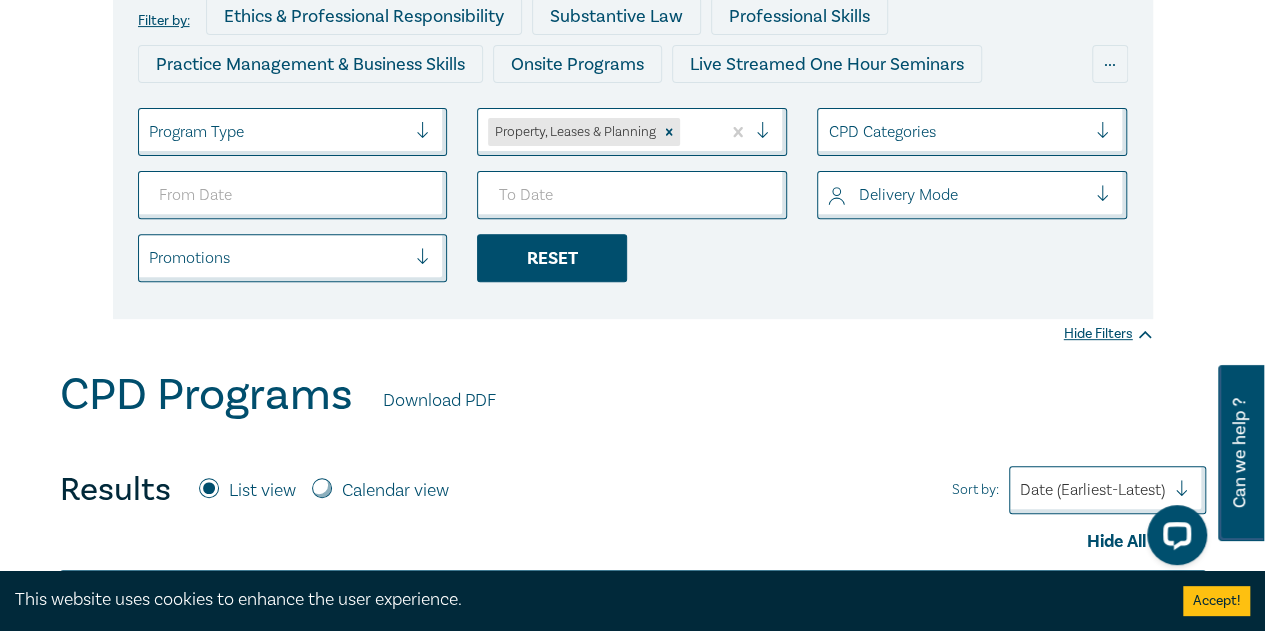 click on "Reset" at bounding box center [552, 258] 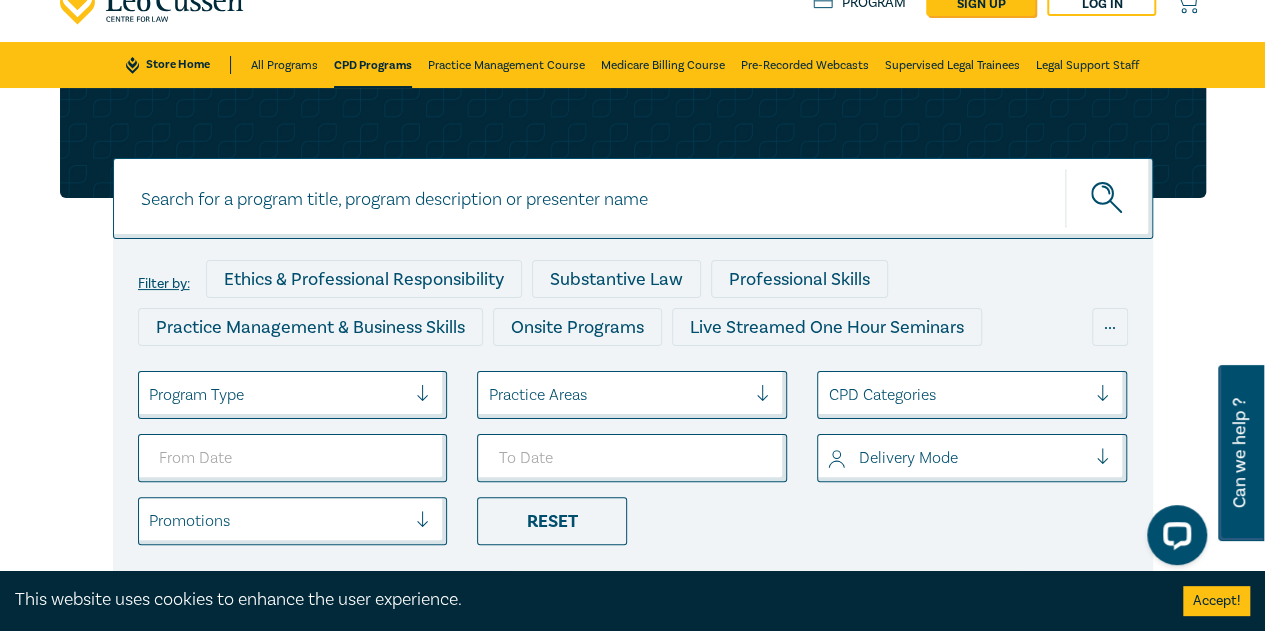 scroll, scrollTop: 0, scrollLeft: 0, axis: both 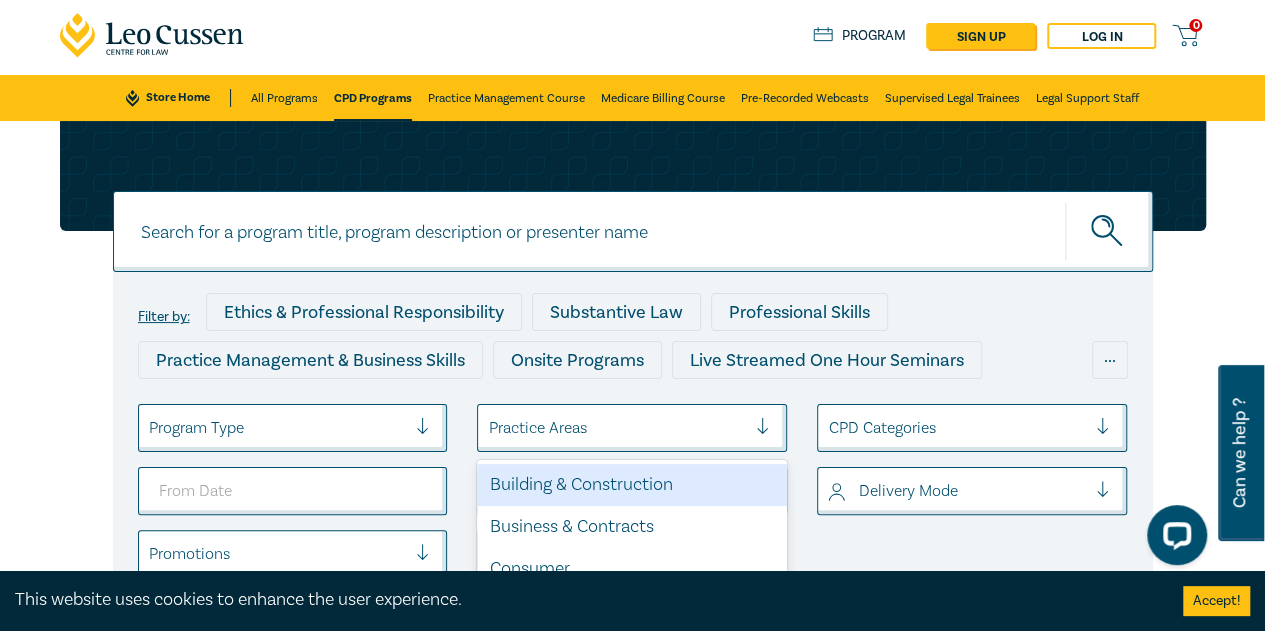 click at bounding box center [617, 428] 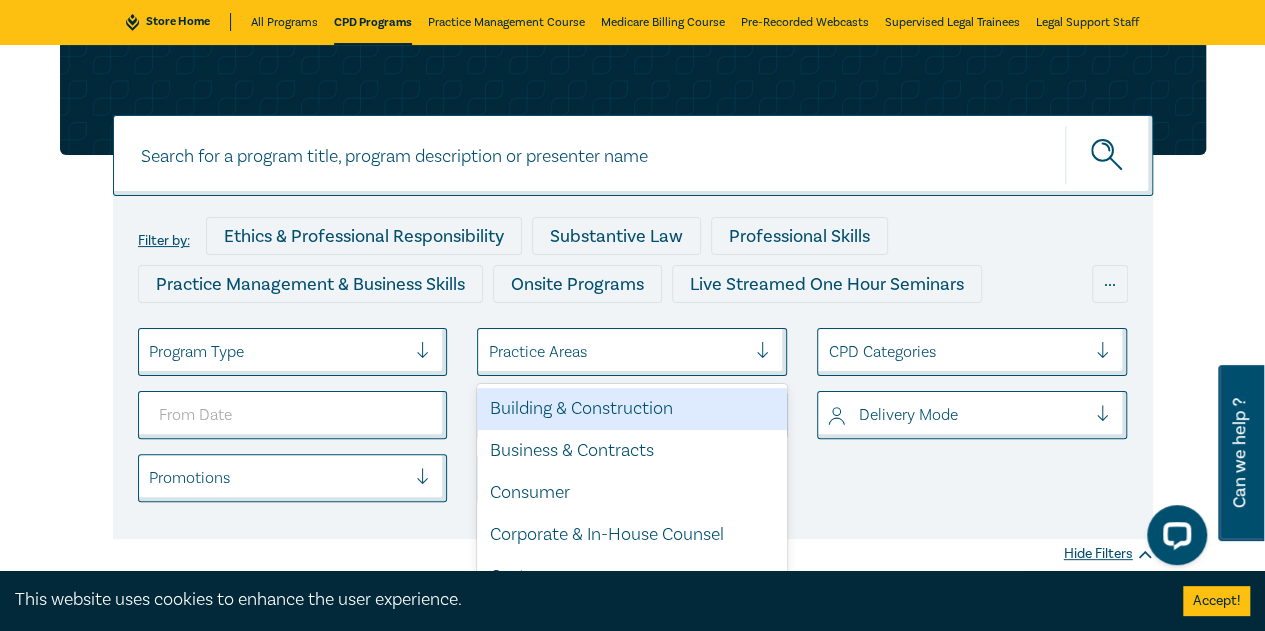 scroll, scrollTop: 140, scrollLeft: 0, axis: vertical 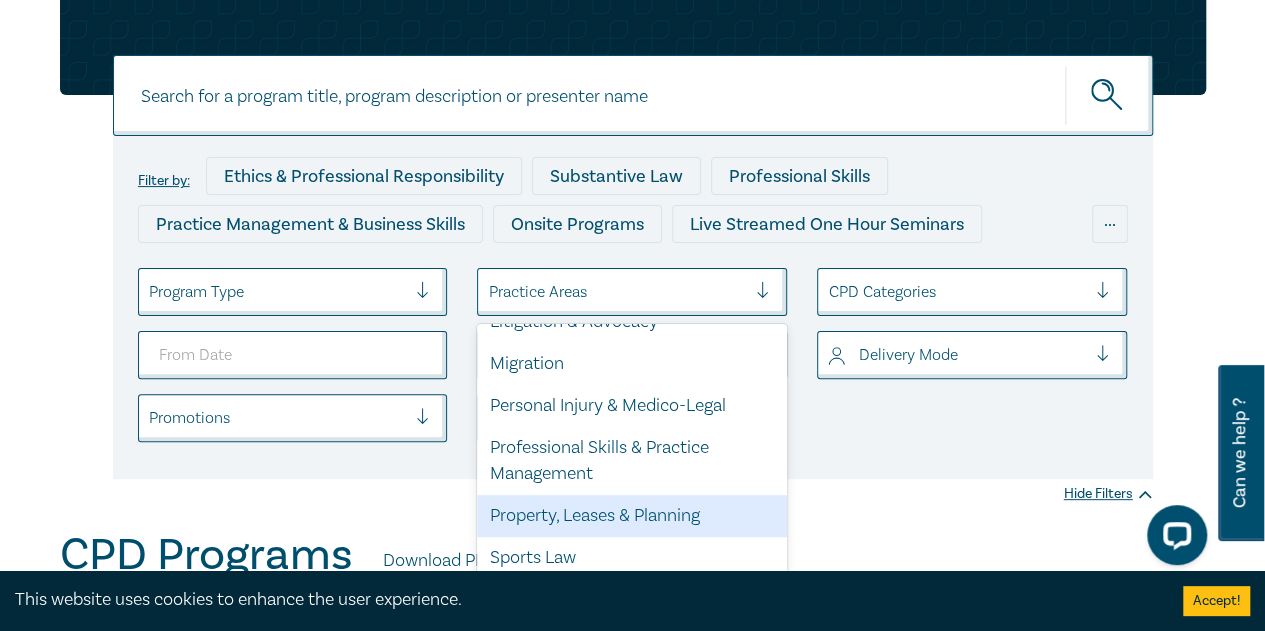 click on "Property, Leases & Planning" at bounding box center [632, 516] 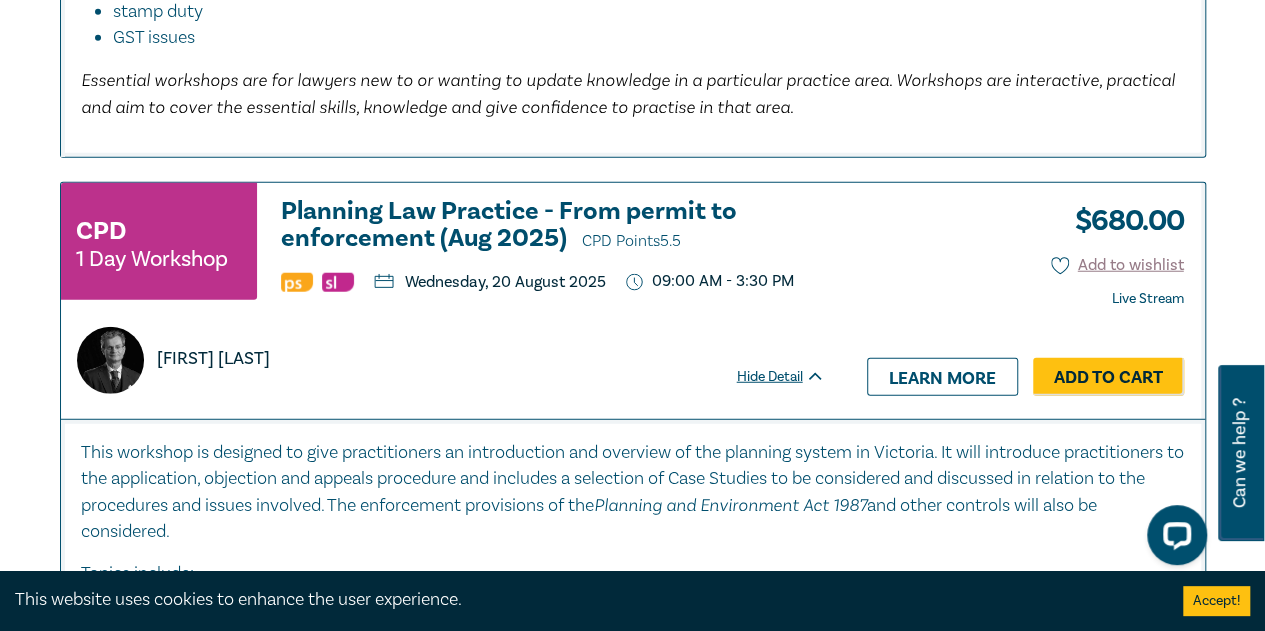 scroll, scrollTop: 2500, scrollLeft: 0, axis: vertical 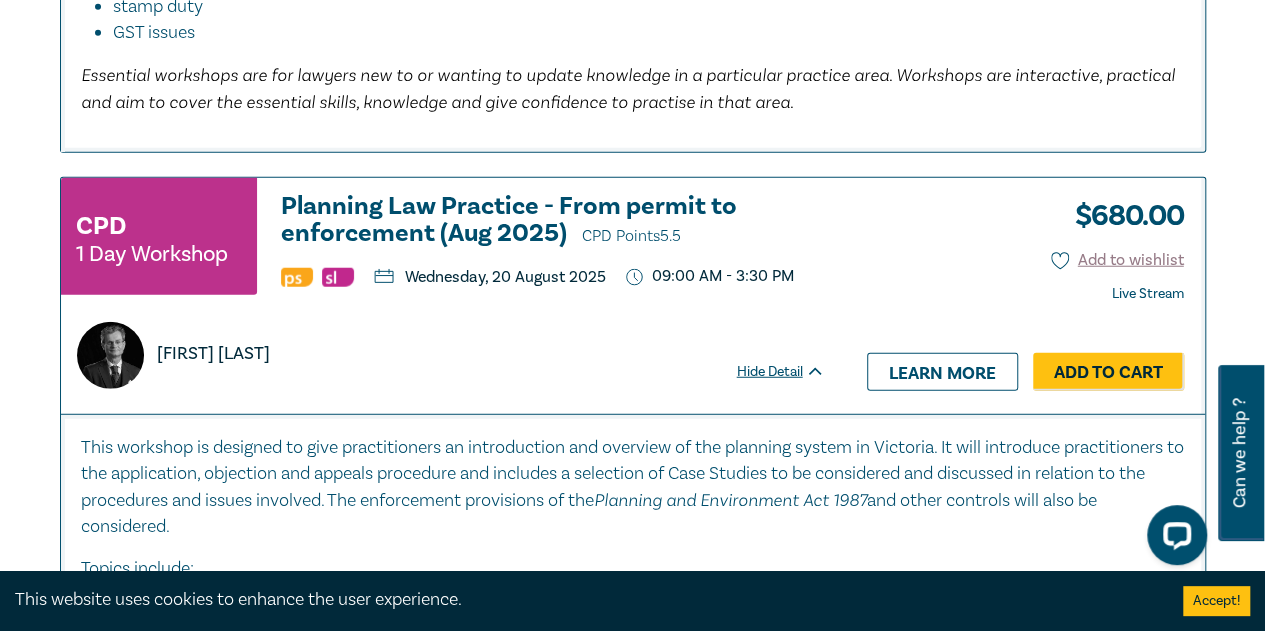 click on "Planning Law Practice - From permit to enforcement (Aug 2025)   CPD Points  5.5" at bounding box center [553, 221] 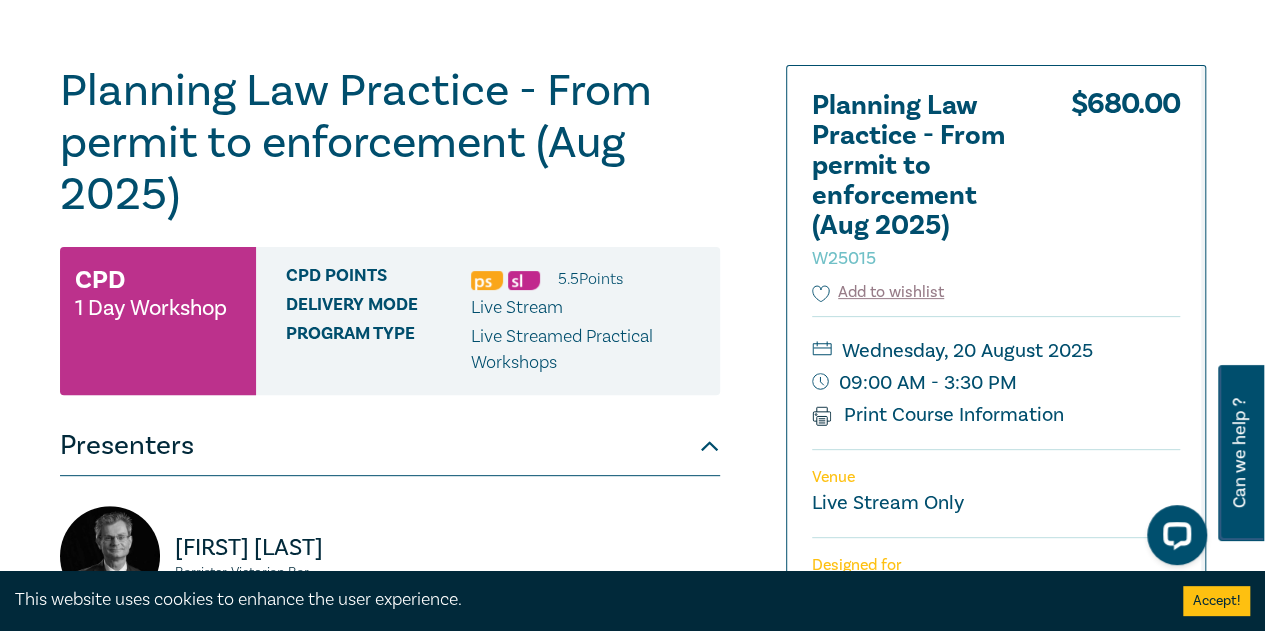 scroll, scrollTop: 0, scrollLeft: 0, axis: both 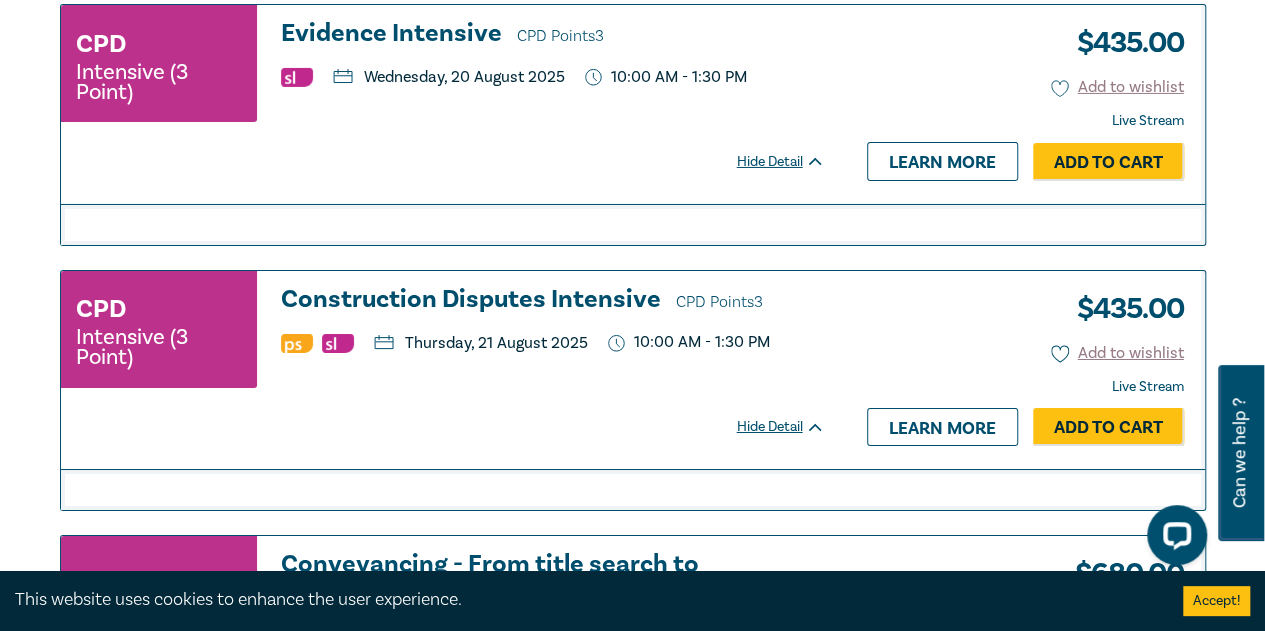 click on "Construction Disputes Intensive   CPD Points  3" at bounding box center [553, 301] 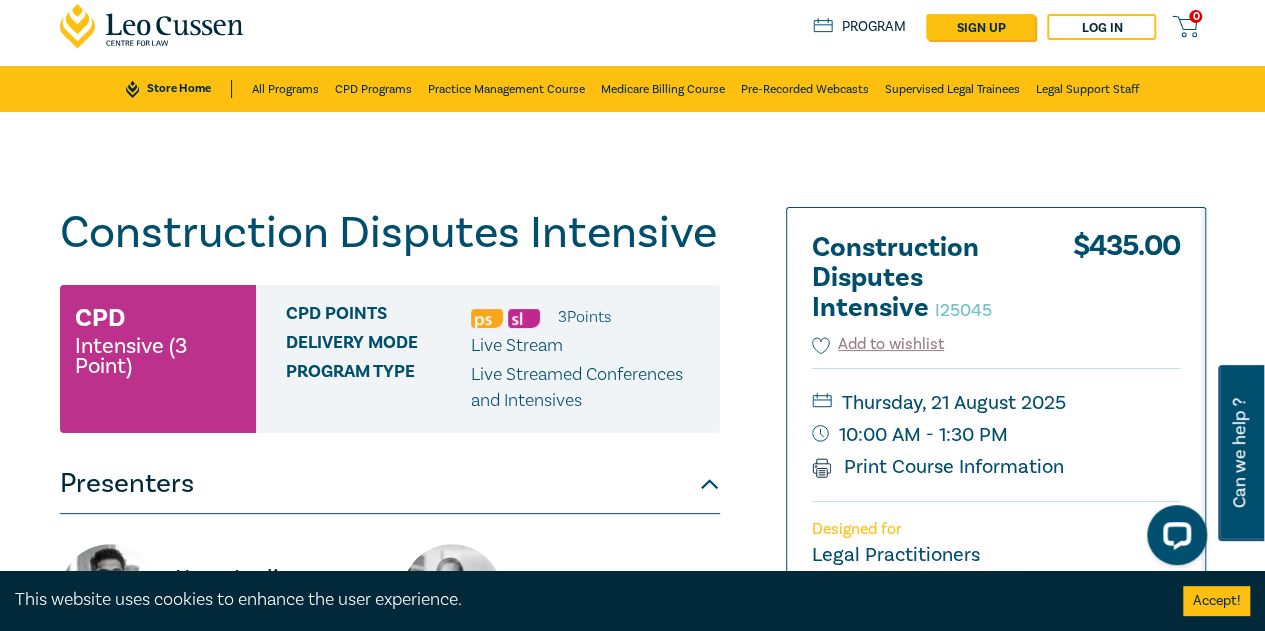 scroll, scrollTop: 0, scrollLeft: 0, axis: both 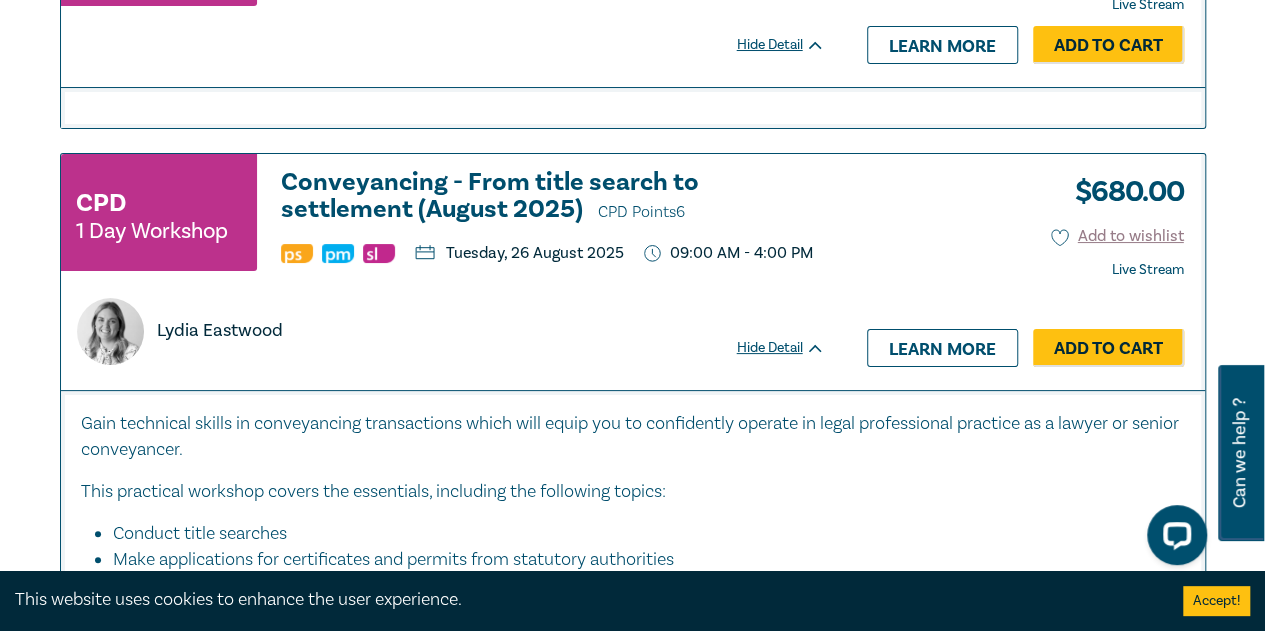 click on "Conveyancing - From title search to settlement (August 2025)   CPD Points  6" at bounding box center (553, 197) 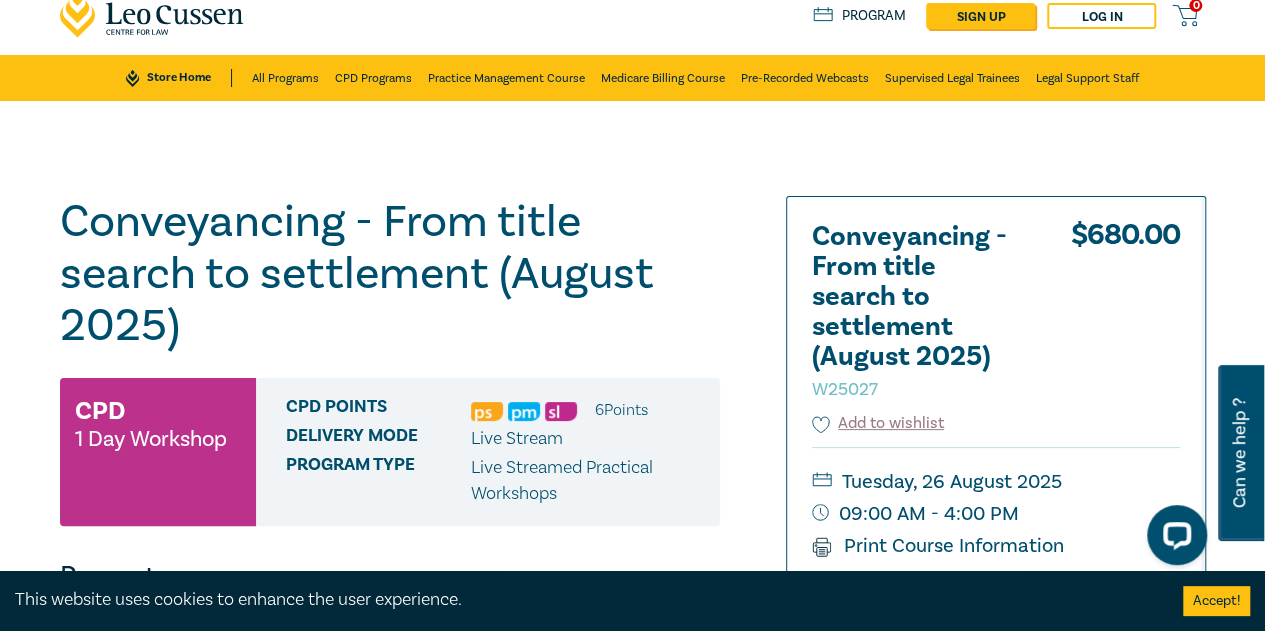 scroll, scrollTop: 0, scrollLeft: 0, axis: both 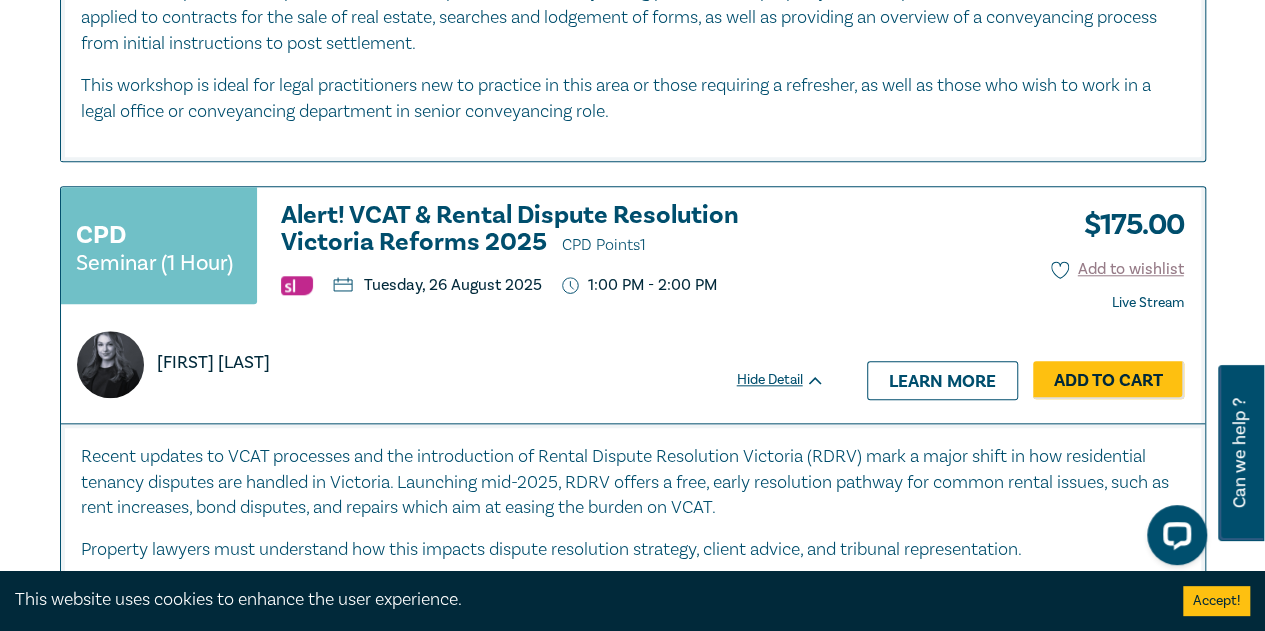 click on "Alert! VCAT & Rental Dispute Resolution Victoria Reforms 2025   CPD Points  1" at bounding box center [553, 230] 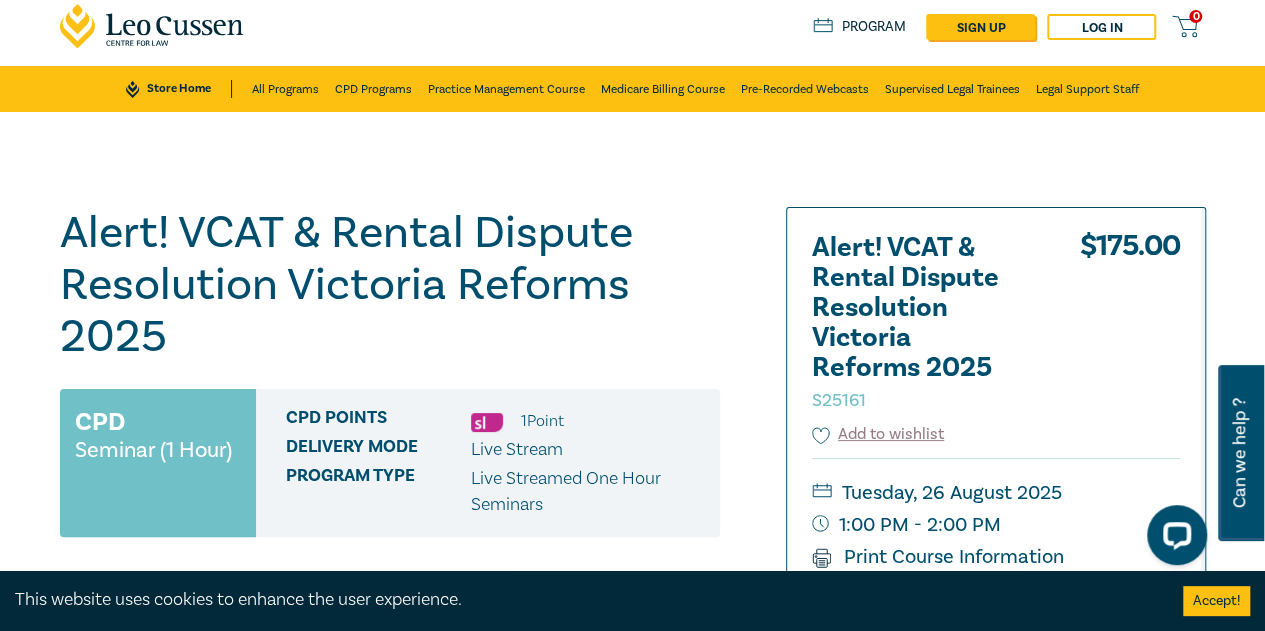 scroll, scrollTop: 0, scrollLeft: 0, axis: both 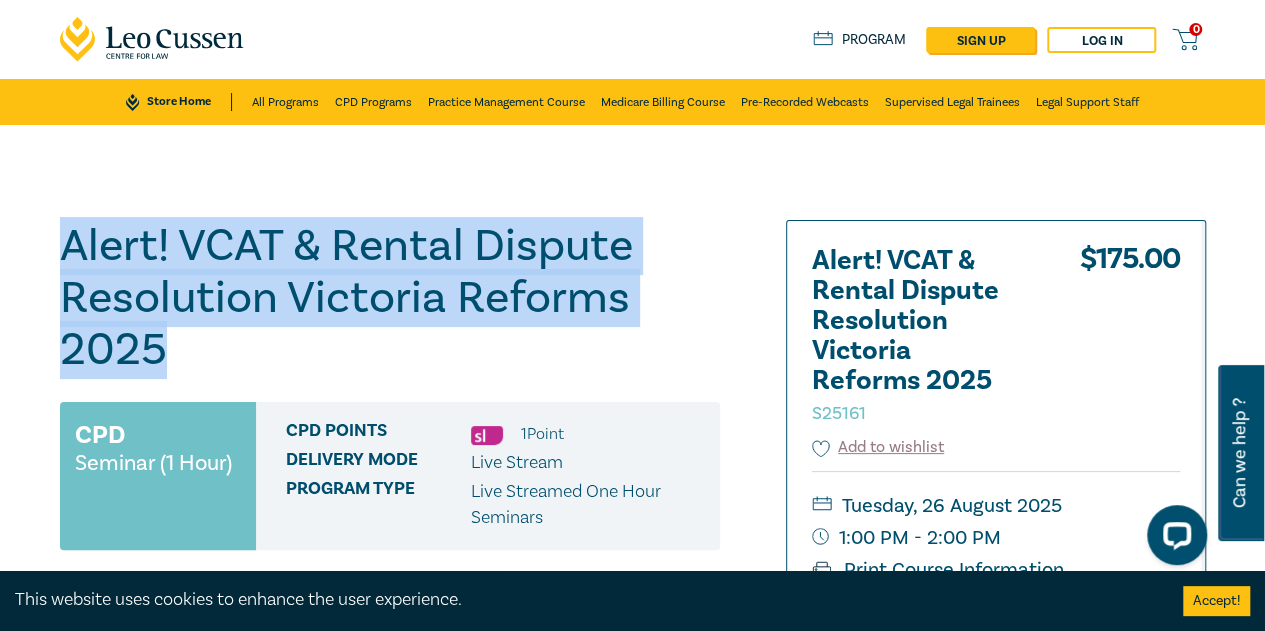 drag, startPoint x: 192, startPoint y: 347, endPoint x: 50, endPoint y: 260, distance: 166.53227 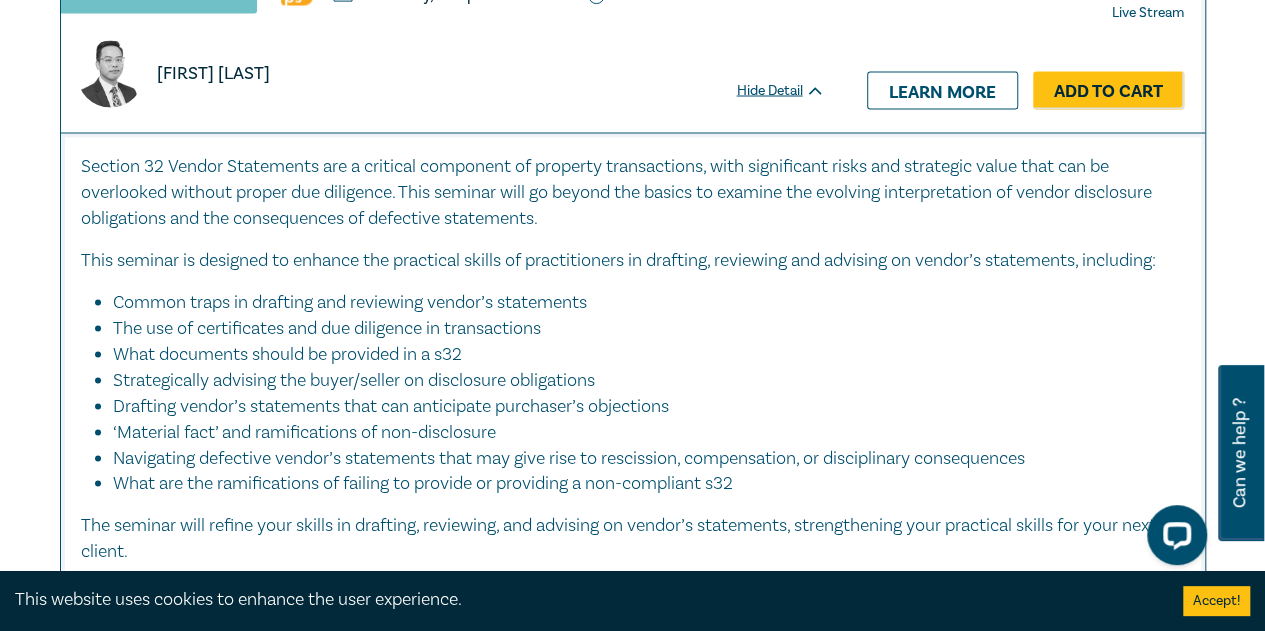 scroll, scrollTop: 5539, scrollLeft: 0, axis: vertical 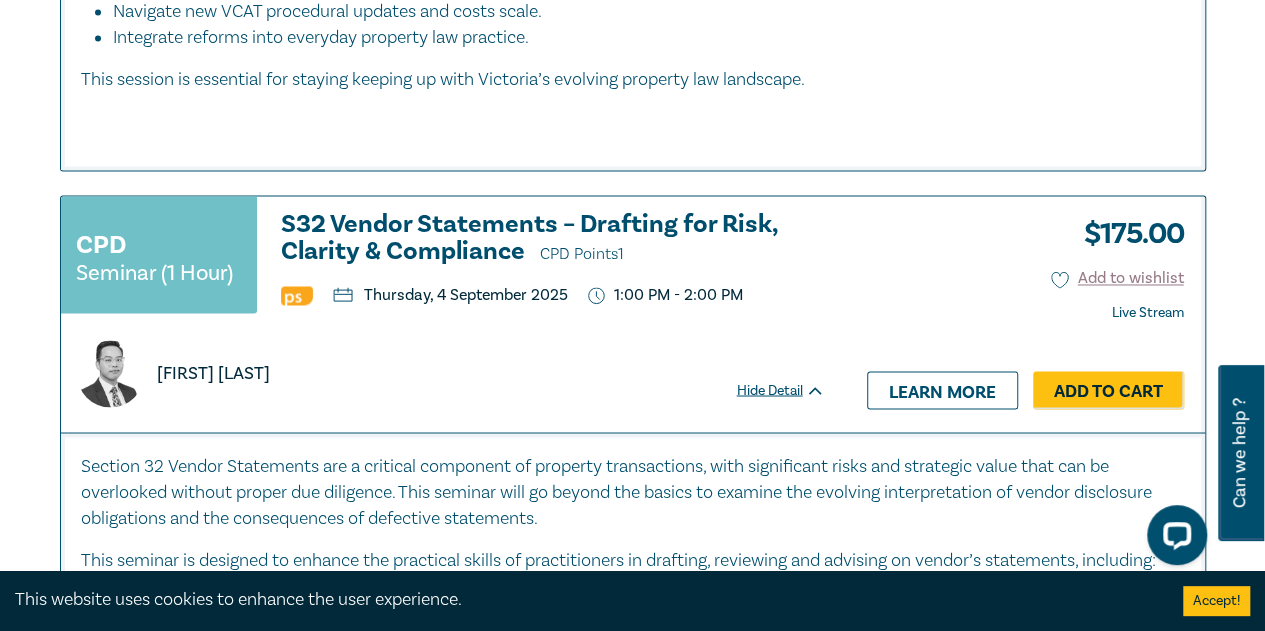 click on "S32 Vendor Statements – Drafting for Risk, Clarity & Compliance   CPD Points  1" at bounding box center (553, 239) 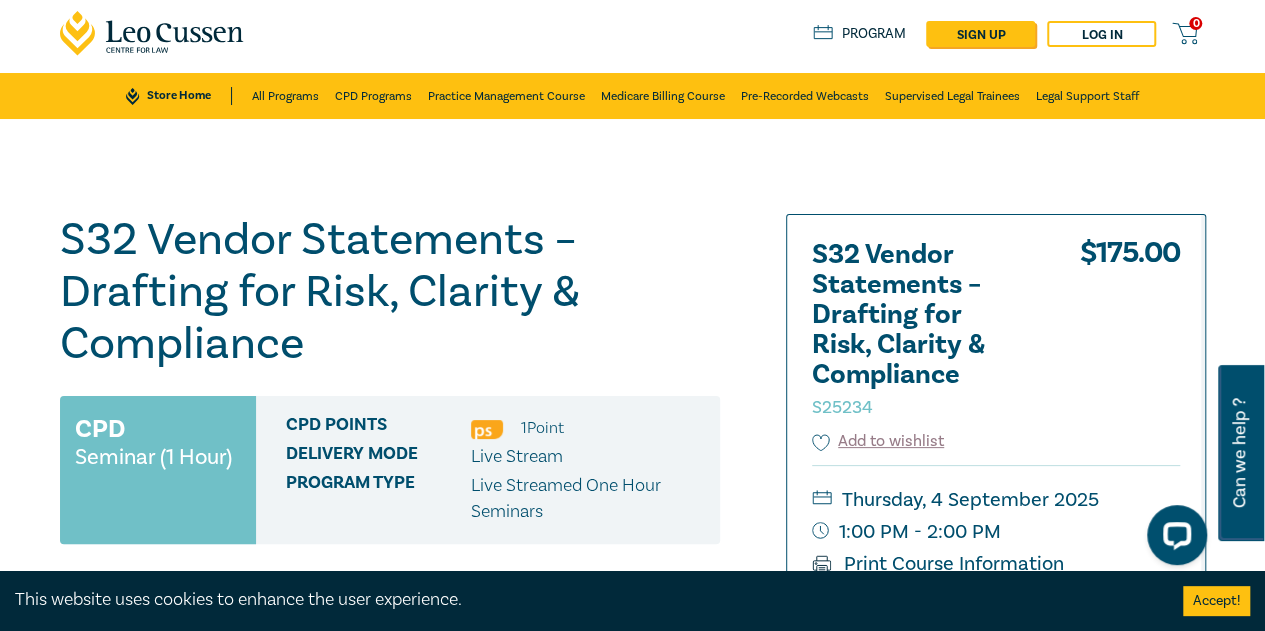 scroll, scrollTop: 0, scrollLeft: 0, axis: both 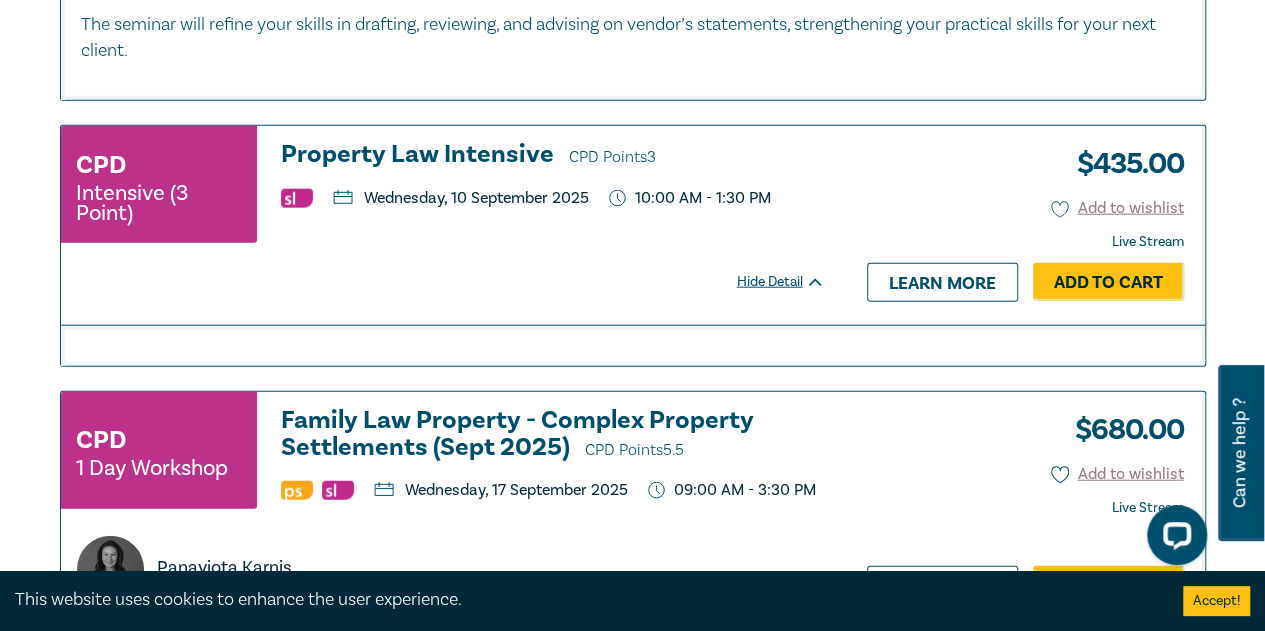 drag, startPoint x: 633, startPoint y: 111, endPoint x: 630, endPoint y: 87, distance: 24.186773 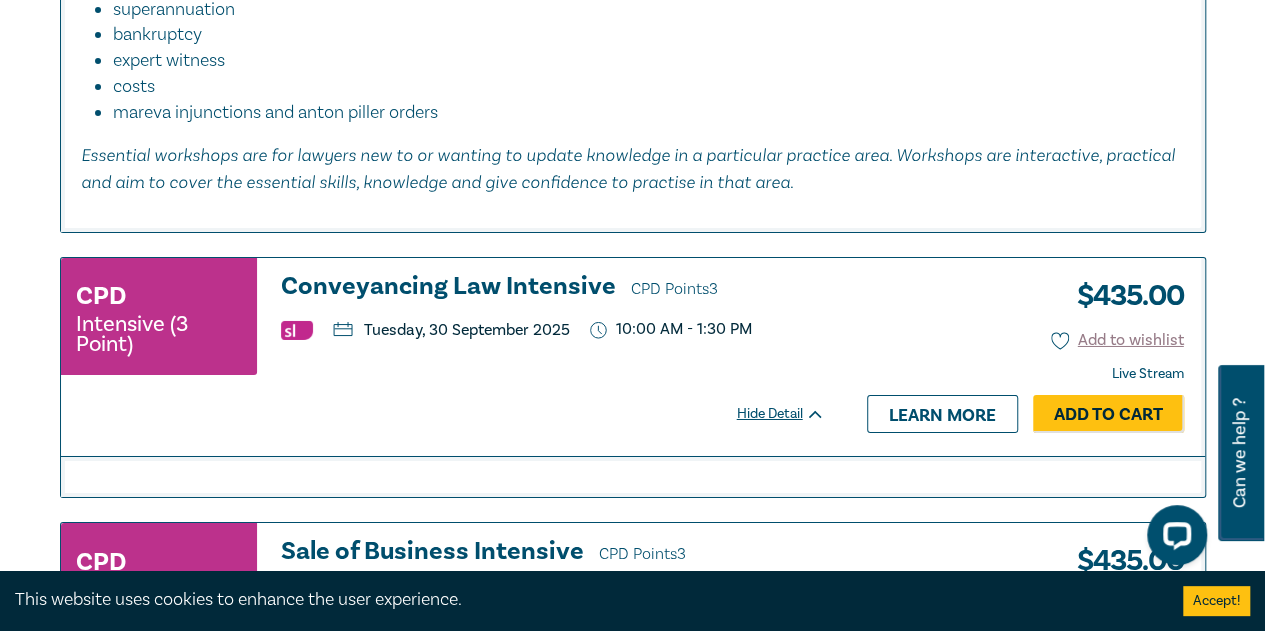 scroll, scrollTop: 7139, scrollLeft: 0, axis: vertical 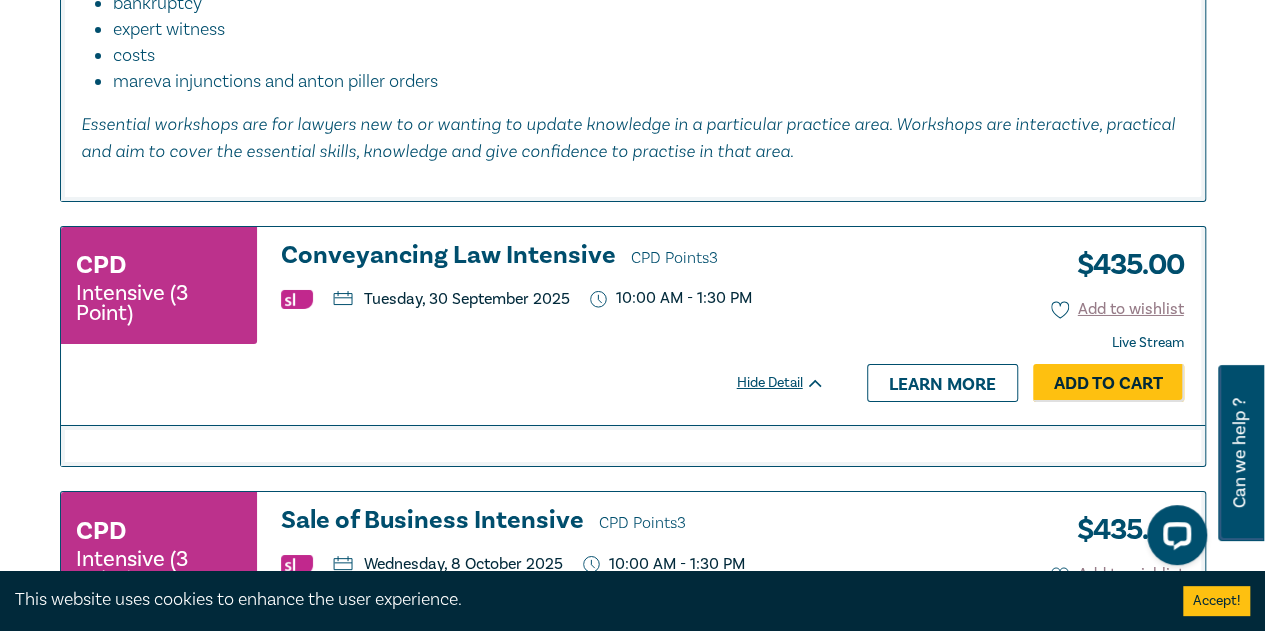 click on "Conveyancing Law Intensive   CPD Points  3" at bounding box center [553, 257] 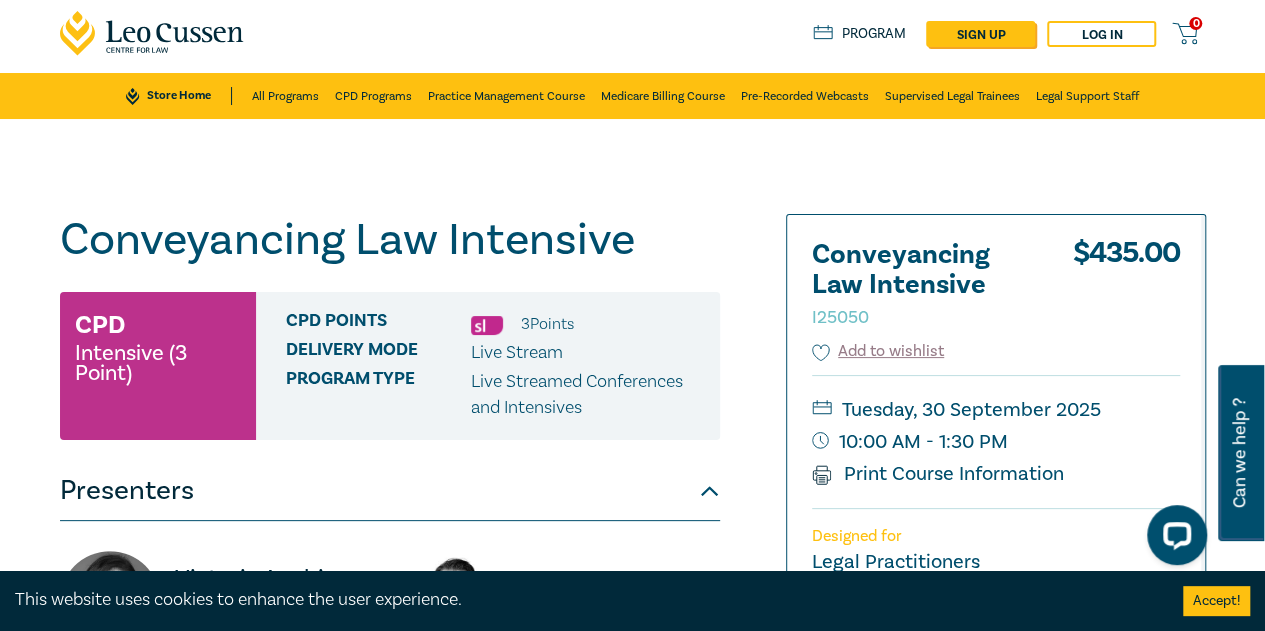 scroll, scrollTop: 0, scrollLeft: 0, axis: both 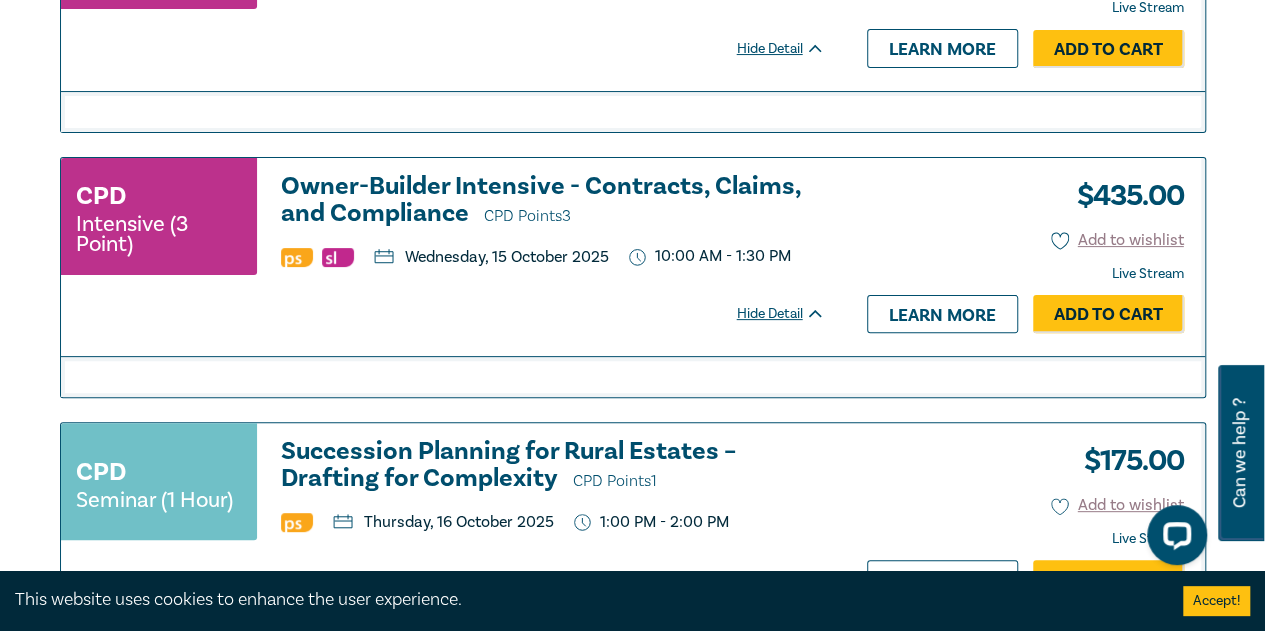 click on "Owner-Builder Intensive - Contracts, Claims, and Compliance   CPD Points  3" at bounding box center (553, 201) 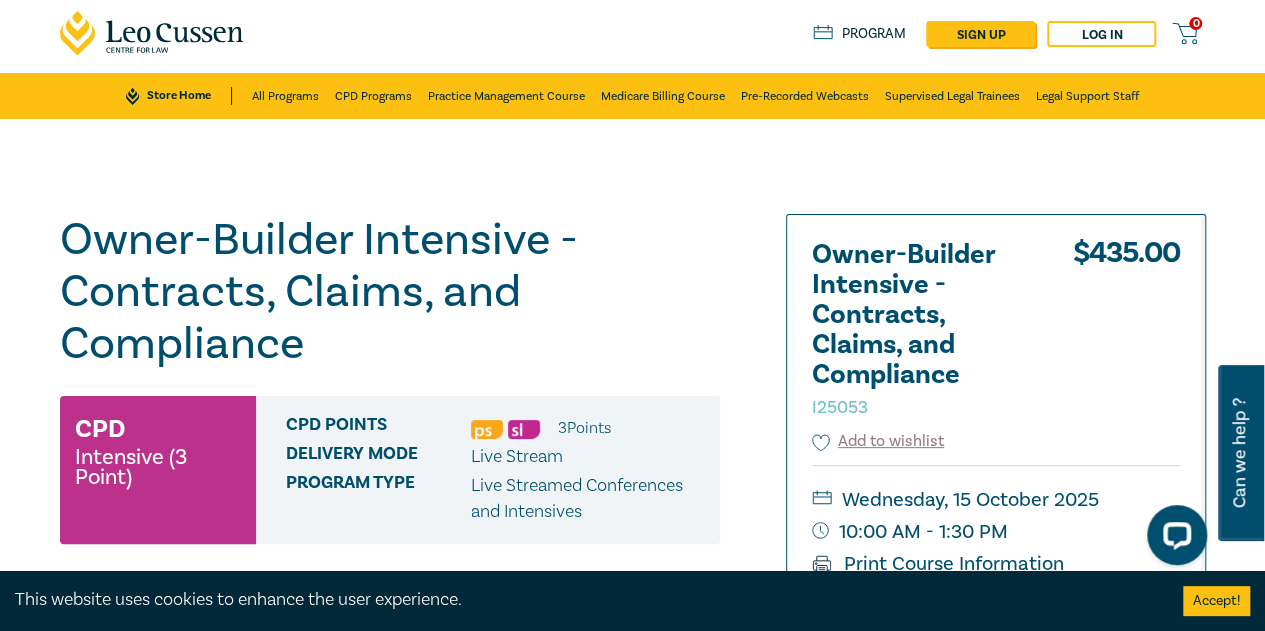 scroll, scrollTop: 0, scrollLeft: 0, axis: both 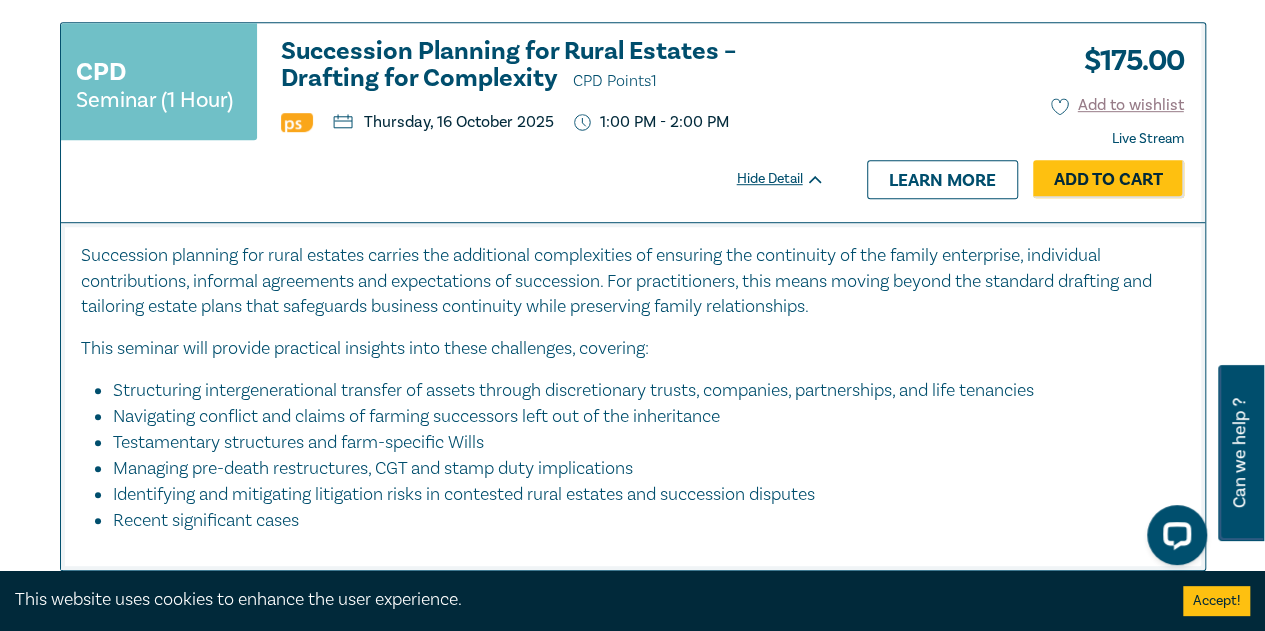 click on "Succession Planning for Rural Estates – Drafting for Complexity   CPD Points  1" at bounding box center [553, 66] 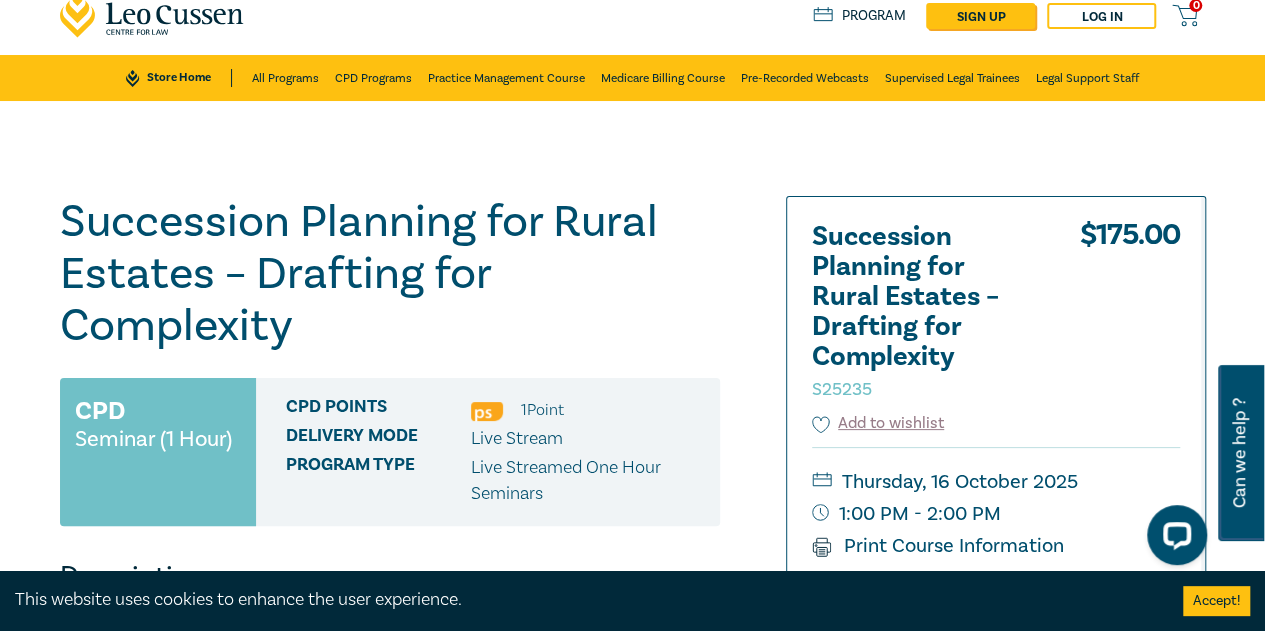 scroll, scrollTop: 0, scrollLeft: 0, axis: both 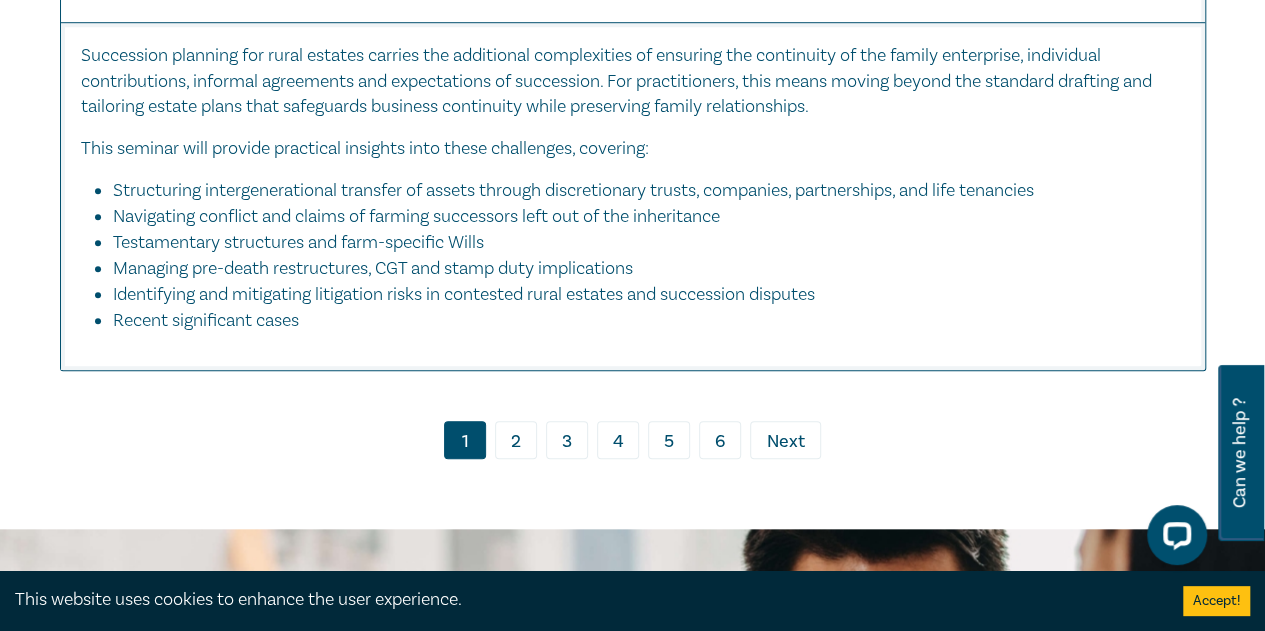 click on "2" at bounding box center [516, 440] 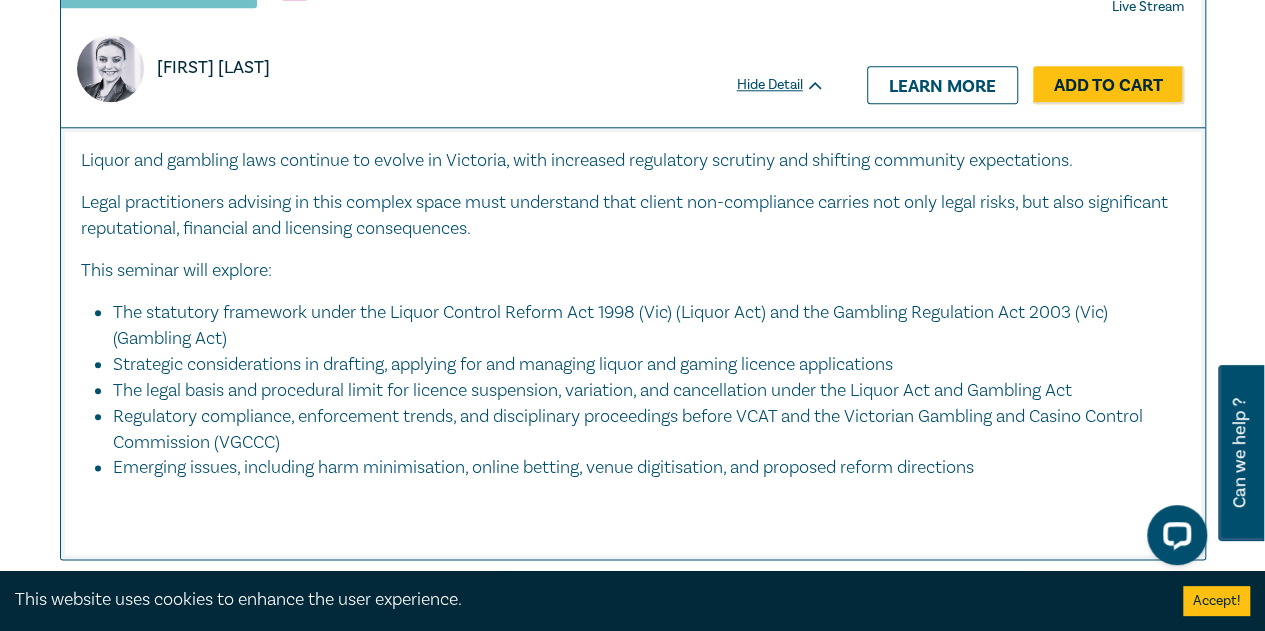 scroll, scrollTop: 1200, scrollLeft: 0, axis: vertical 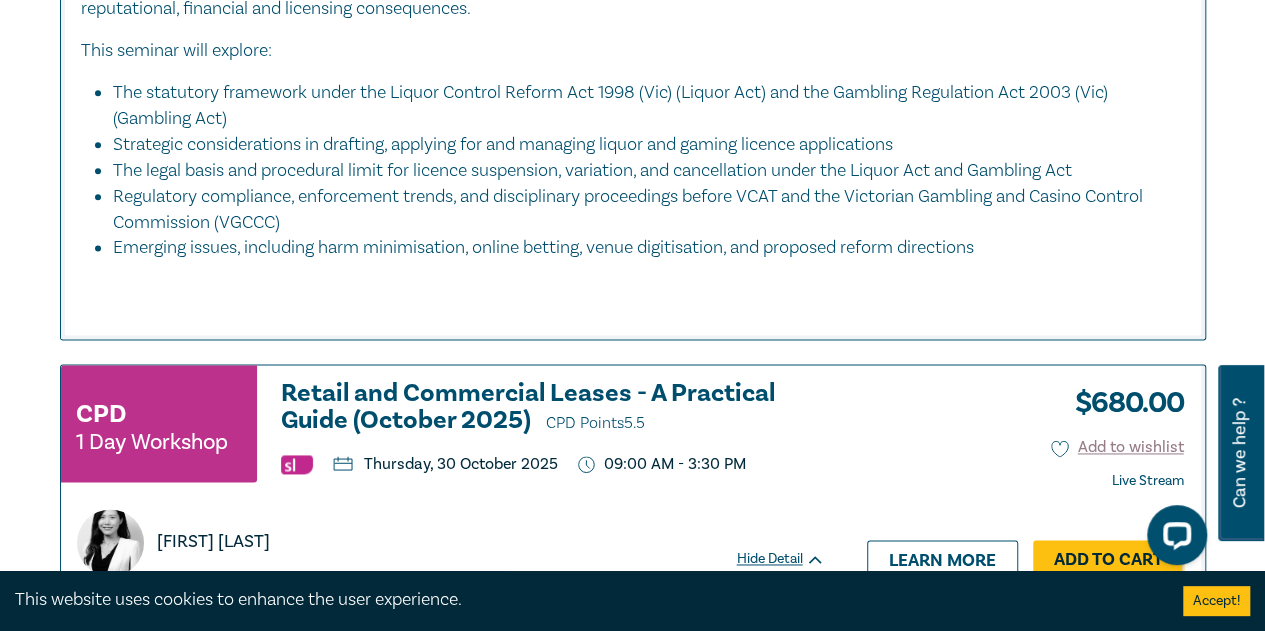 drag, startPoint x: 419, startPoint y: 405, endPoint x: 422, endPoint y: 395, distance: 10.440307 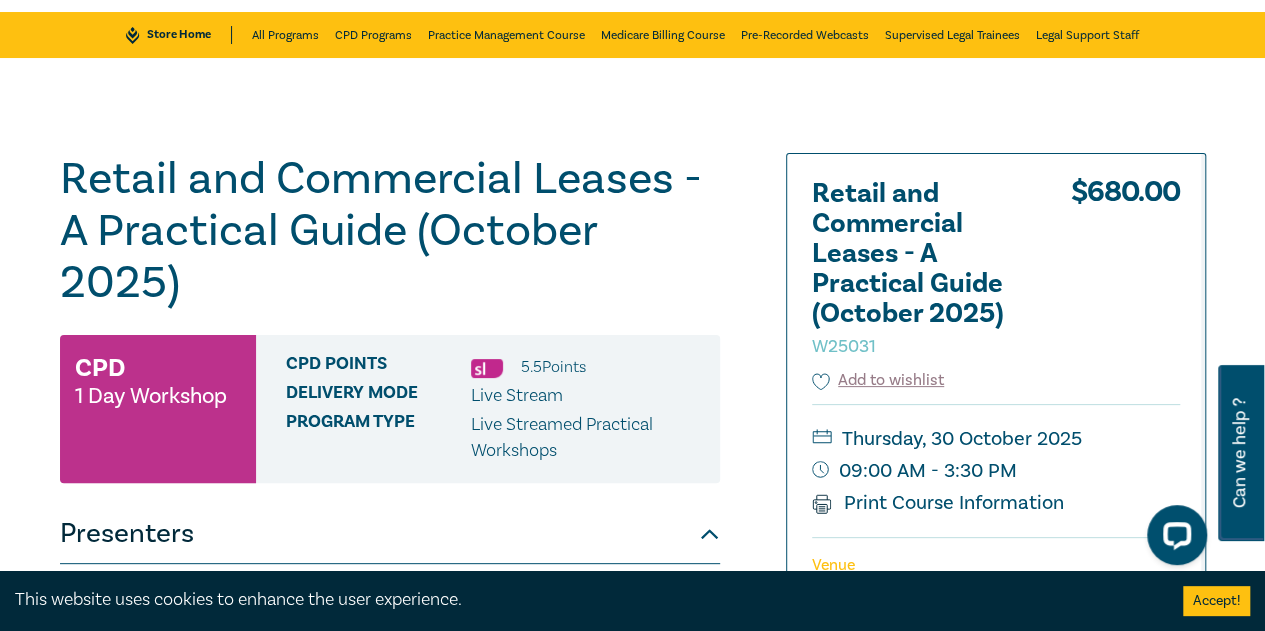 scroll, scrollTop: 0, scrollLeft: 0, axis: both 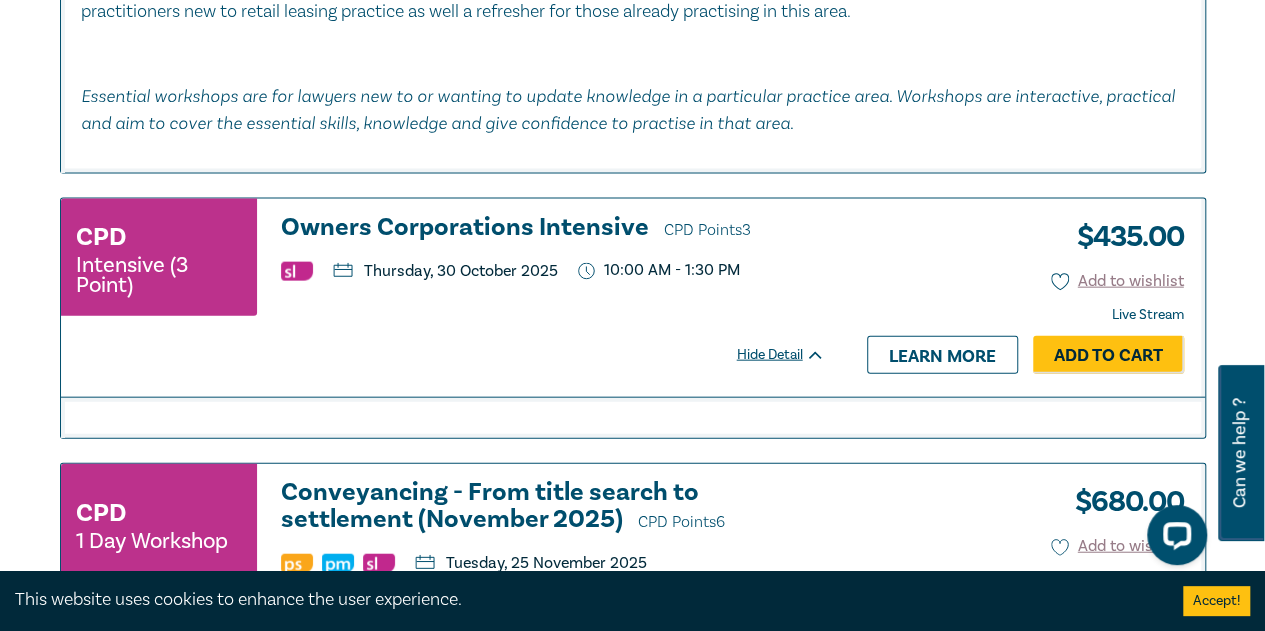 drag, startPoint x: 409, startPoint y: 220, endPoint x: 412, endPoint y: 207, distance: 13.341664 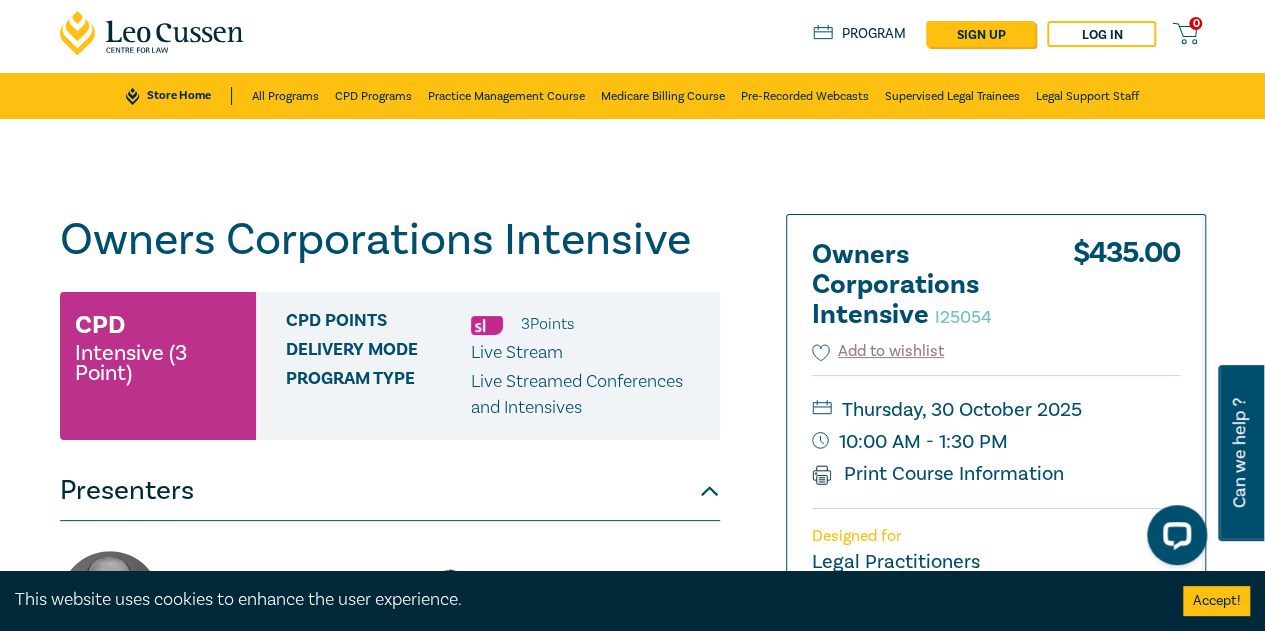 scroll, scrollTop: 0, scrollLeft: 0, axis: both 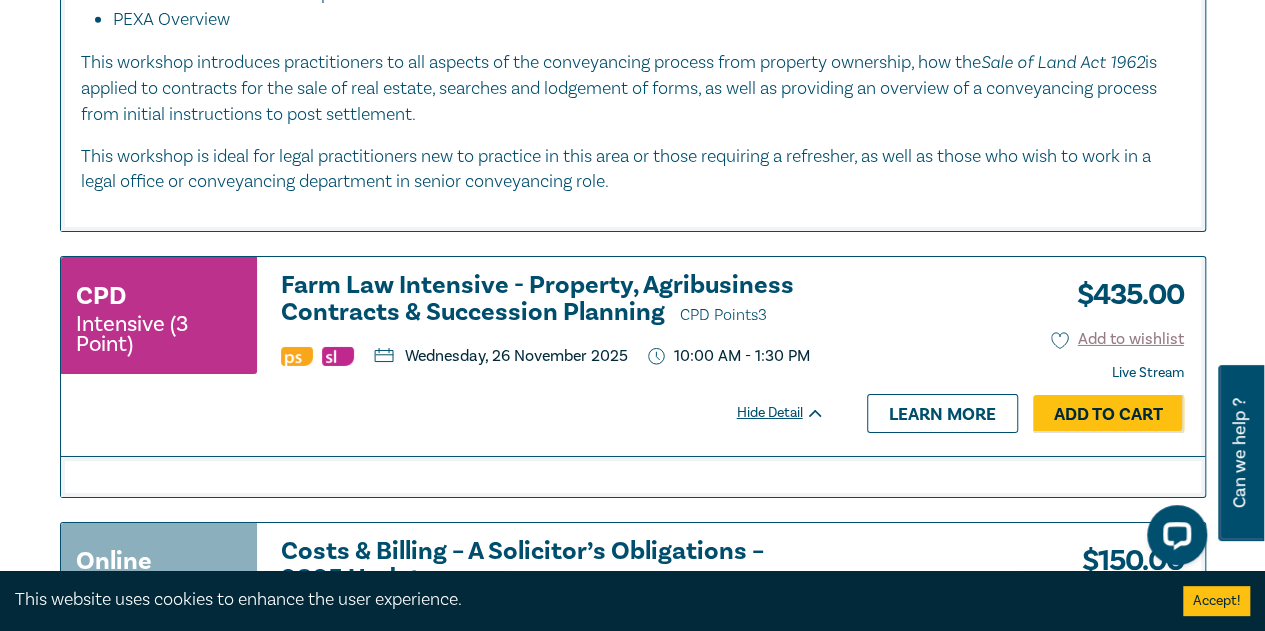 click on "Farm Law Intensive - Property, Agribusiness Contracts & Succession Planning   CPD Points  3" at bounding box center [553, 300] 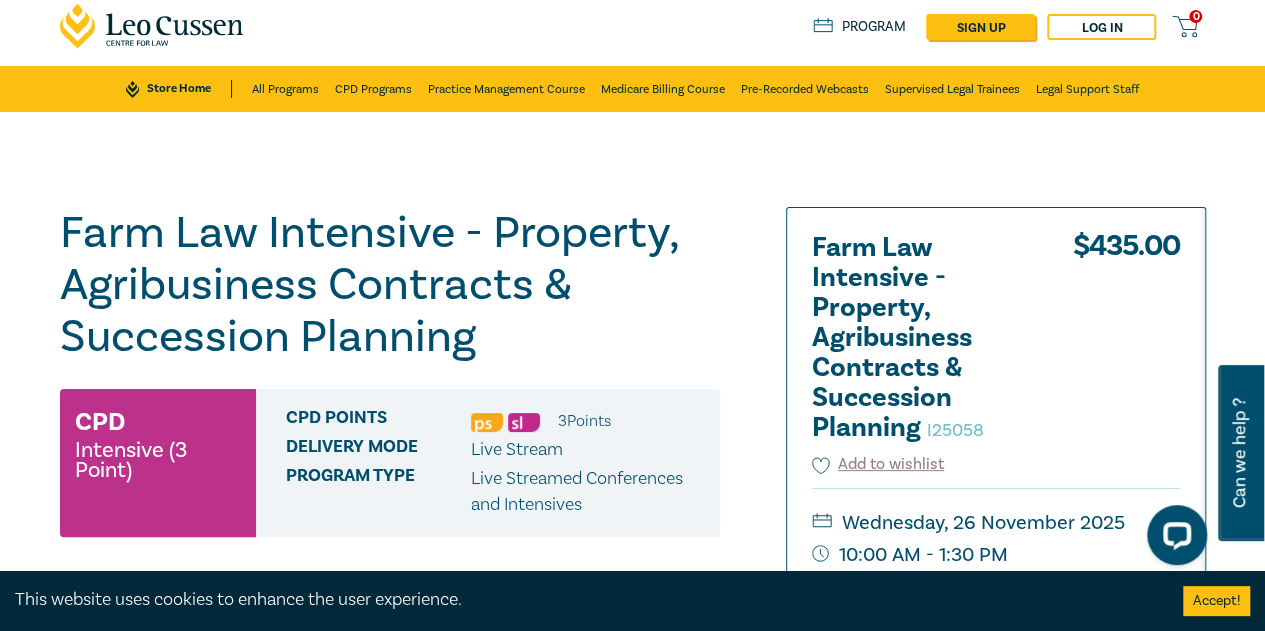 scroll, scrollTop: 0, scrollLeft: 0, axis: both 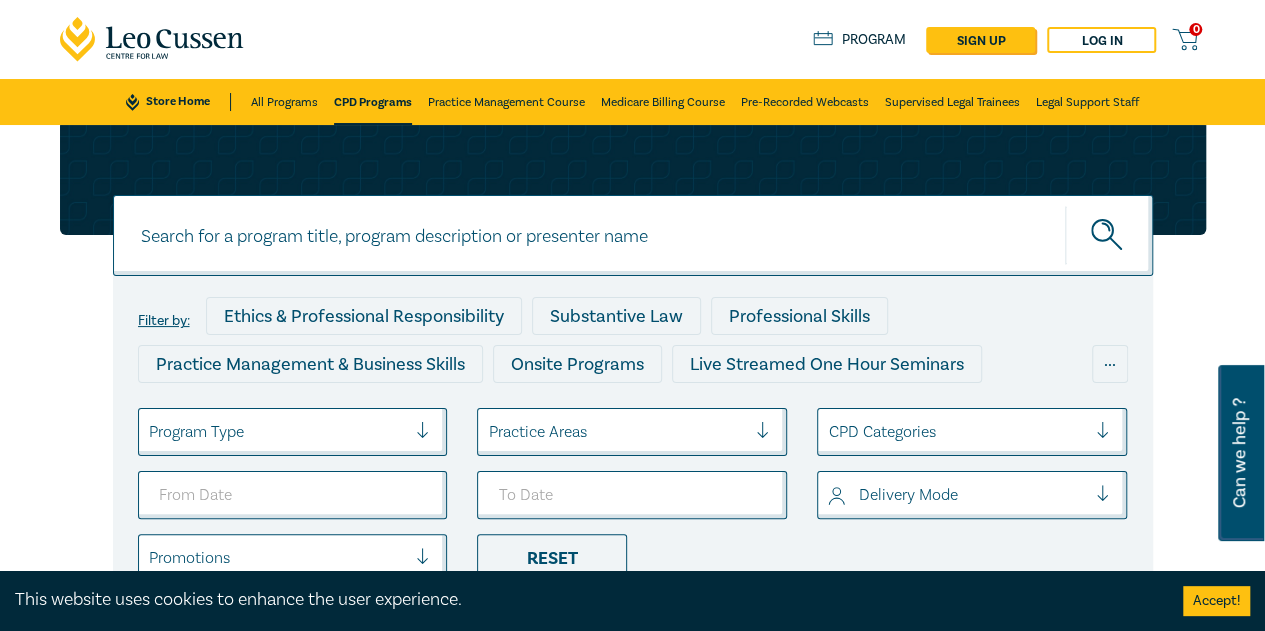 click at bounding box center [633, 235] 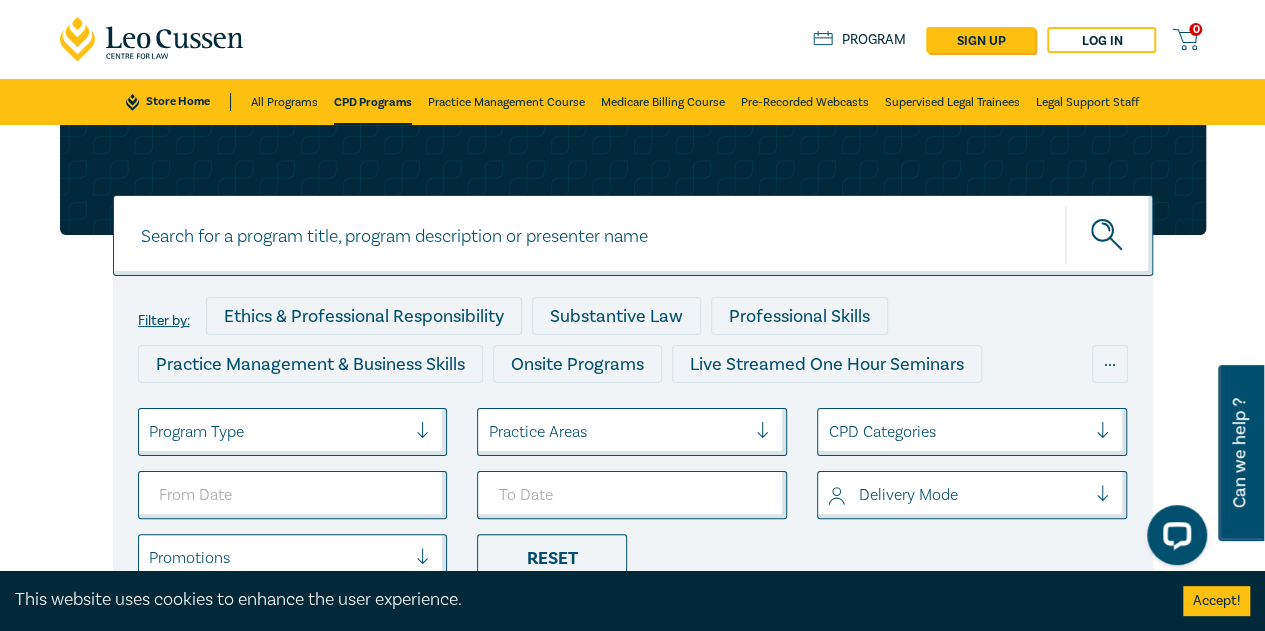 scroll, scrollTop: 0, scrollLeft: 0, axis: both 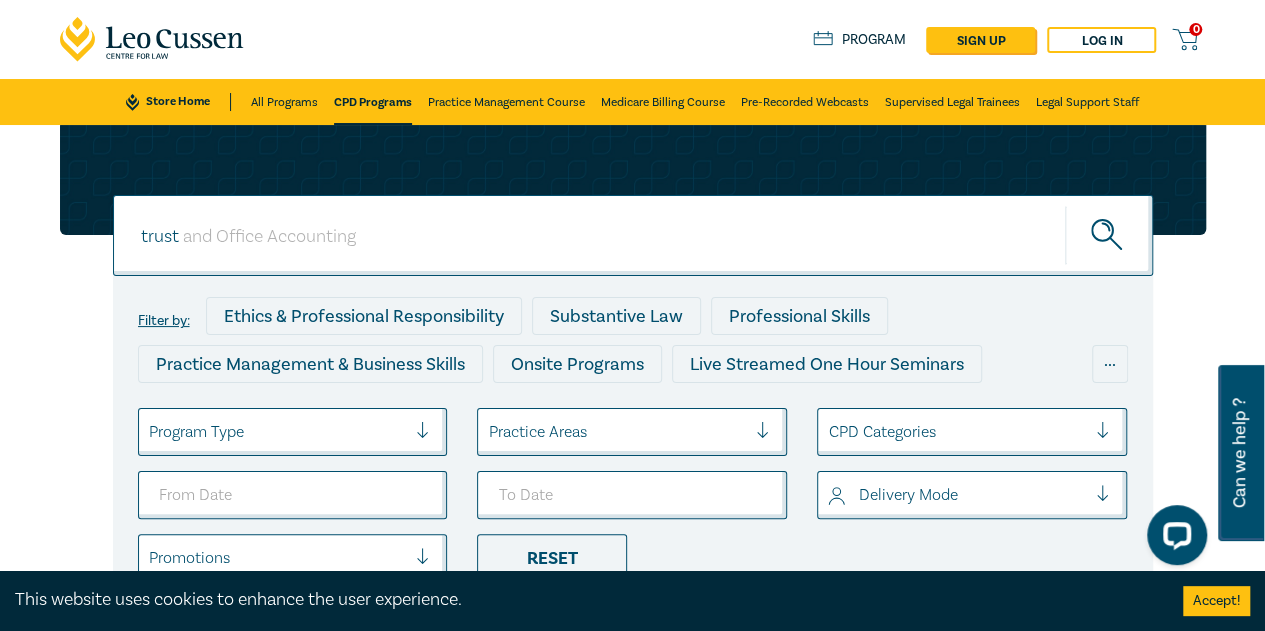 type on "trust" 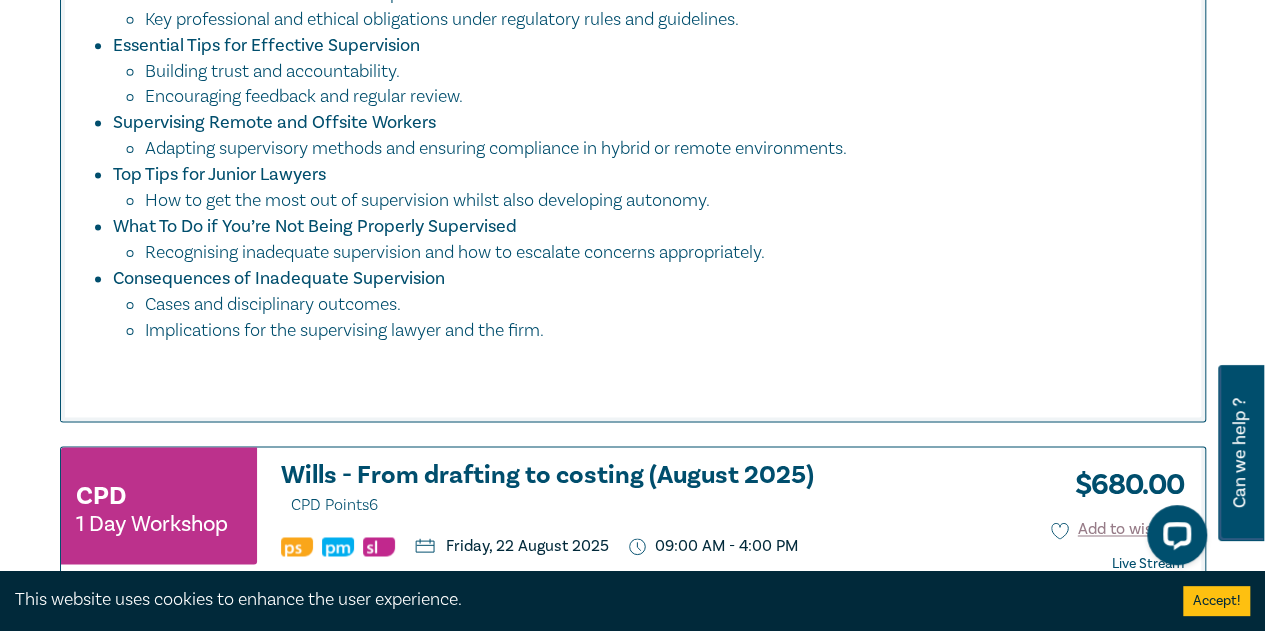 scroll, scrollTop: 1600, scrollLeft: 0, axis: vertical 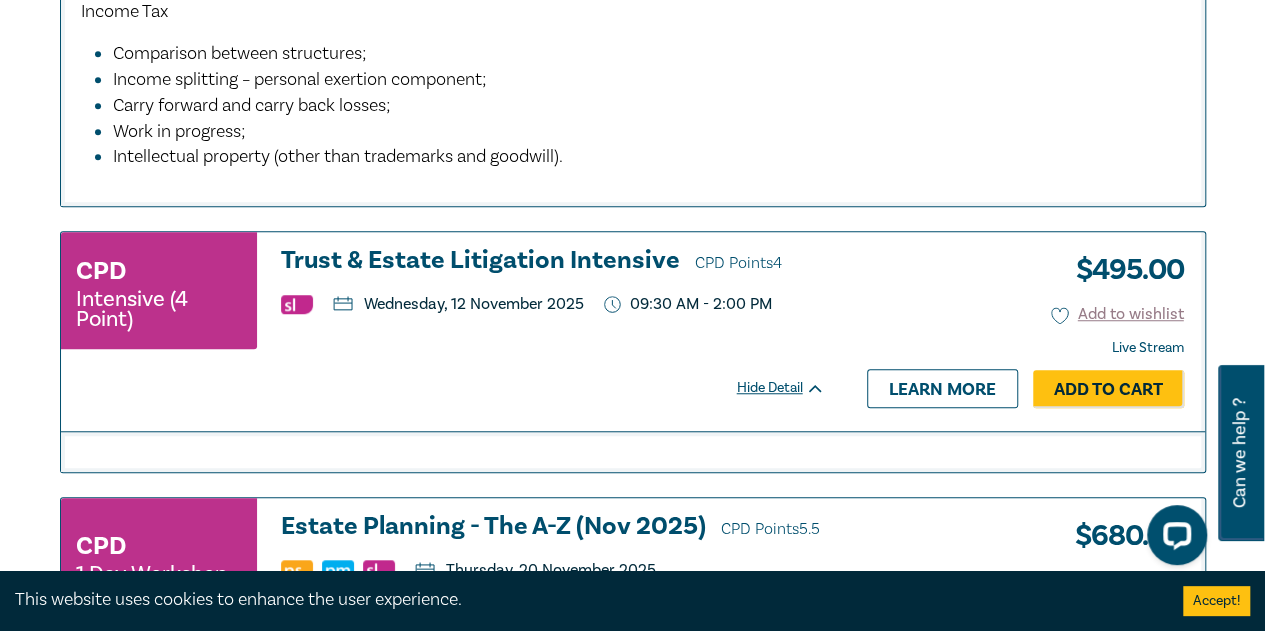 click on "Trust & Estate Litigation Intensive   CPD Points  4" at bounding box center (553, 262) 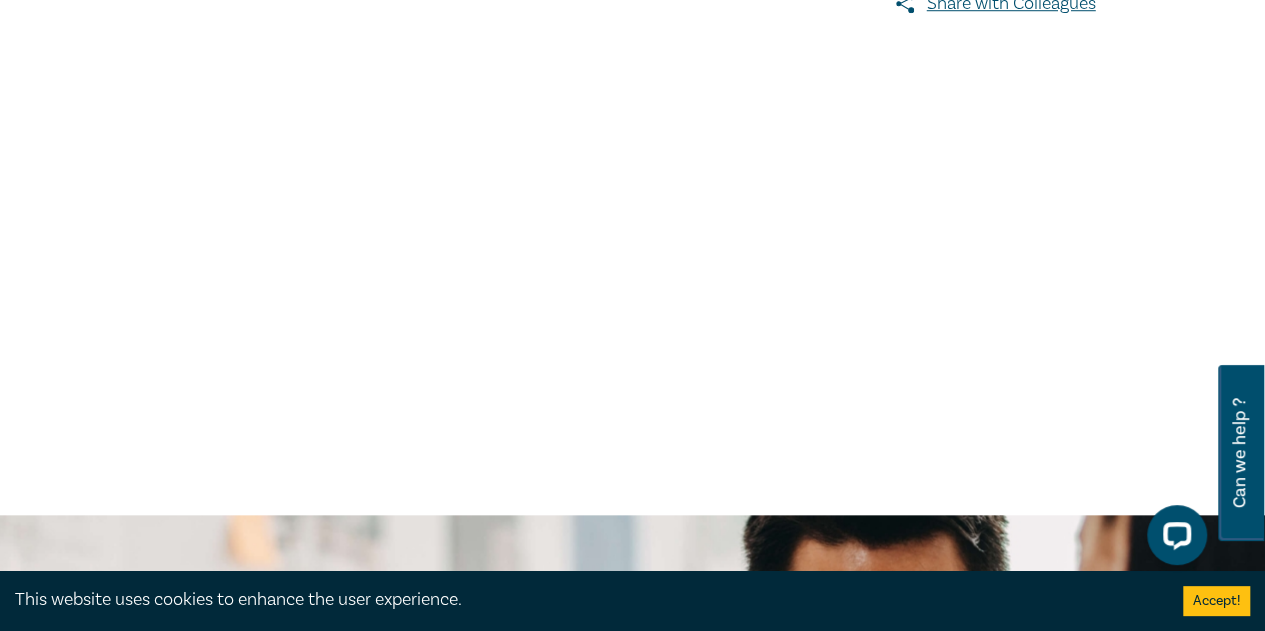 scroll, scrollTop: 400, scrollLeft: 0, axis: vertical 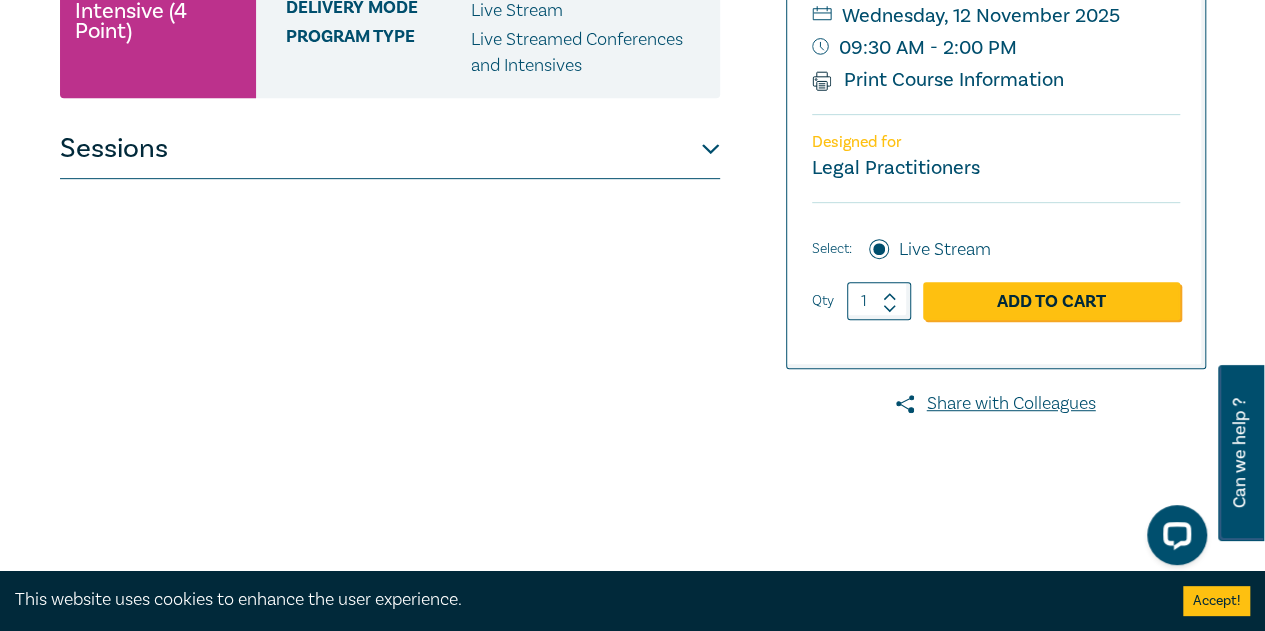 click on "Sessions" at bounding box center (390, 149) 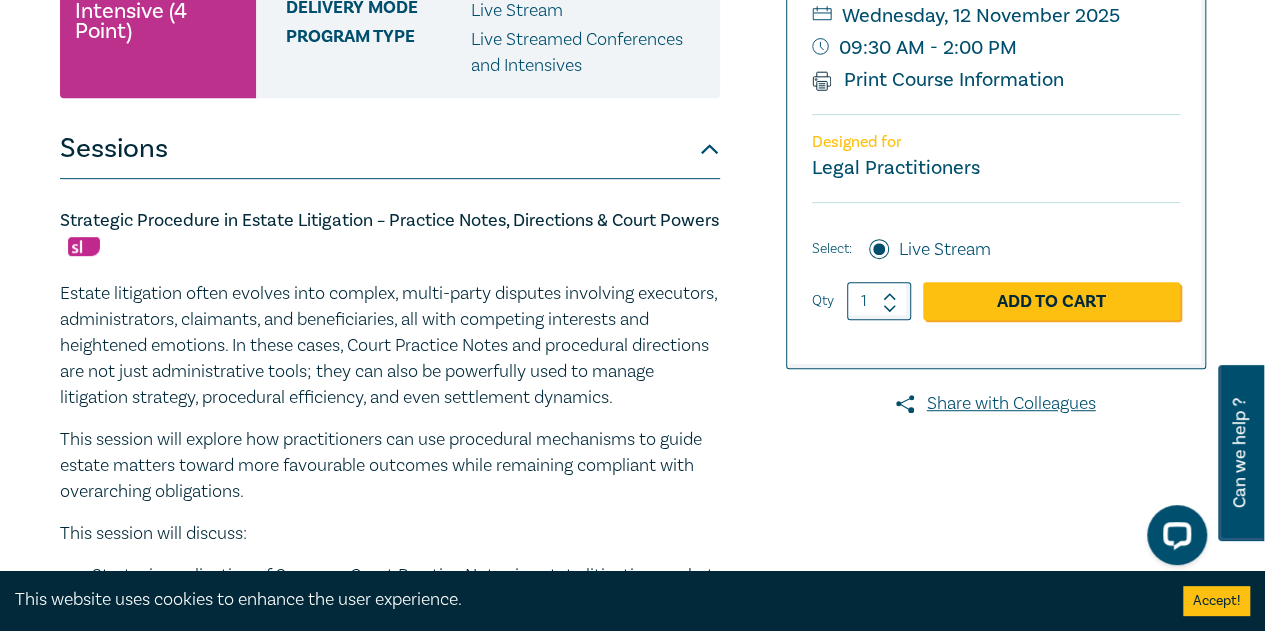 scroll, scrollTop: 500, scrollLeft: 0, axis: vertical 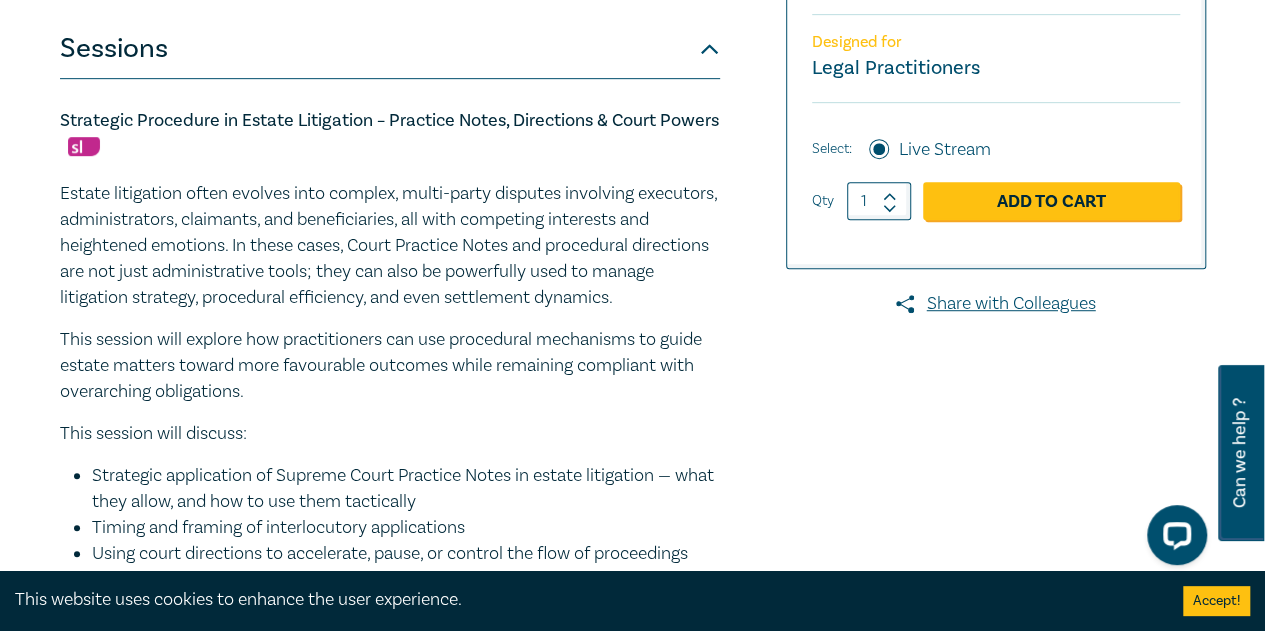 click on "Strategic Procedure in Estate Litigation – Practice Notes, Directions & Court Powers   Estate litigation often evolves into complex, multi-party disputes involving executors, administrators, claimants, and beneficiaries, all with competing interests and heightened emotions. In these cases, Court Practice Notes and procedural directions are not just administrative tools; they can also be powerfully used to manage litigation strategy, procedural efficiency, and even settlement dynamics.  This session will explore how practitioners can use procedural mechanisms to guide estate matters toward more favourable outcomes while remaining compliant with overarching obligations.  This session will discuss:  Strategic application of Supreme Court Practice Notes in estate litigation — what they allow, and how to use them tactically  Timing and framing of interlocutory applications  Using court directions to accelerate, pause, or control the flow of proceedings" at bounding box center [390, 377] 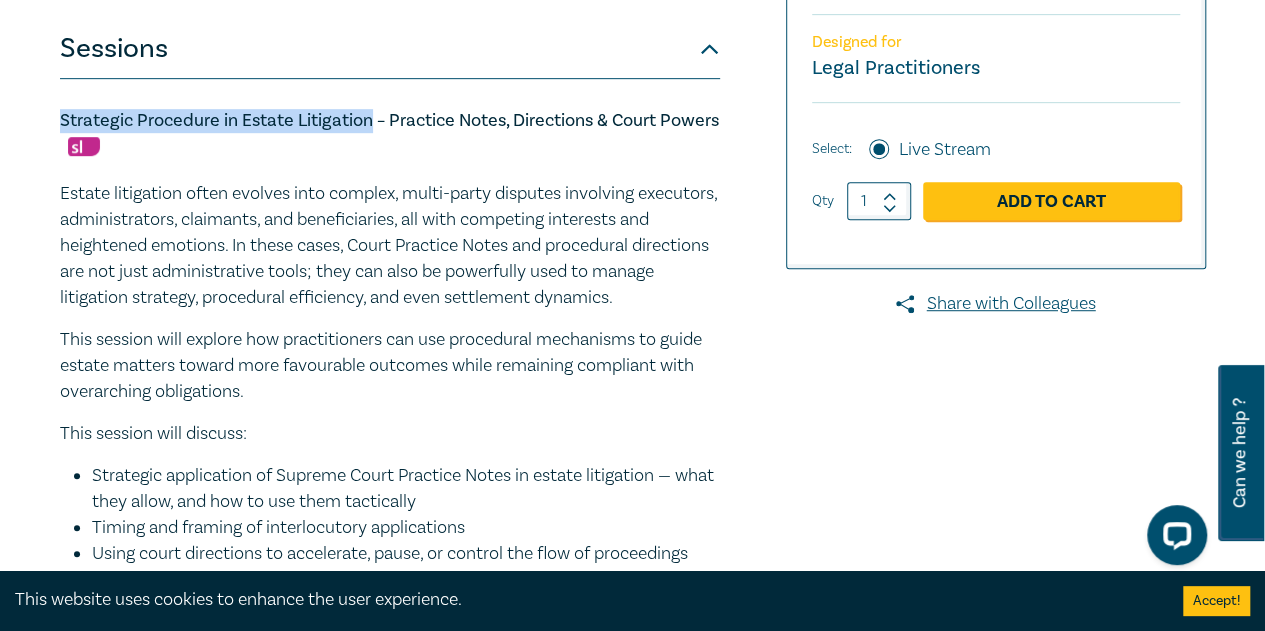drag, startPoint x: 371, startPoint y: 124, endPoint x: 49, endPoint y: 126, distance: 322.00623 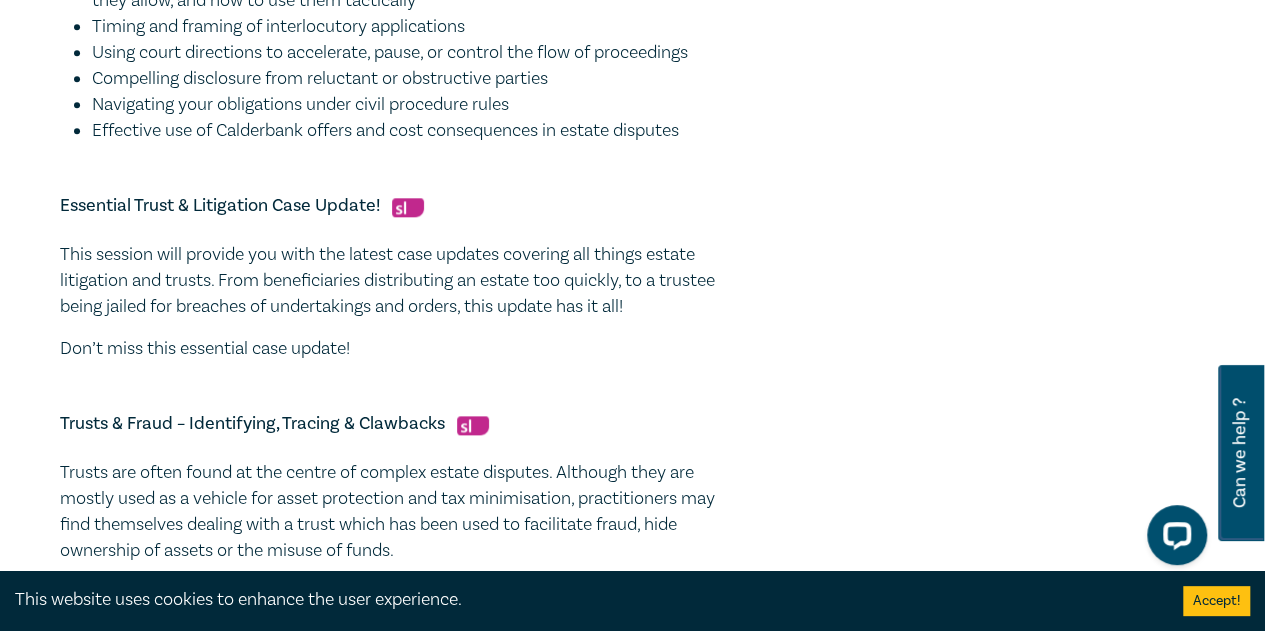 scroll, scrollTop: 1000, scrollLeft: 0, axis: vertical 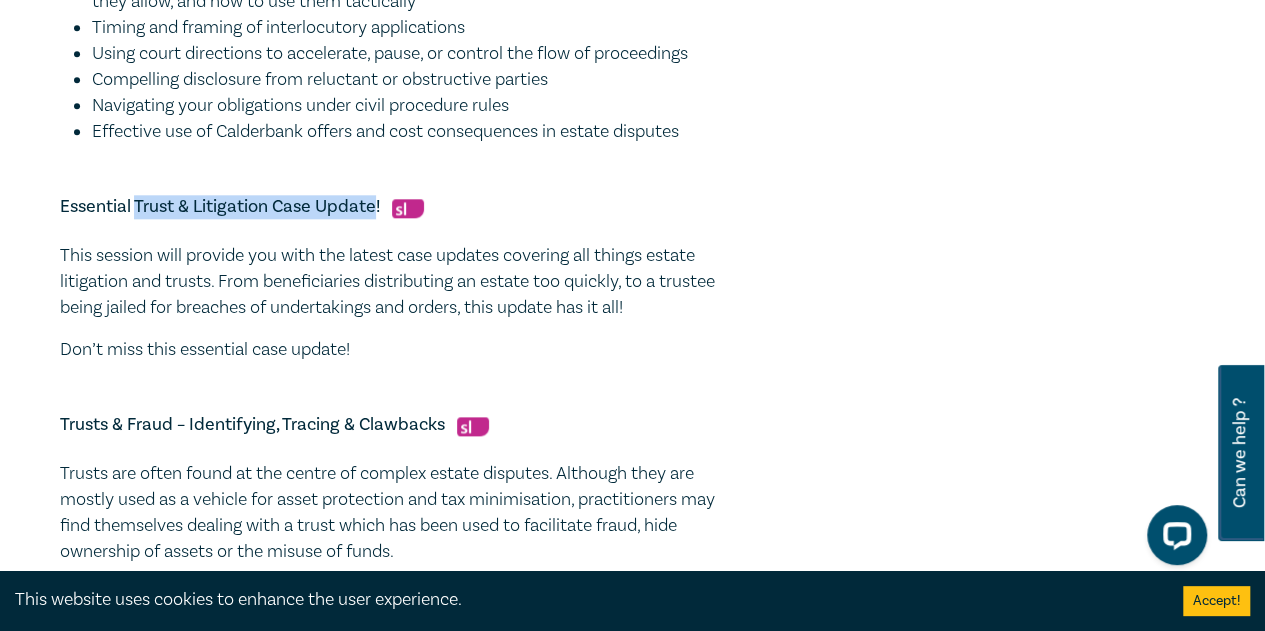 drag, startPoint x: 138, startPoint y: 203, endPoint x: 375, endPoint y: 205, distance: 237.00844 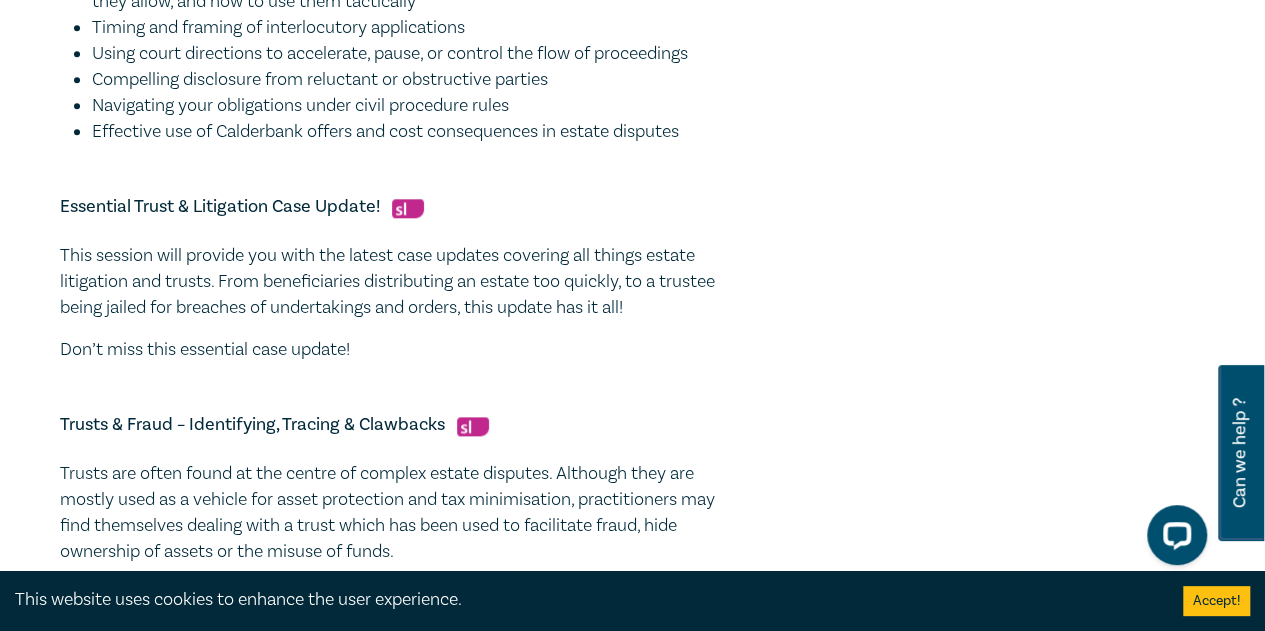 drag, startPoint x: 208, startPoint y: 422, endPoint x: 195, endPoint y: 425, distance: 13.341664 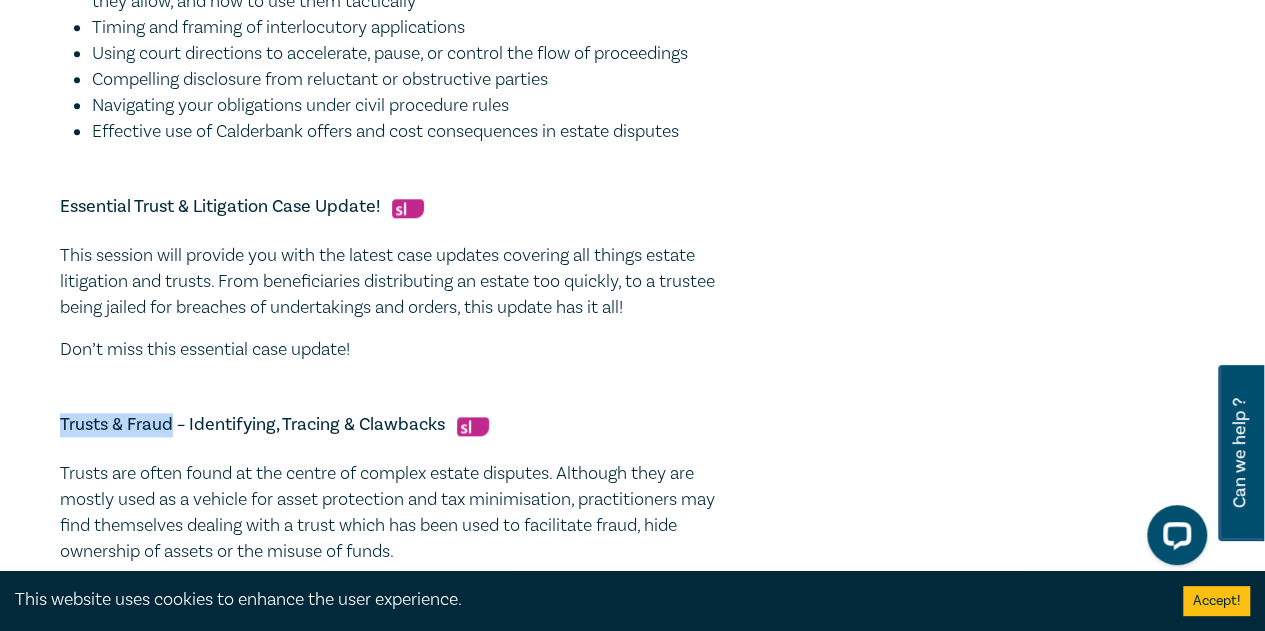 drag, startPoint x: 171, startPoint y: 428, endPoint x: 58, endPoint y: 431, distance: 113.03982 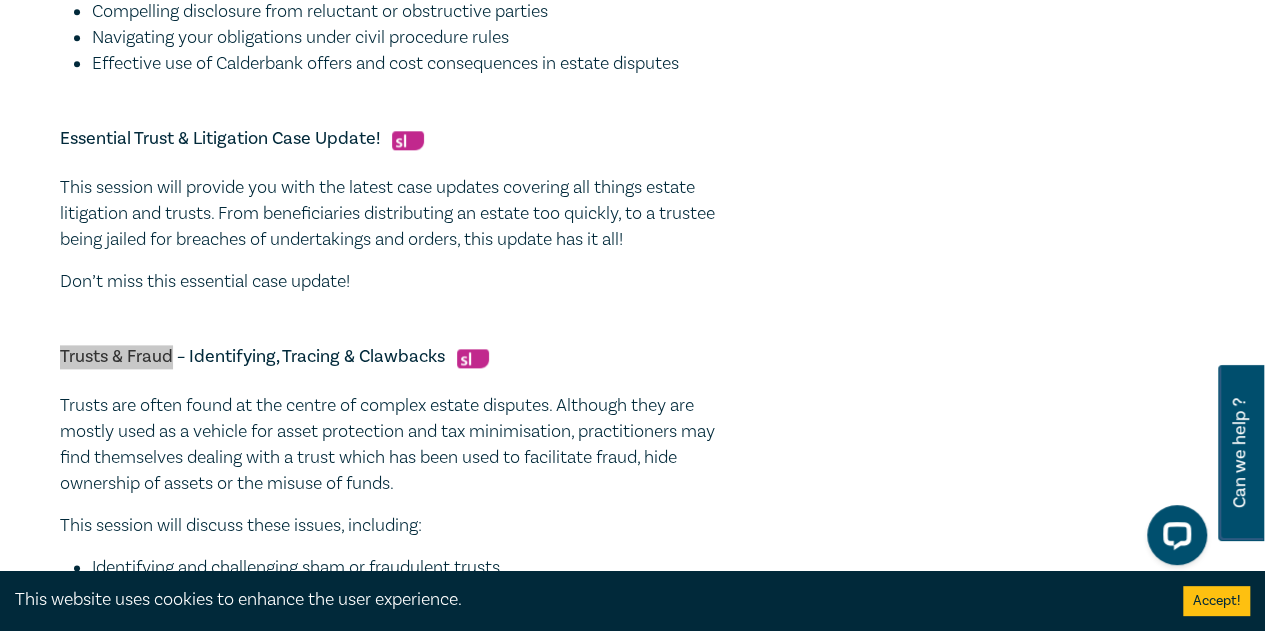 scroll, scrollTop: 1400, scrollLeft: 0, axis: vertical 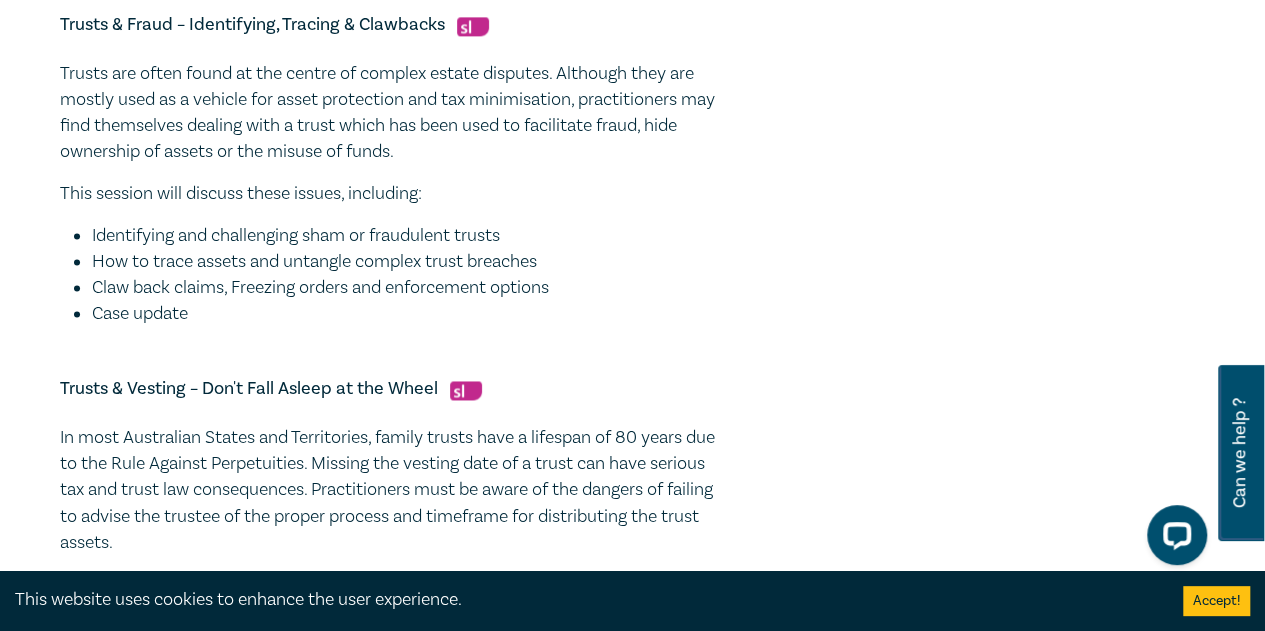 click on "Strategic Procedure in Estate Litigation – Practice Notes, Directions & Court Powers   Estate litigation often evolves into complex, multi-party disputes involving executors, administrators, claimants, and beneficiaries, all with competing interests and heightened emotions. In these cases, Court Practice Notes and procedural directions are not just administrative tools; they can also be powerfully used to manage litigation strategy, procedural efficiency, and even settlement dynamics.  This session will explore how practitioners can use procedural mechanisms to guide estate matters toward more favourable outcomes while remaining compliant with overarching obligations.  This session will discuss:  Strategic application of Supreme Court Practice Notes in estate litigation — what they allow, and how to use them tactically  Timing and framing of interlocutory applications  Using court directions to accelerate, pause, or control the flow of proceedings  Essential Trust & Litigation Case Update!" at bounding box center [390, 10] 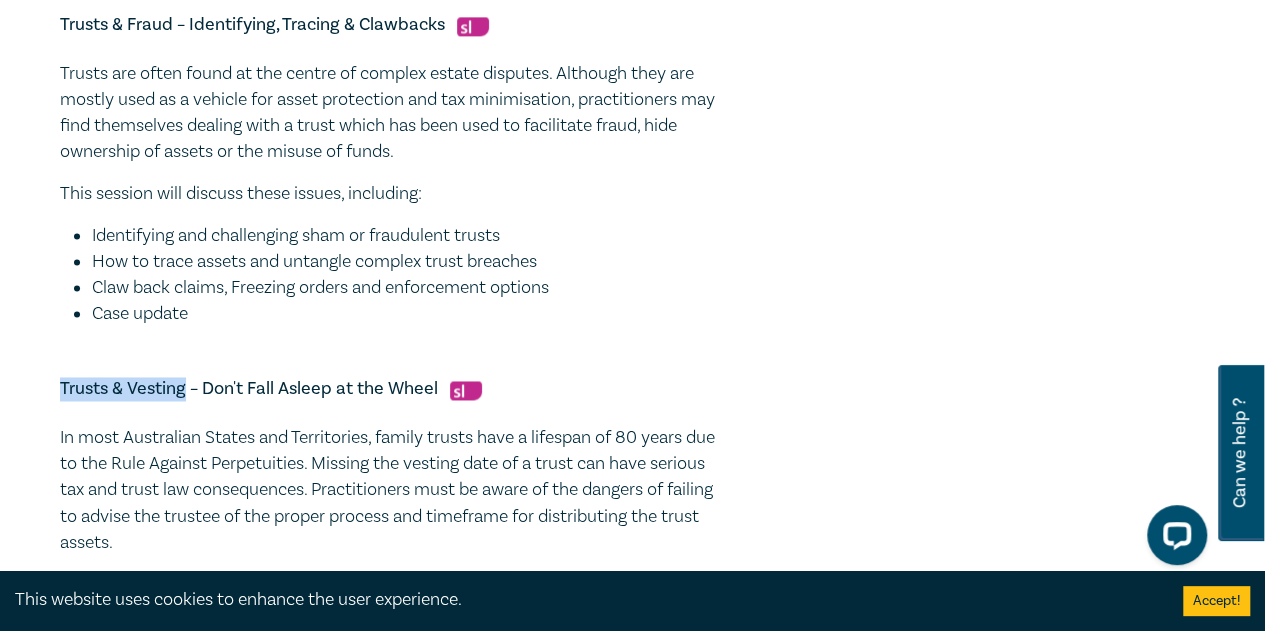drag, startPoint x: 186, startPoint y: 387, endPoint x: 32, endPoint y: 384, distance: 154.02922 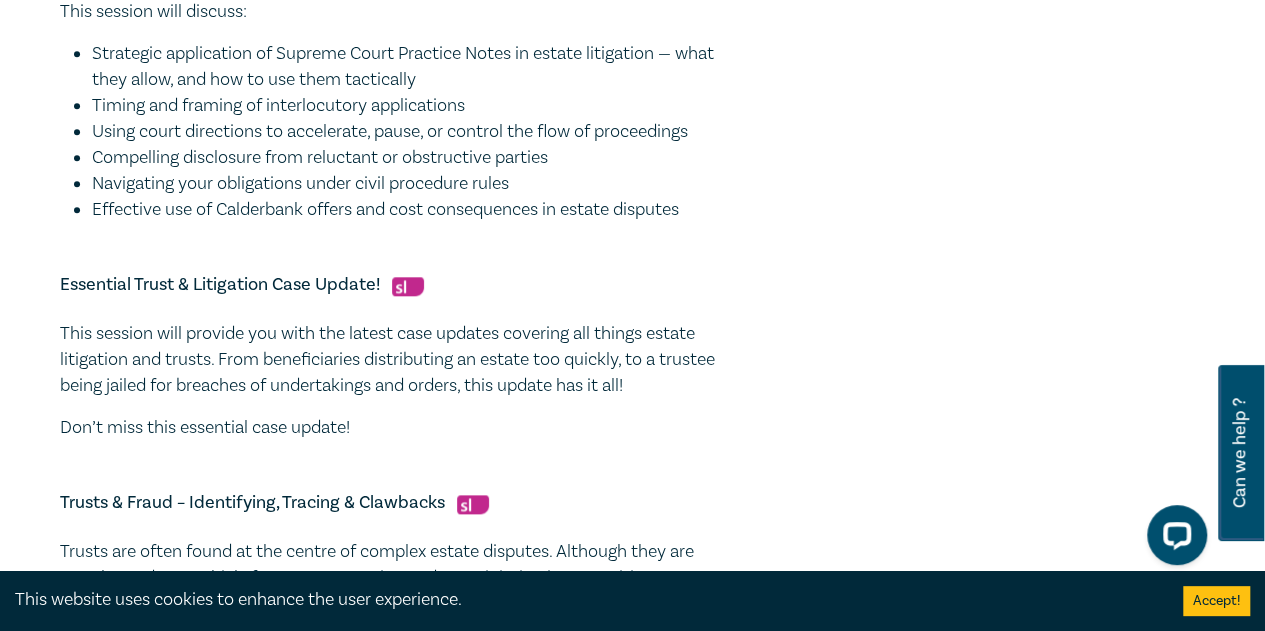 scroll, scrollTop: 0, scrollLeft: 0, axis: both 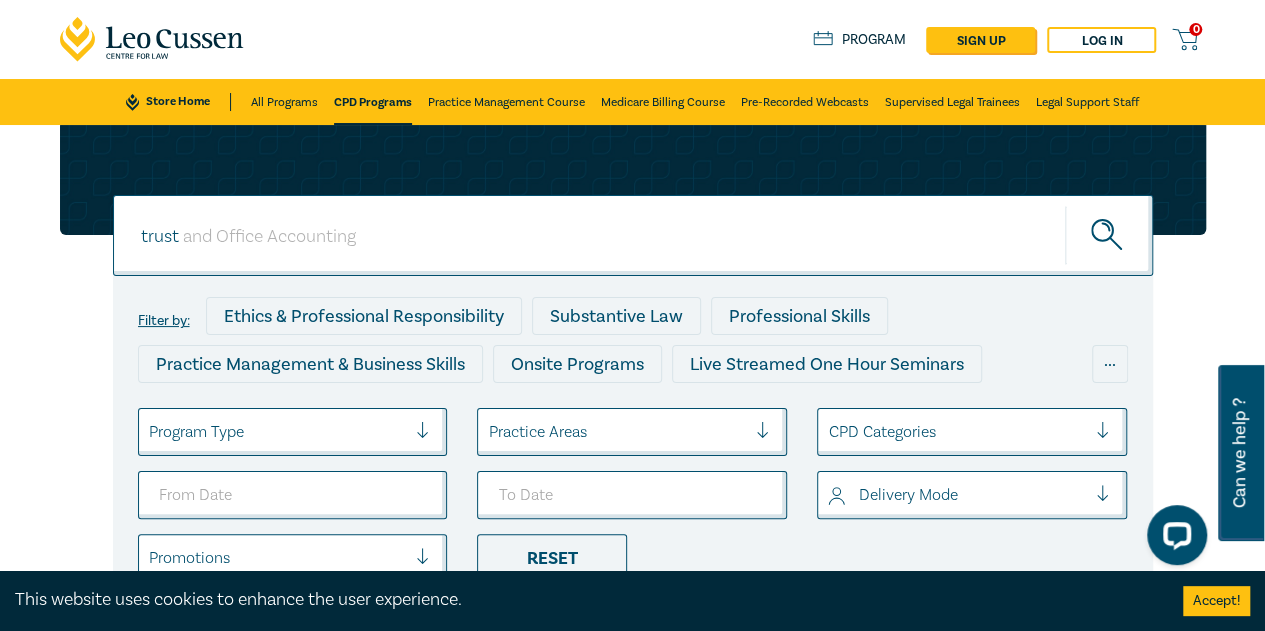 drag, startPoint x: 275, startPoint y: 243, endPoint x: 0, endPoint y: 227, distance: 275.46506 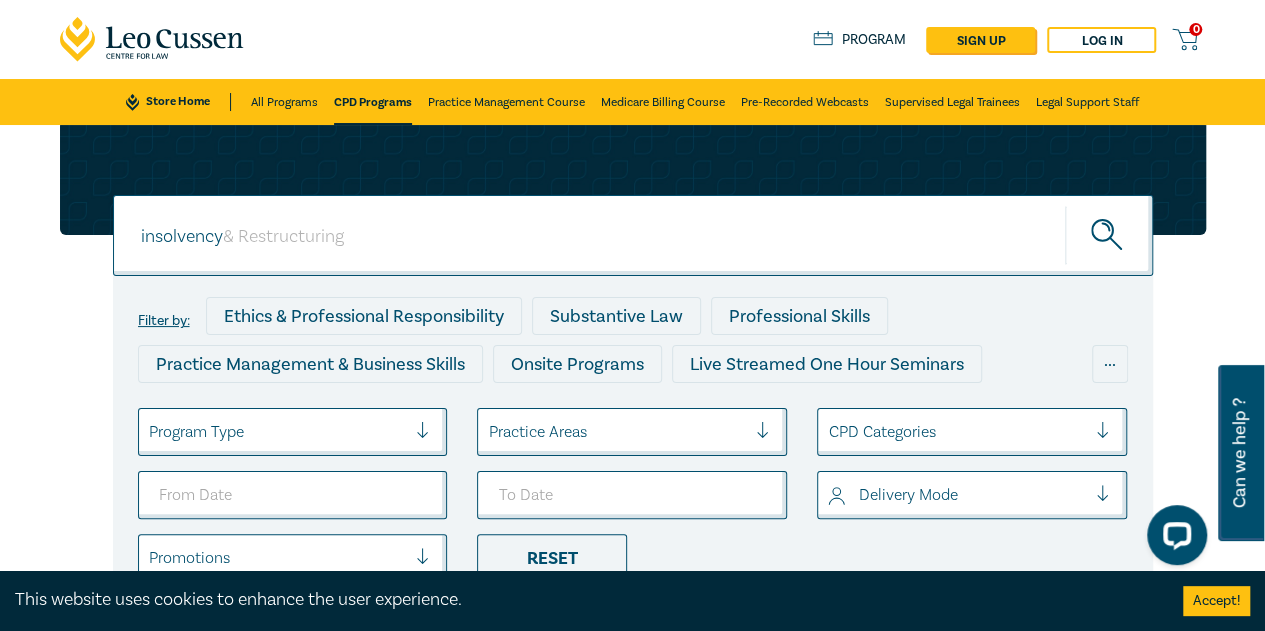 type on "insolvency" 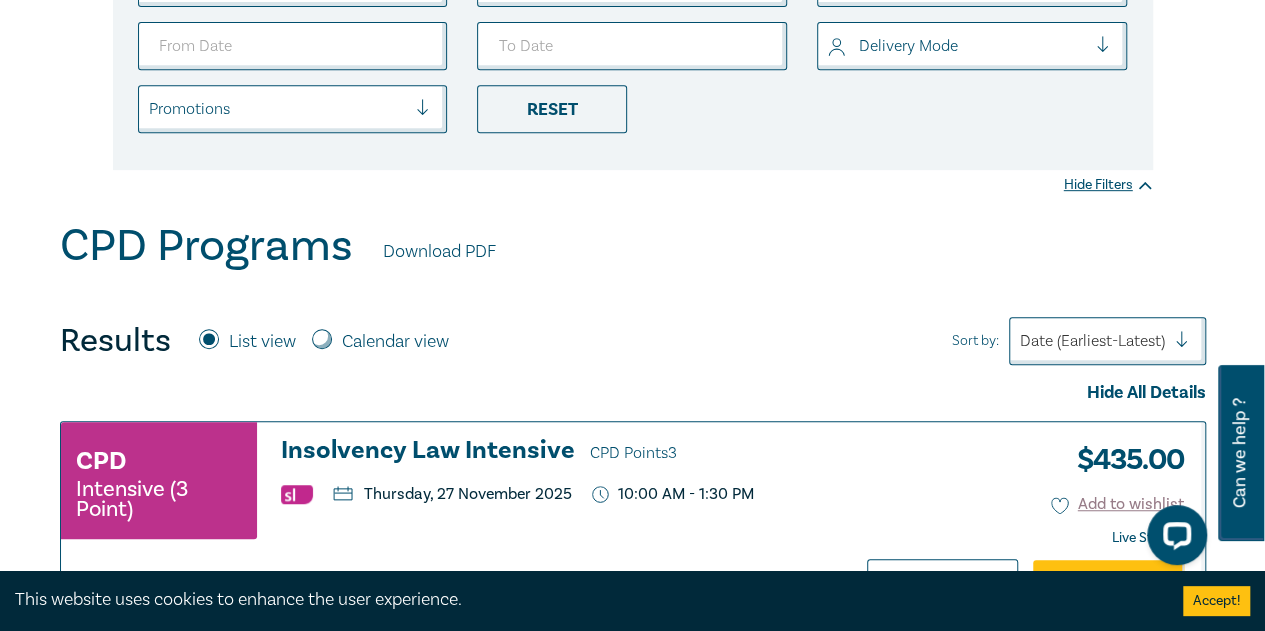 scroll, scrollTop: 700, scrollLeft: 0, axis: vertical 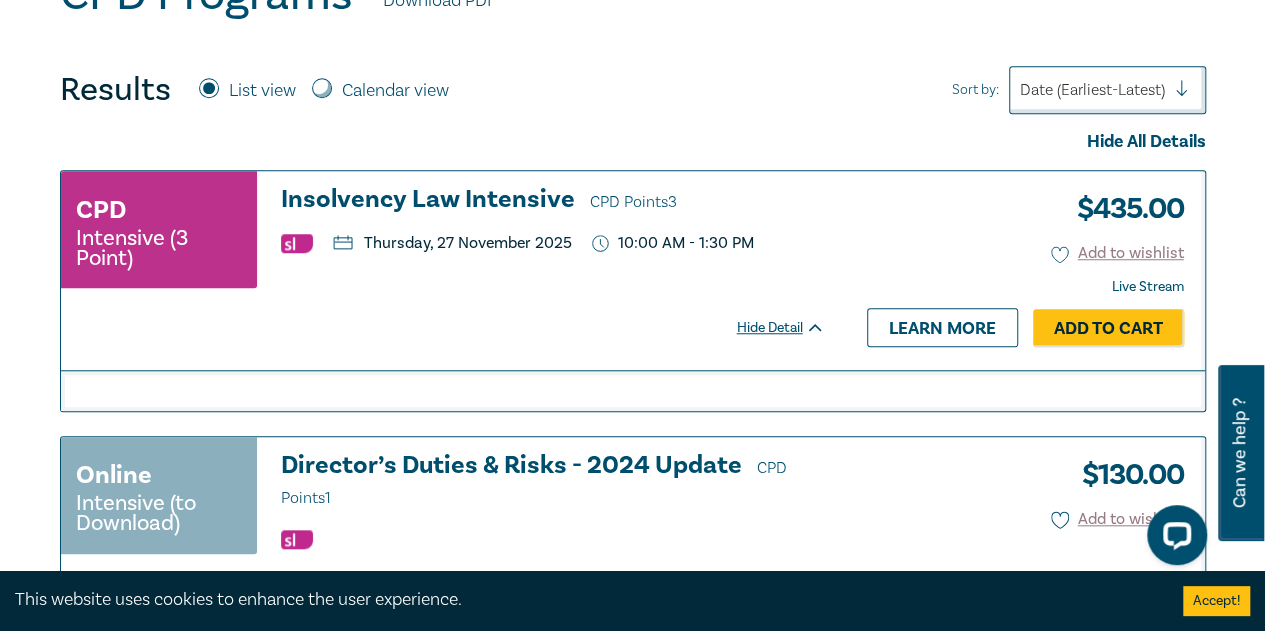 click on "Insolvency Law Intensive   CPD Points  3" at bounding box center [553, 201] 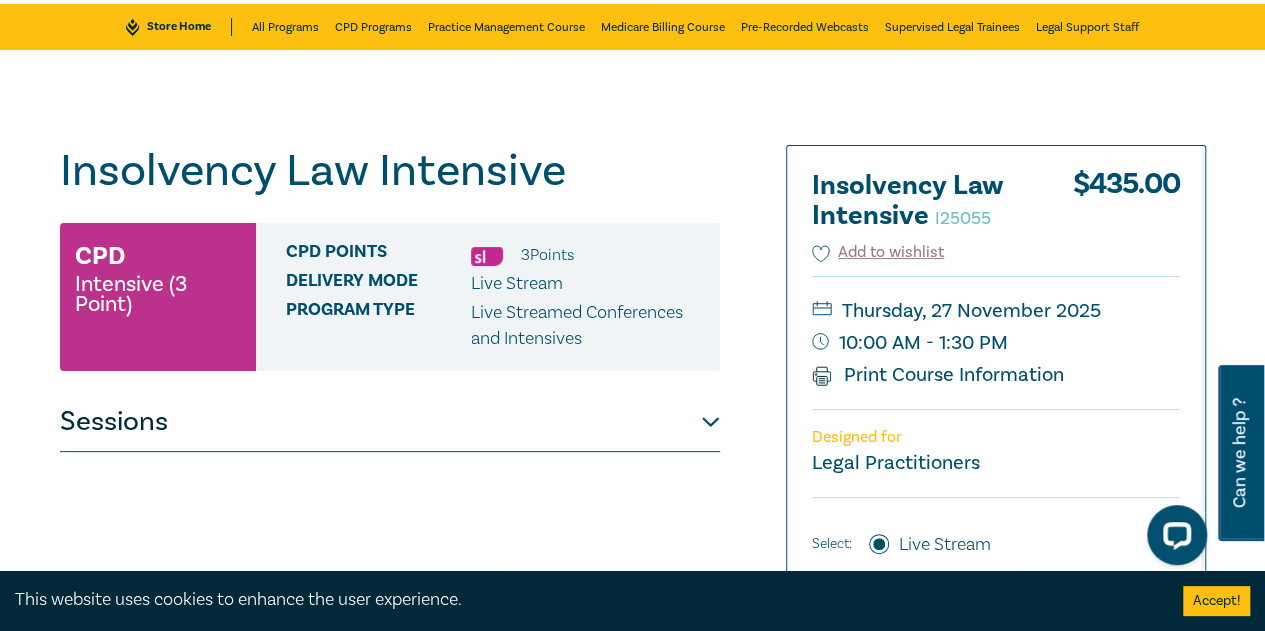 scroll, scrollTop: 0, scrollLeft: 0, axis: both 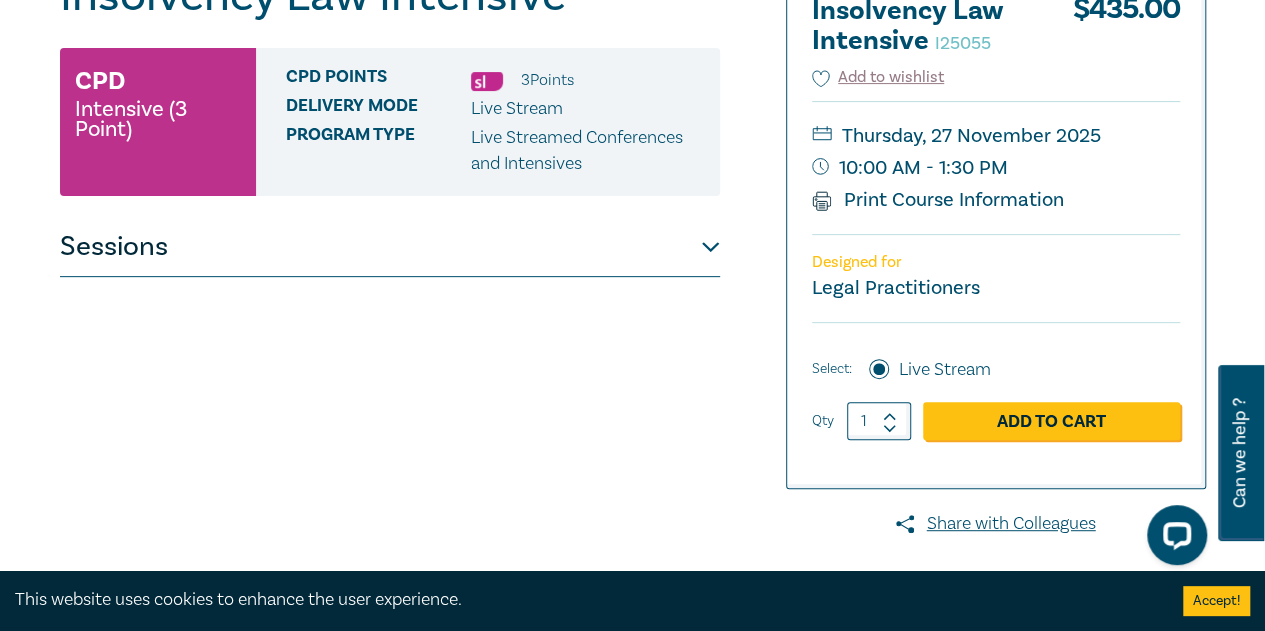 click on "Sessions" at bounding box center [390, 247] 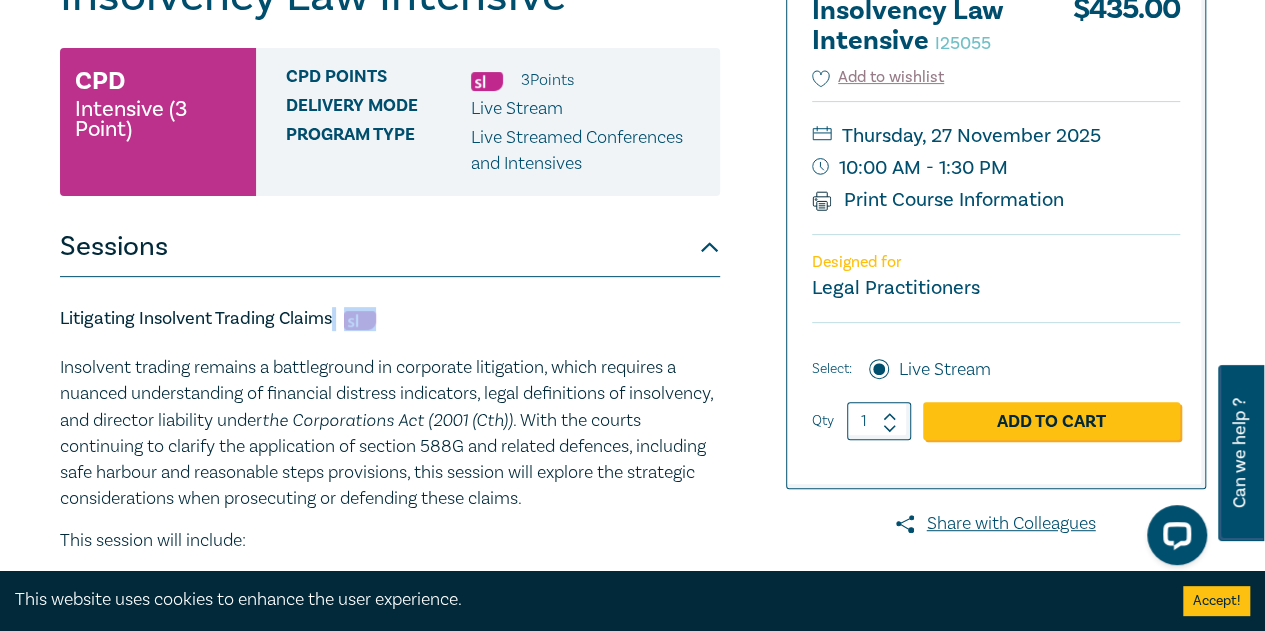 drag, startPoint x: 332, startPoint y: 321, endPoint x: 46, endPoint y: 333, distance: 286.25165 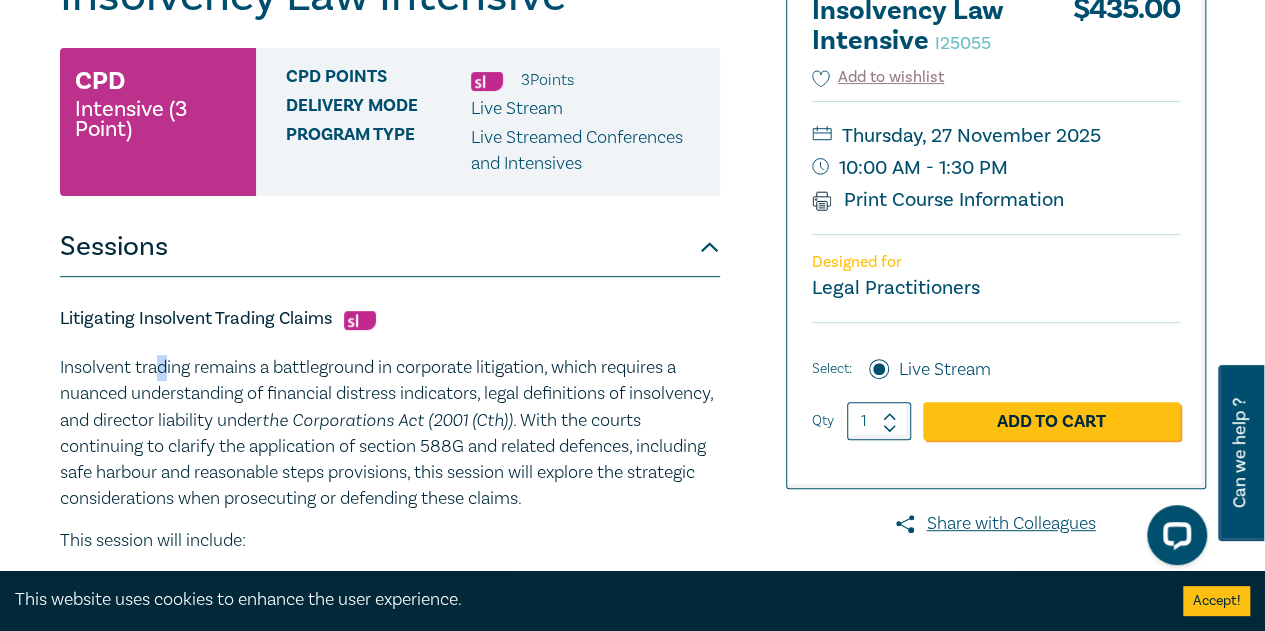 drag, startPoint x: 156, startPoint y: 345, endPoint x: 228, endPoint y: 313, distance: 78.79086 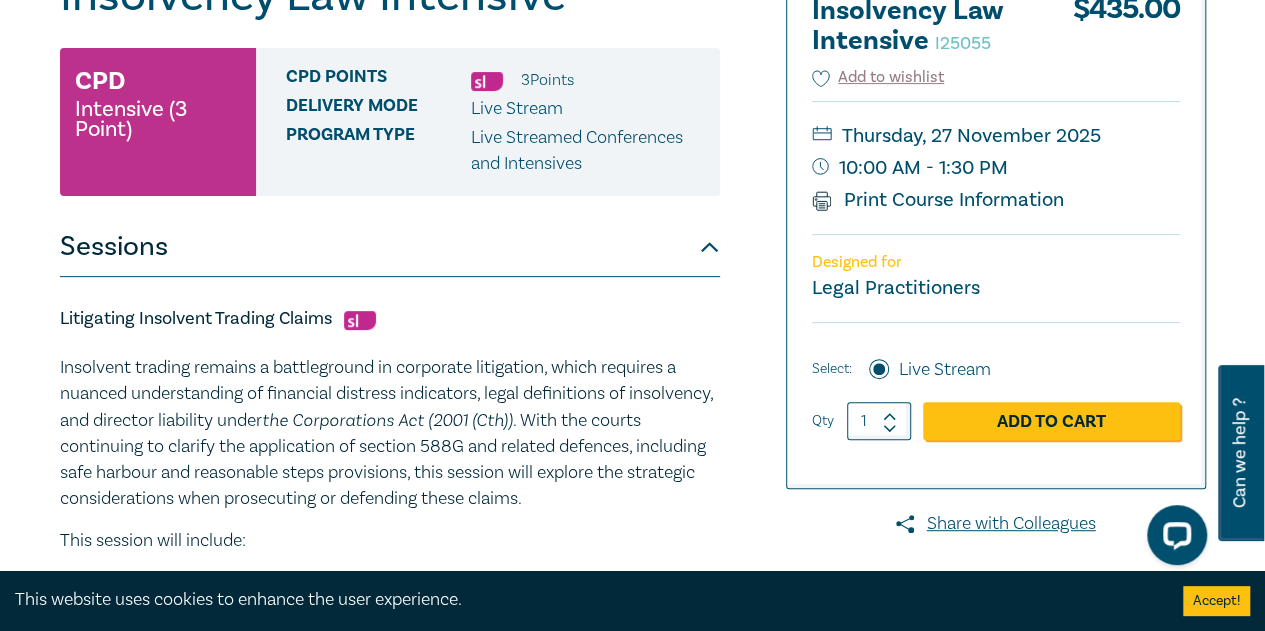 click on "Litigating Insolvent Trading Claims" at bounding box center [390, 319] 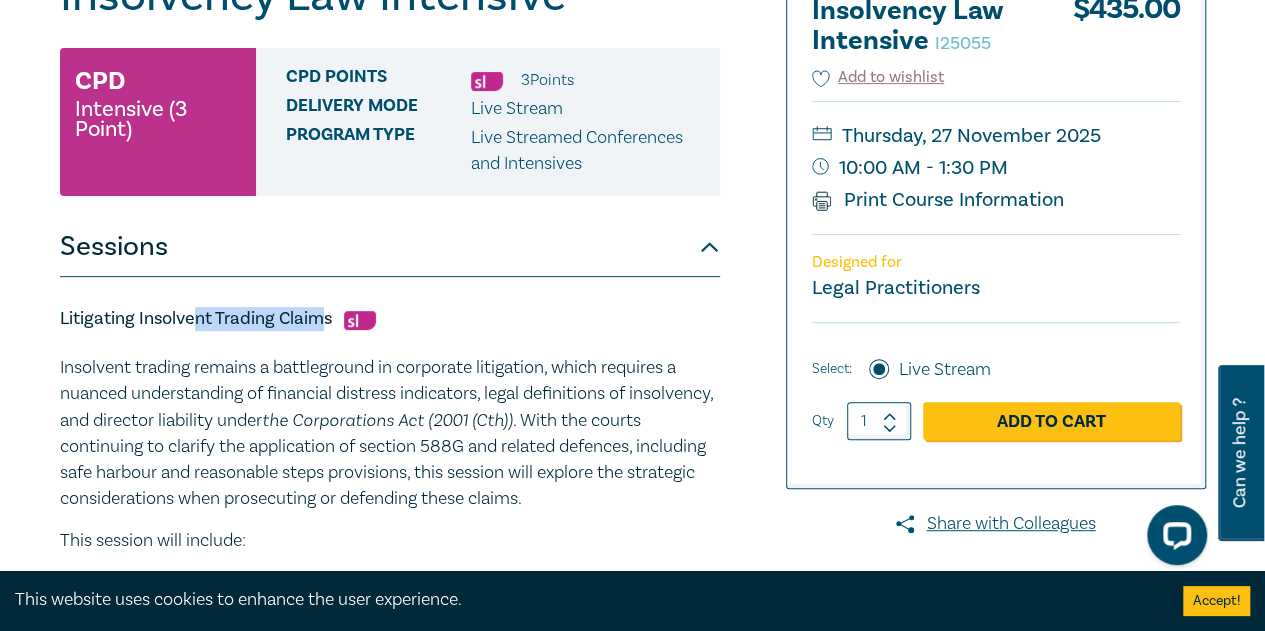 drag, startPoint x: 325, startPoint y: 319, endPoint x: 228, endPoint y: 317, distance: 97.020615 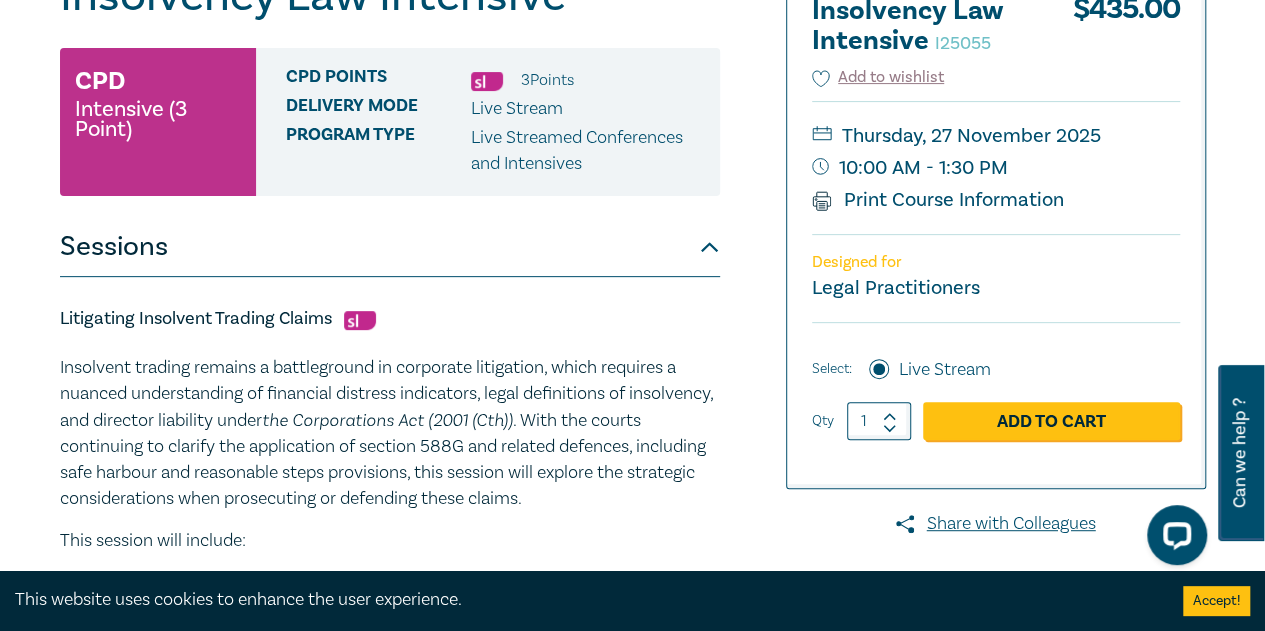 drag, startPoint x: 334, startPoint y: 319, endPoint x: 400, endPoint y: 304, distance: 67.68308 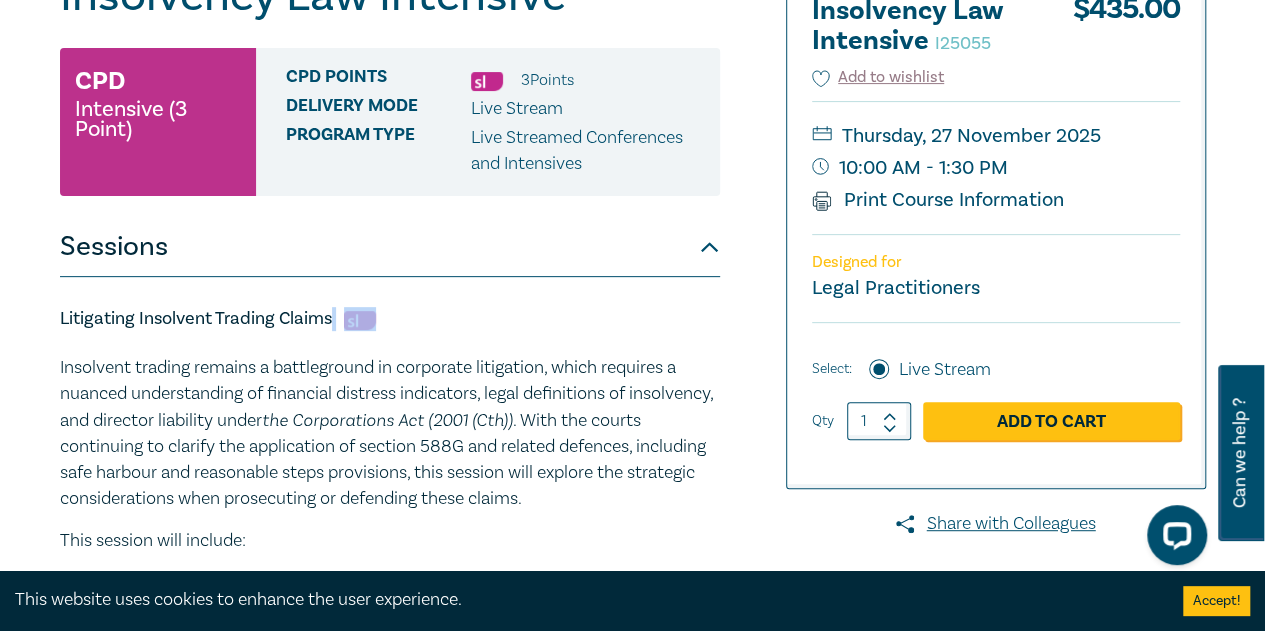 click on "Litigating Insolvent Trading Claims   Insolvent trading remains a battleground in corporate litigation, which requires a nuanced understanding of financial distress indicators, legal definitions of insolvency, and director liability under  the Corporations Act (2001 (Cth)) . With the courts continuing to clarify the application of section 588G and related defences, including safe harbour and reasonable steps provisions, this session will explore the strategic considerations when prosecuting or defending these claims.   This session will include:  The legal test for insolvent trading under  the Corporations Act 2001 (Cth) , particularly section 588G.  The concept of “insolvency” at law — Contrasting accounting vs legal definitions.  Key forensic accounting challenges.  Available defences for directors - Safe harbour, reasonable steps, and reliance on others.  Challenges in proving or refuting insolvency and director liability.  Recent cases of significance discussed.      Enforcement issues." at bounding box center [390, 1164] 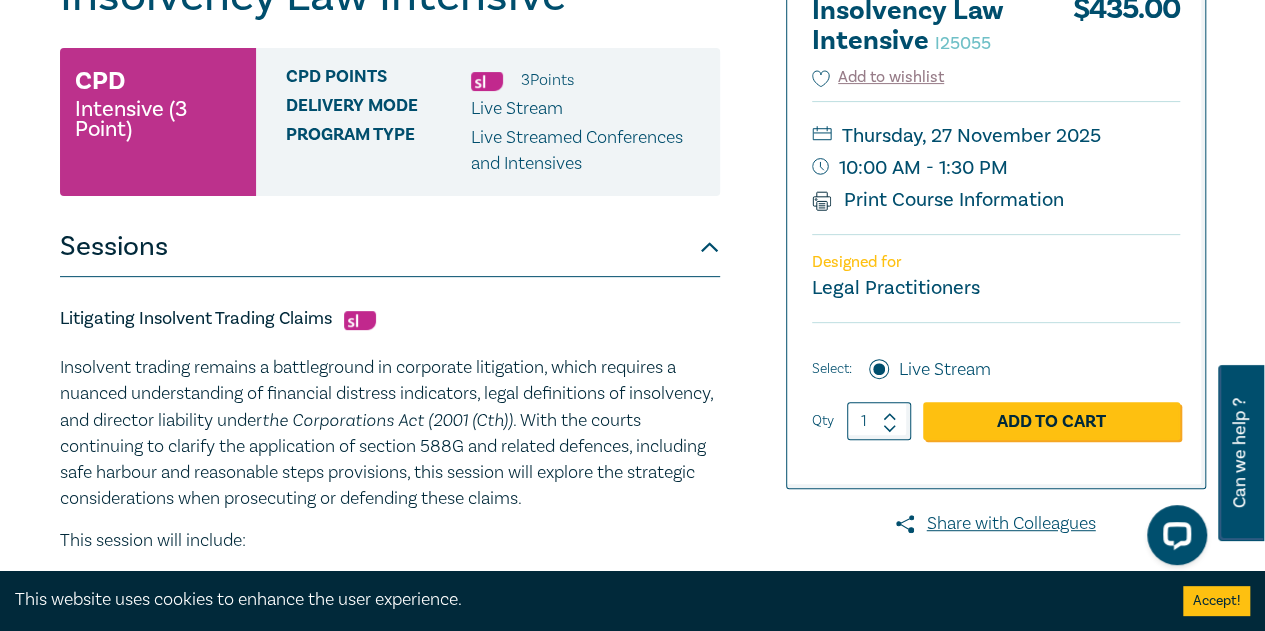 click on "Litigating Insolvent Trading Claims" at bounding box center [390, 319] 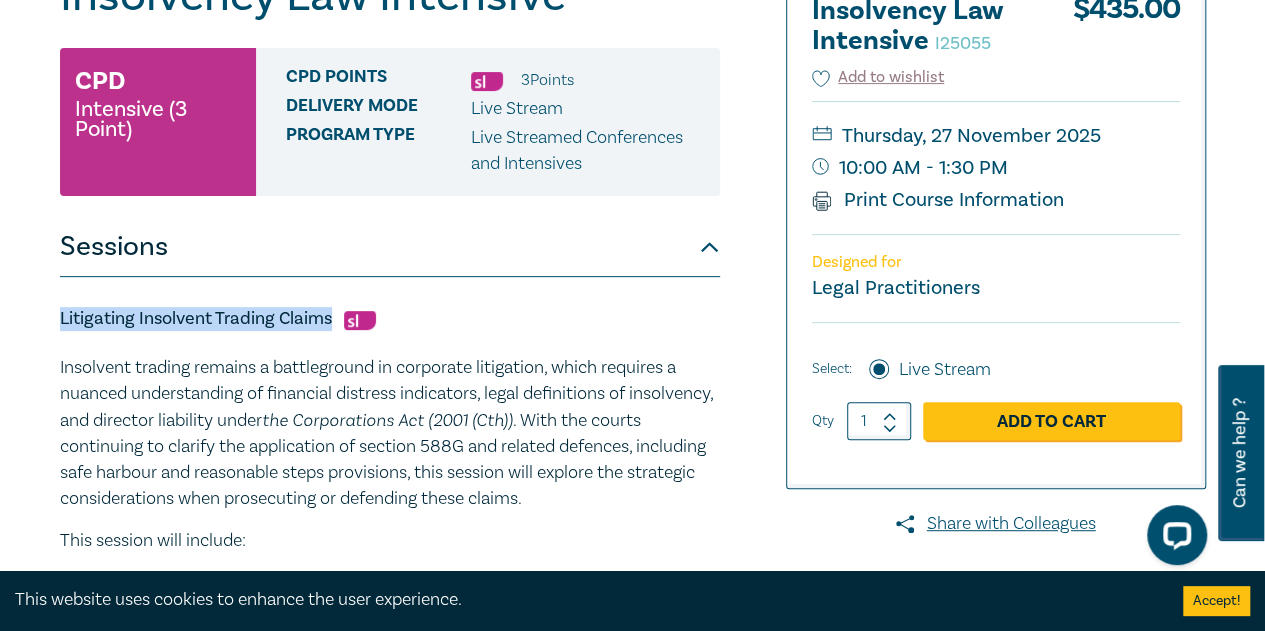 drag, startPoint x: 332, startPoint y: 317, endPoint x: 22, endPoint y: 326, distance: 310.1306 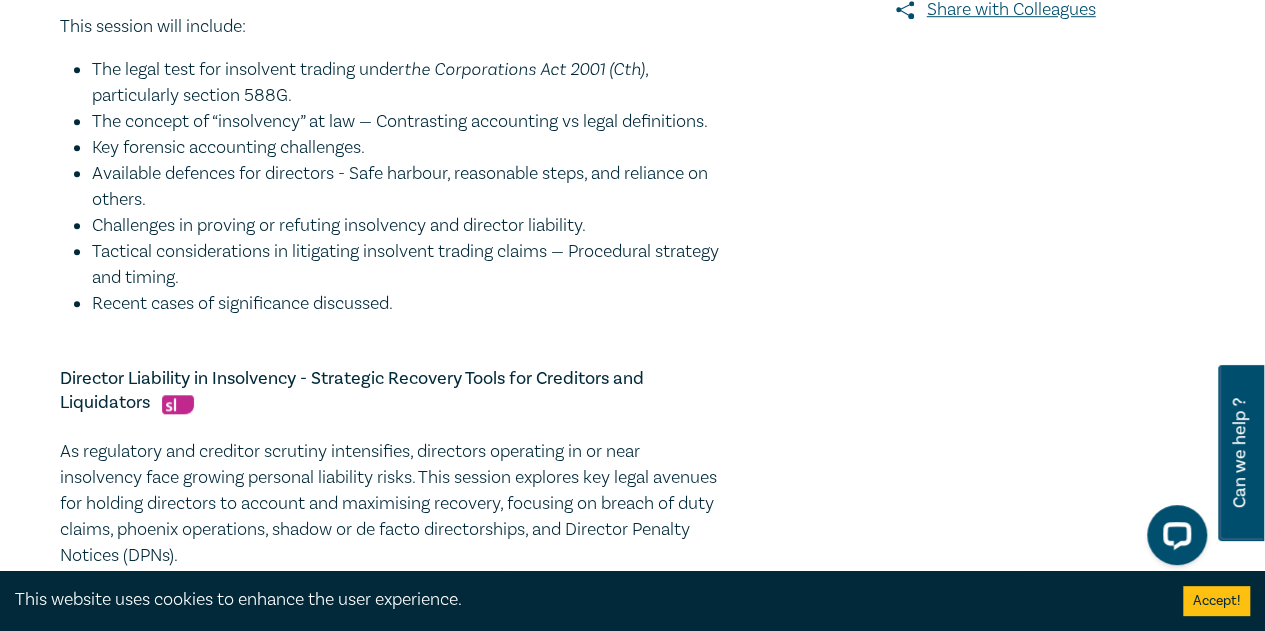 scroll, scrollTop: 850, scrollLeft: 0, axis: vertical 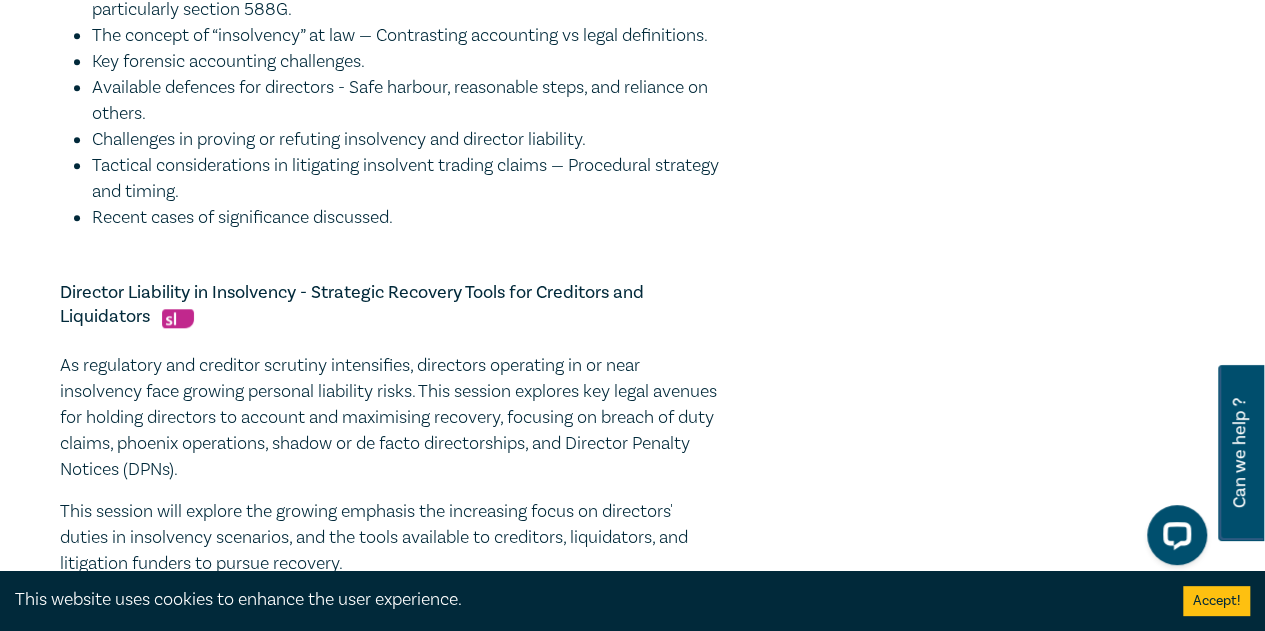click on "Director Liability in Insolvency - Strategic Recovery Tools for Creditors and Liquidators" at bounding box center [390, 305] 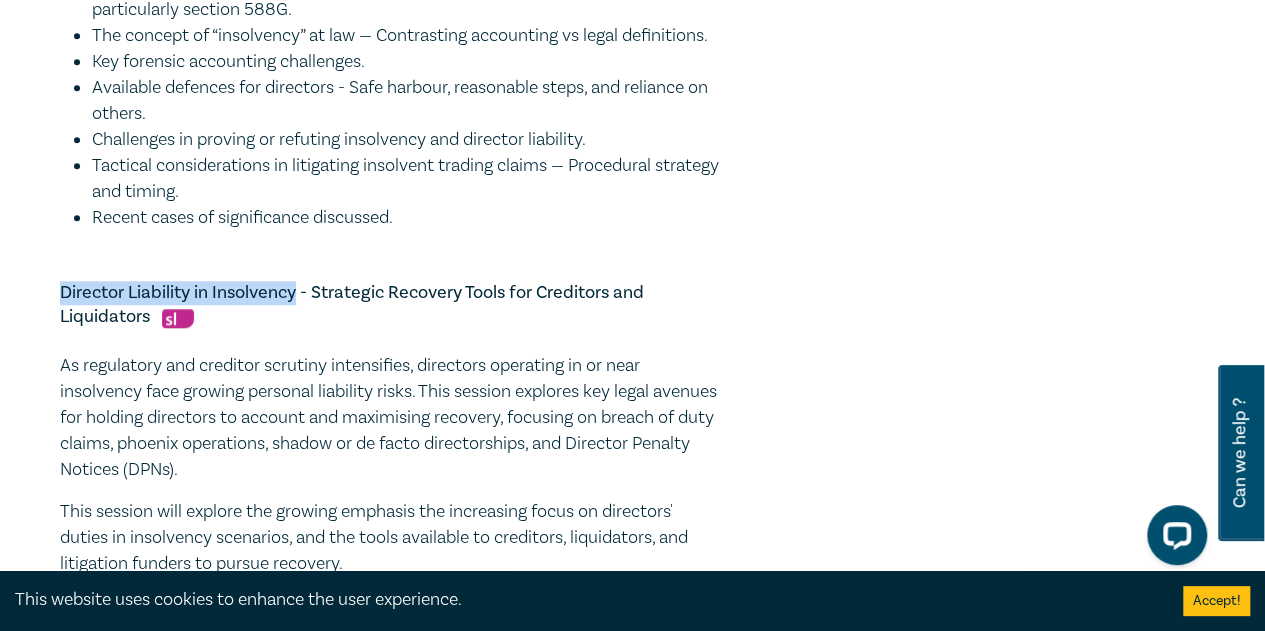 drag, startPoint x: 296, startPoint y: 323, endPoint x: 54, endPoint y: 327, distance: 242.03305 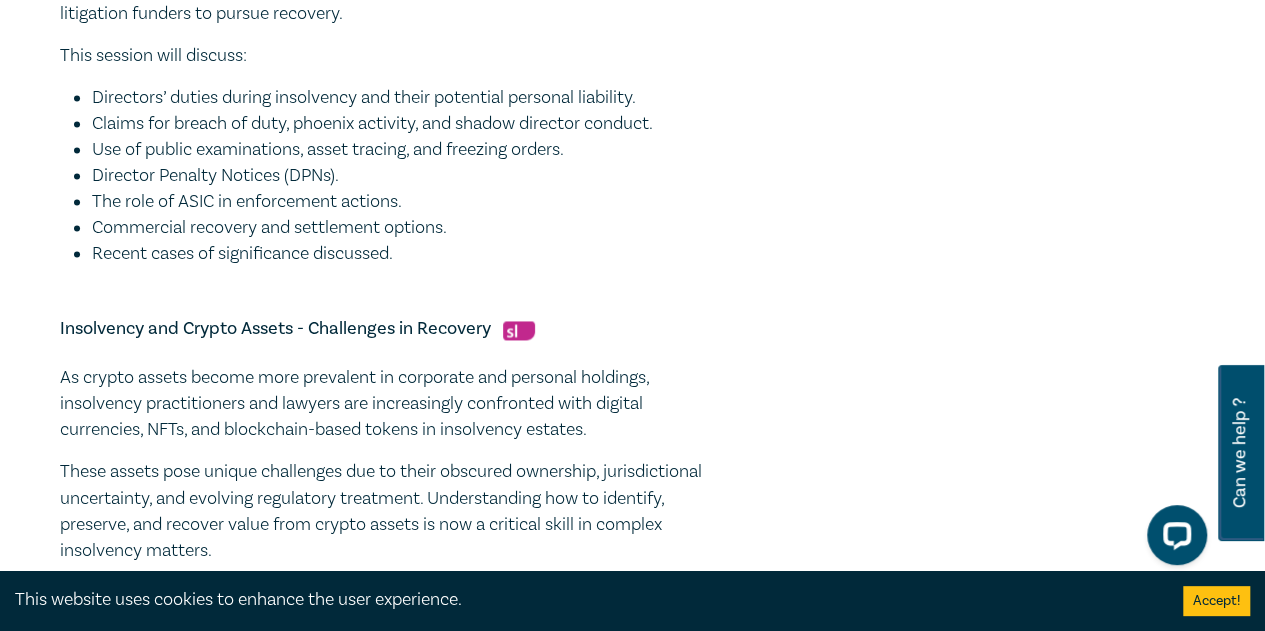 scroll, scrollTop: 1550, scrollLeft: 0, axis: vertical 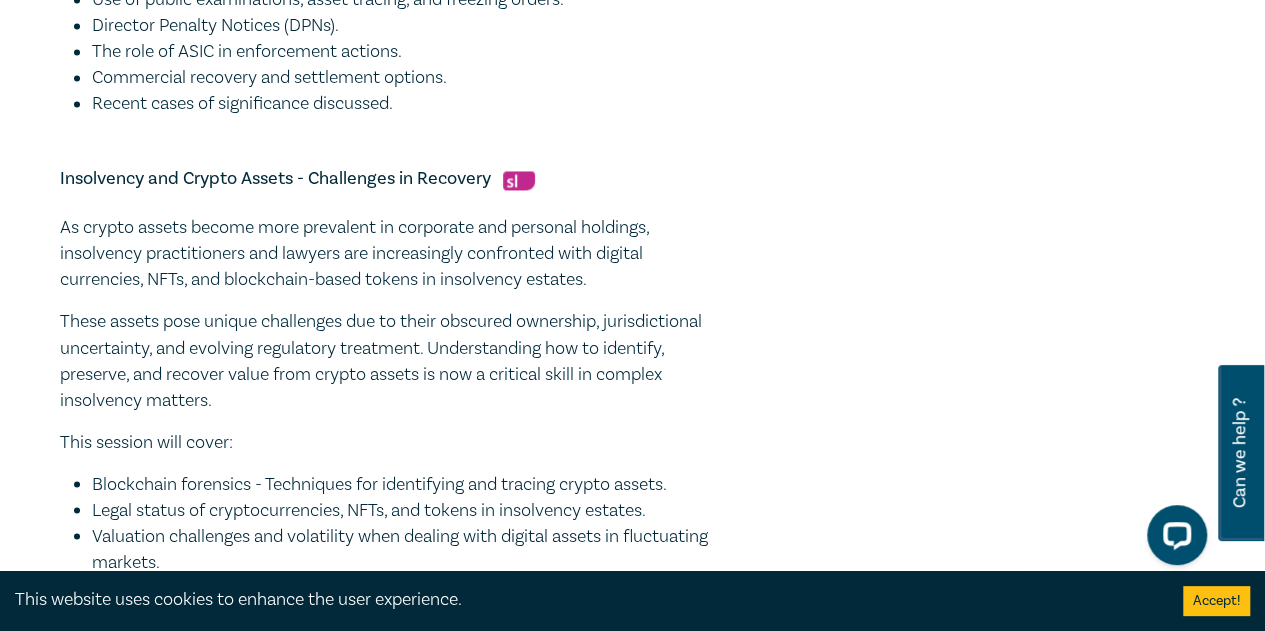 click on "As crypto assets become more prevalent in corporate and personal holdings, insolvency practitioners and lawyers are increasingly confronted with digital currencies, NFTs, and blockchain-based tokens in insolvency estates." at bounding box center (390, 254) 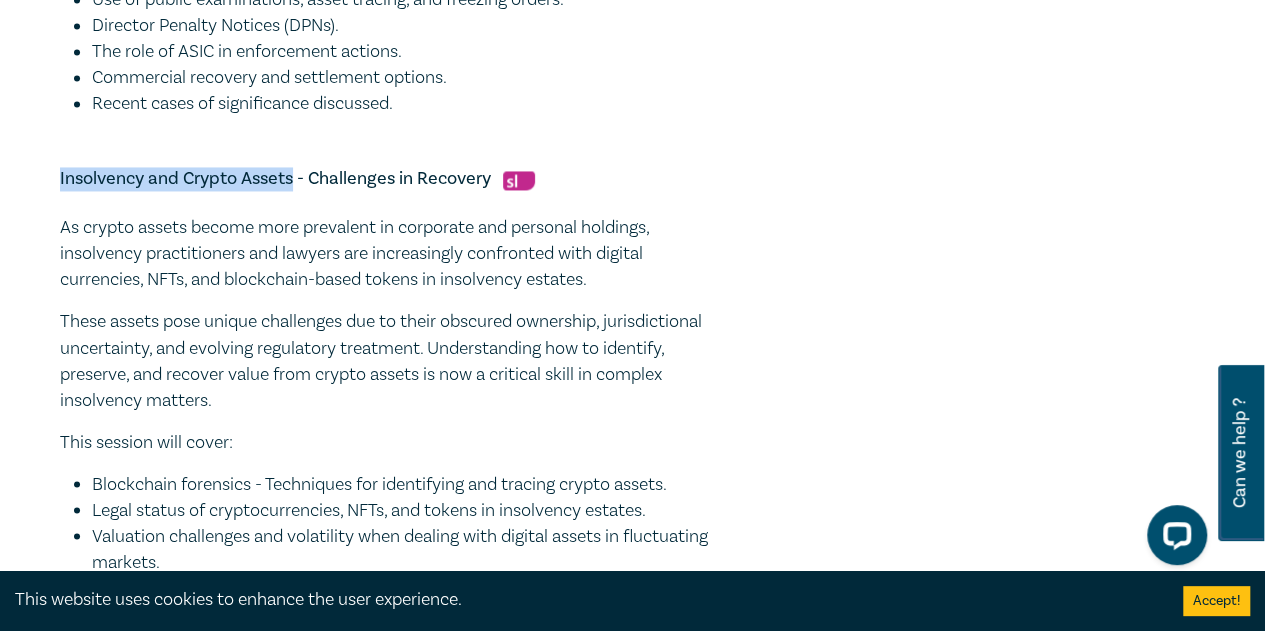 drag, startPoint x: 290, startPoint y: 210, endPoint x: 58, endPoint y: 198, distance: 232.31013 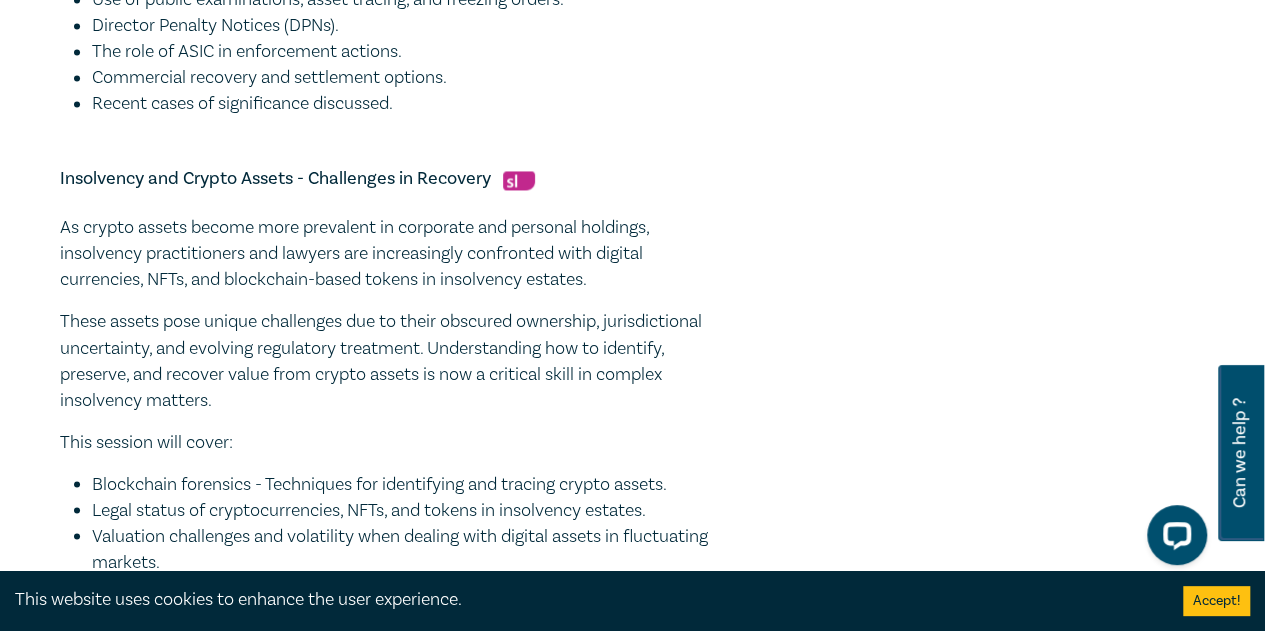 click on "Recent cases of significance discussed." at bounding box center (406, 104) 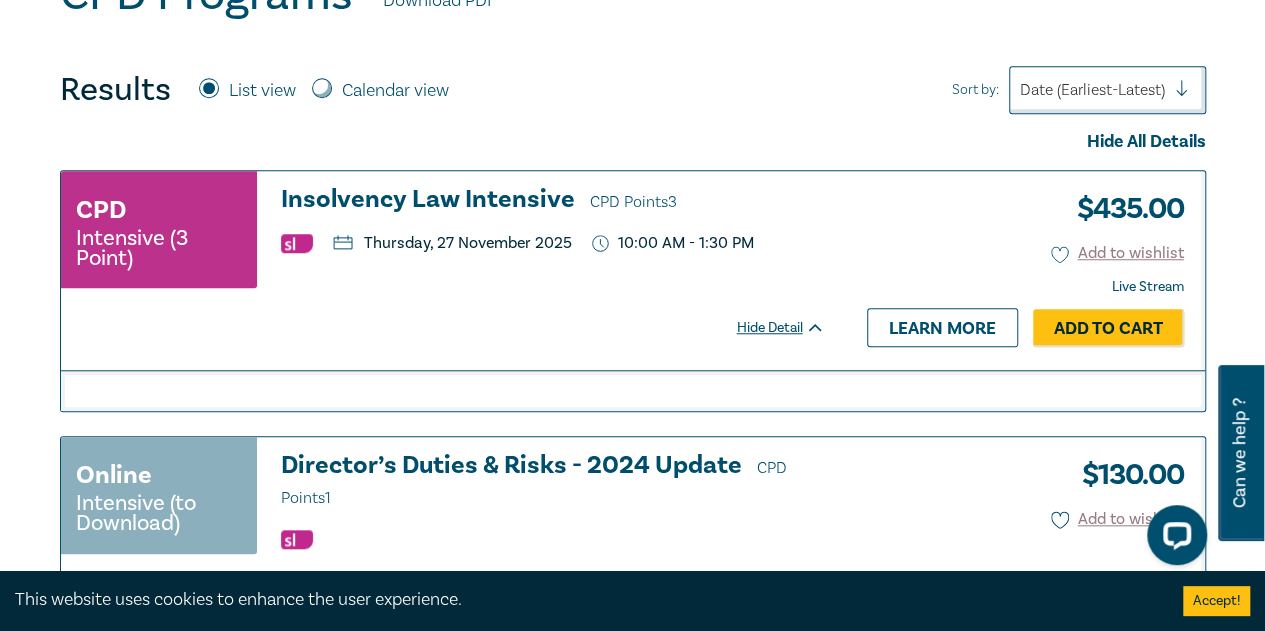 scroll, scrollTop: 3612, scrollLeft: 0, axis: vertical 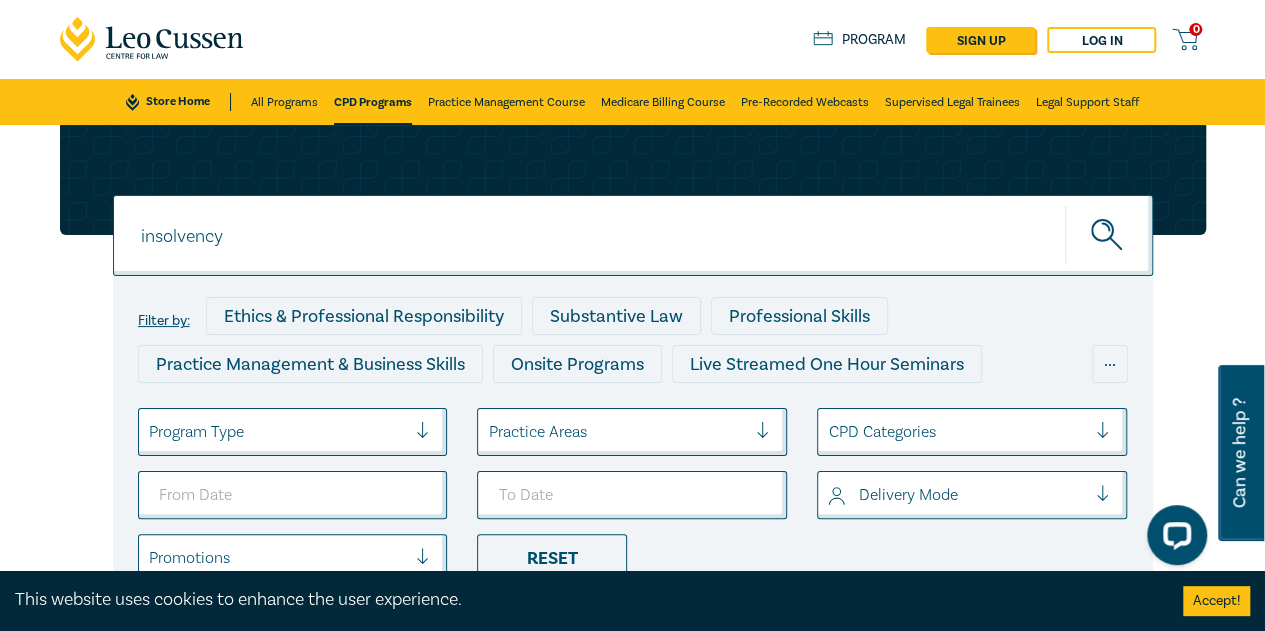 click on "insolvency" at bounding box center (633, 235) 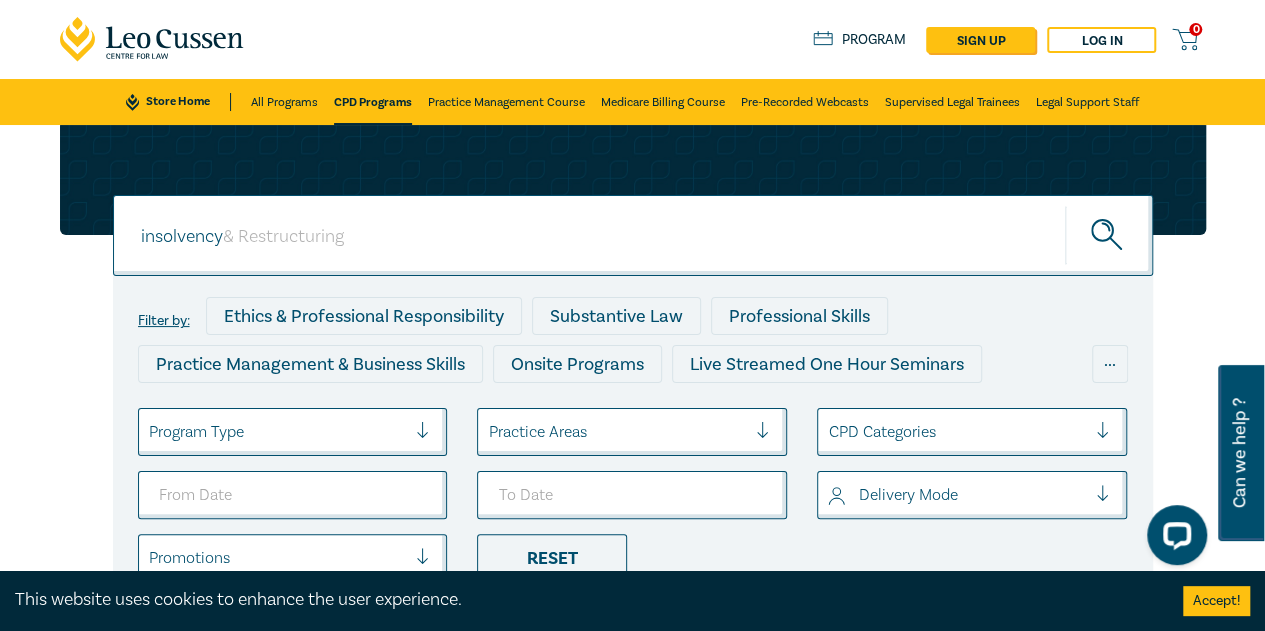 drag, startPoint x: 256, startPoint y: 241, endPoint x: 13, endPoint y: 243, distance: 243.00822 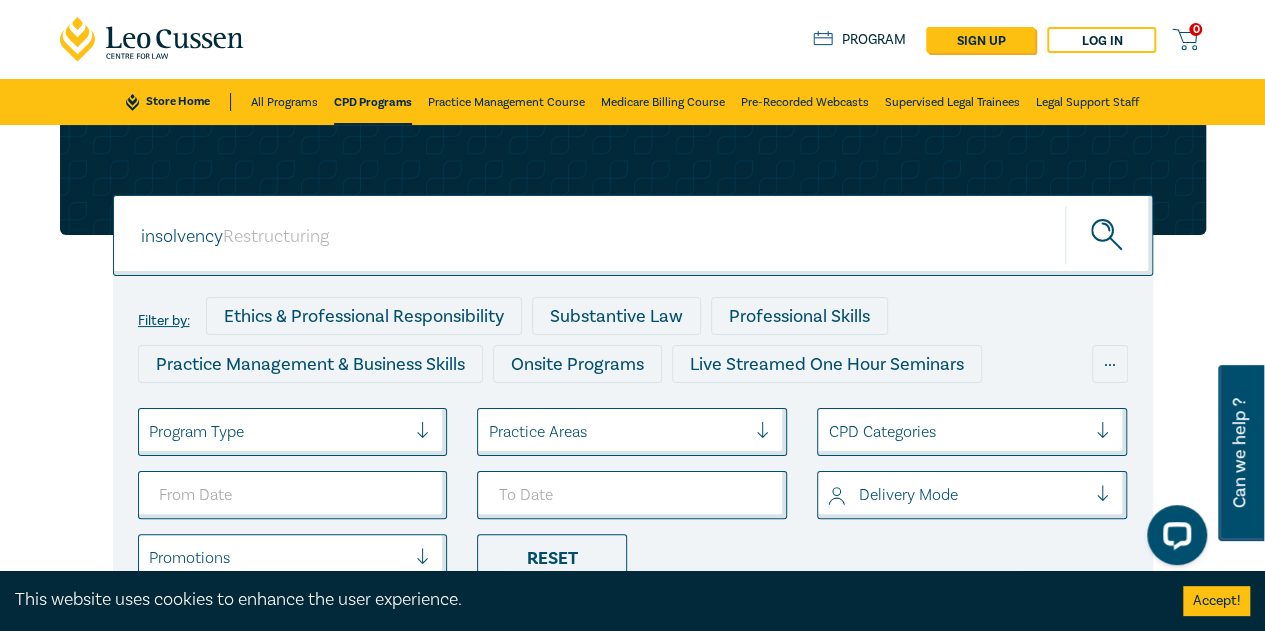 click on "Restructuring" at bounding box center (628, 236) 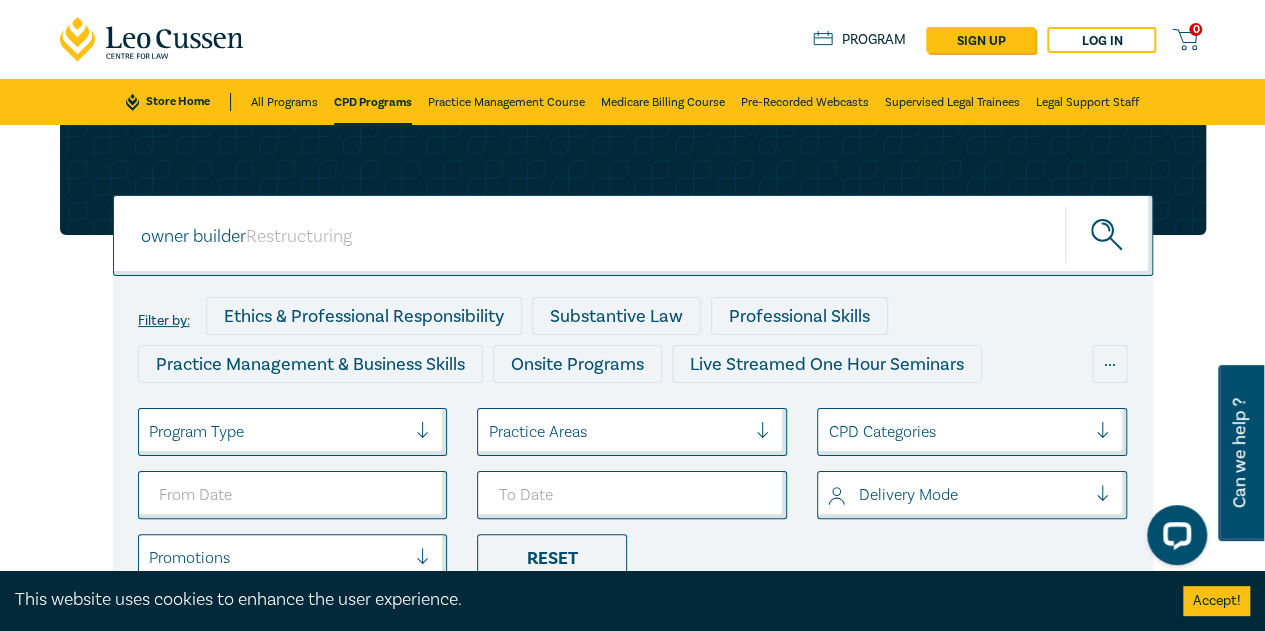 type on "owner builder" 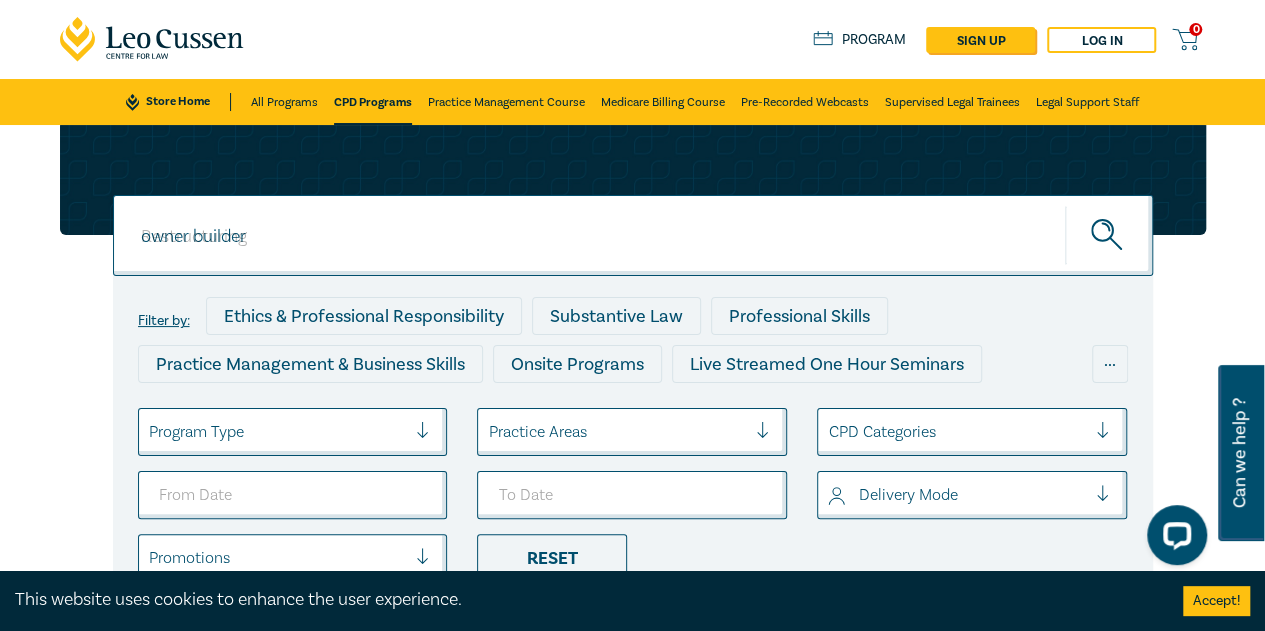 drag, startPoint x: 1130, startPoint y: 238, endPoint x: 1117, endPoint y: 244, distance: 14.3178215 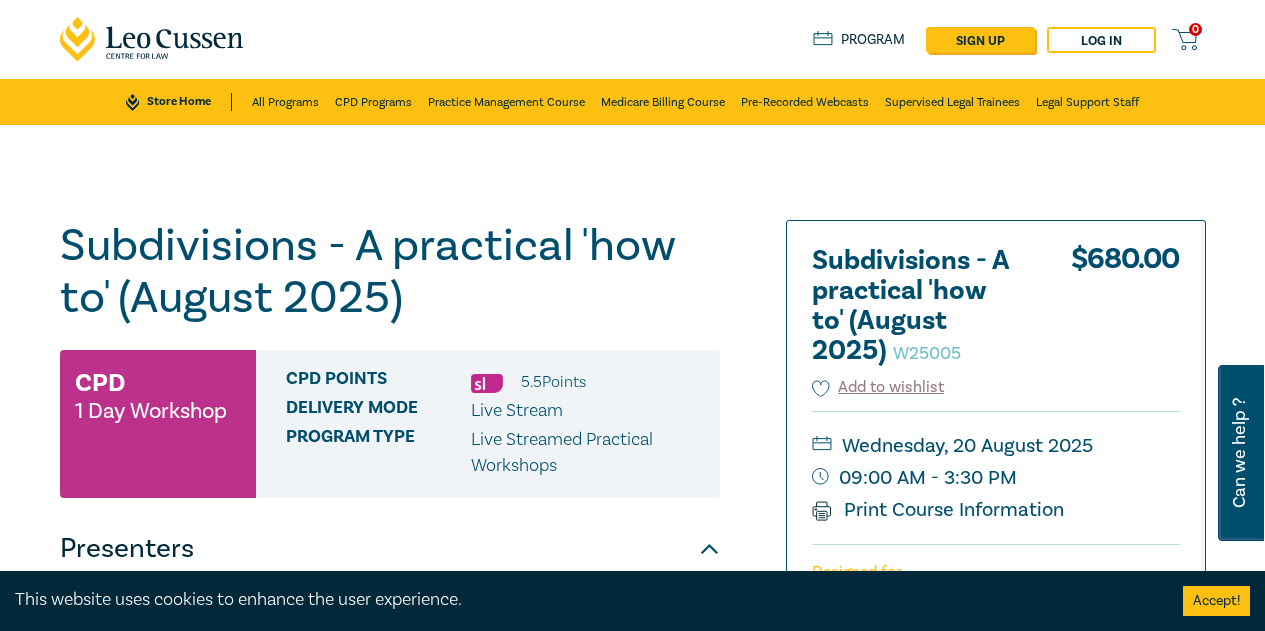 scroll, scrollTop: 0, scrollLeft: 0, axis: both 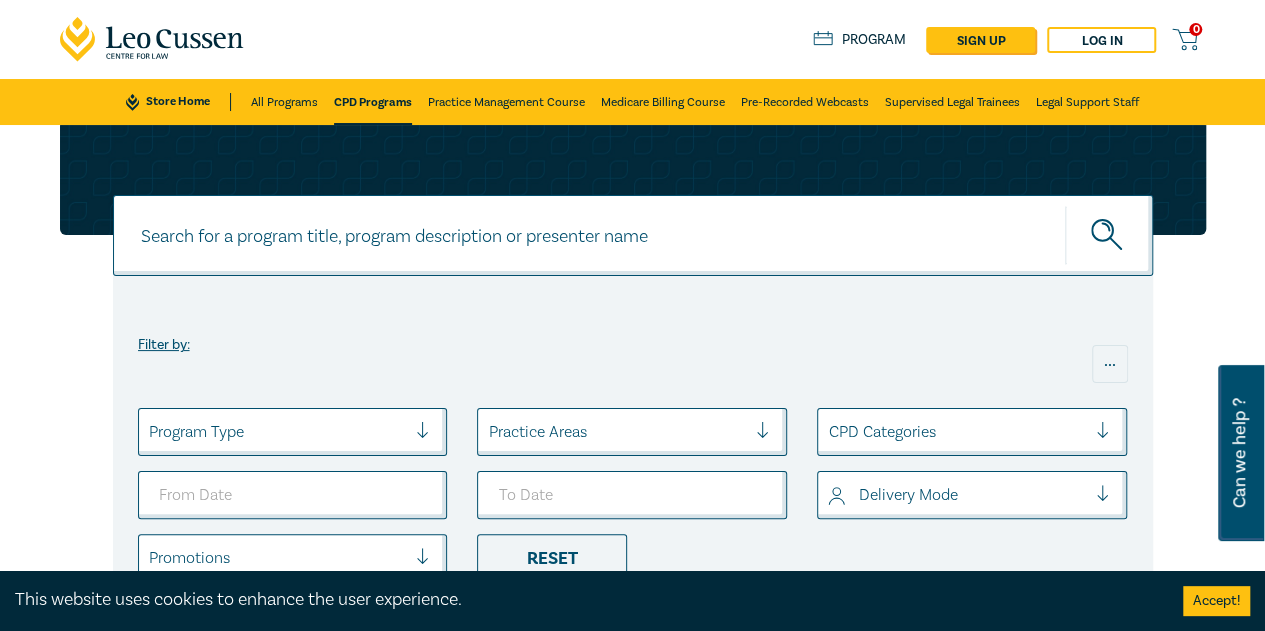 drag, startPoint x: 392, startPoint y: 250, endPoint x: 446, endPoint y: 245, distance: 54.230988 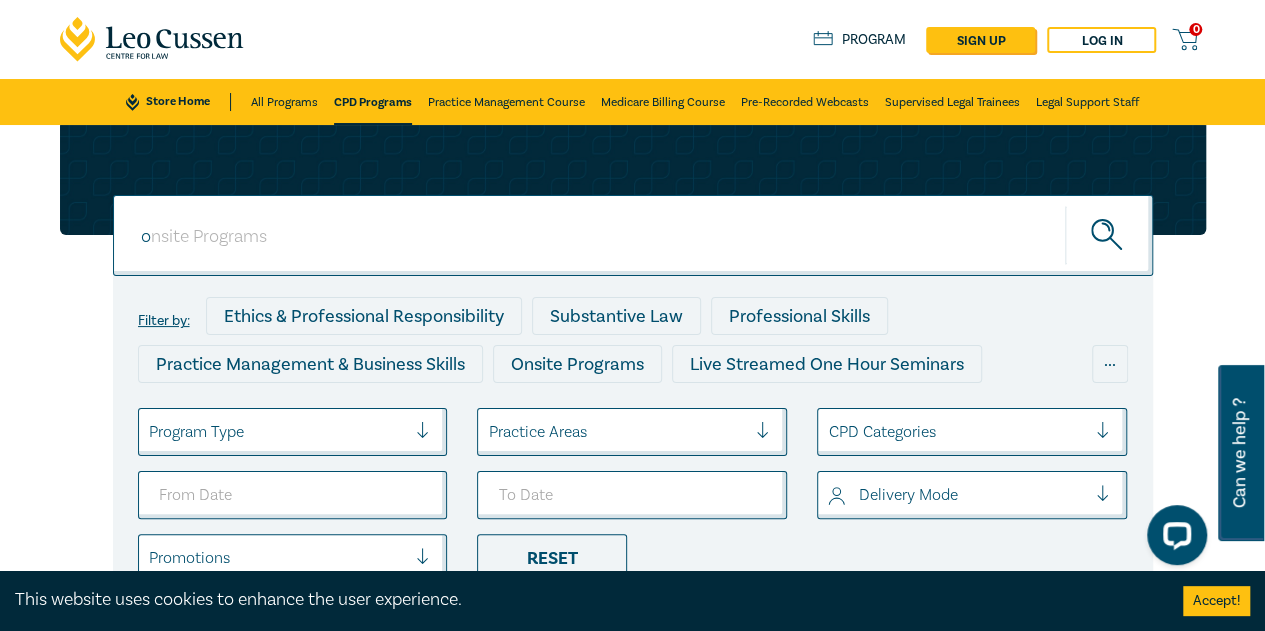 scroll, scrollTop: 0, scrollLeft: 0, axis: both 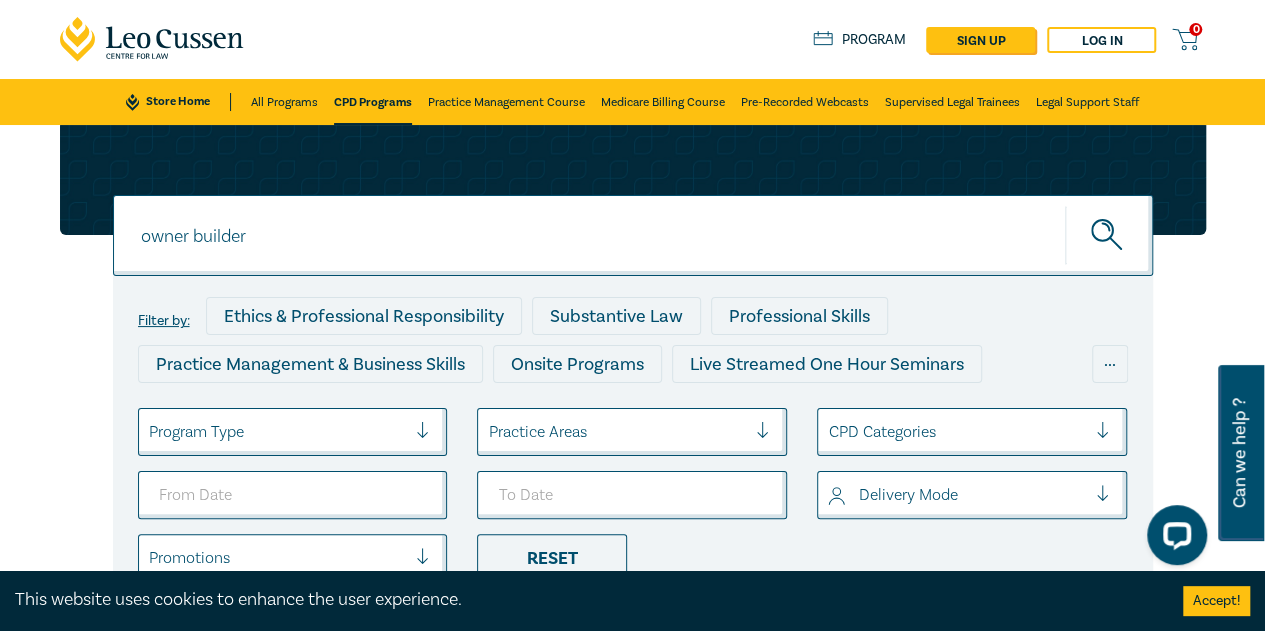 type on "owner builder" 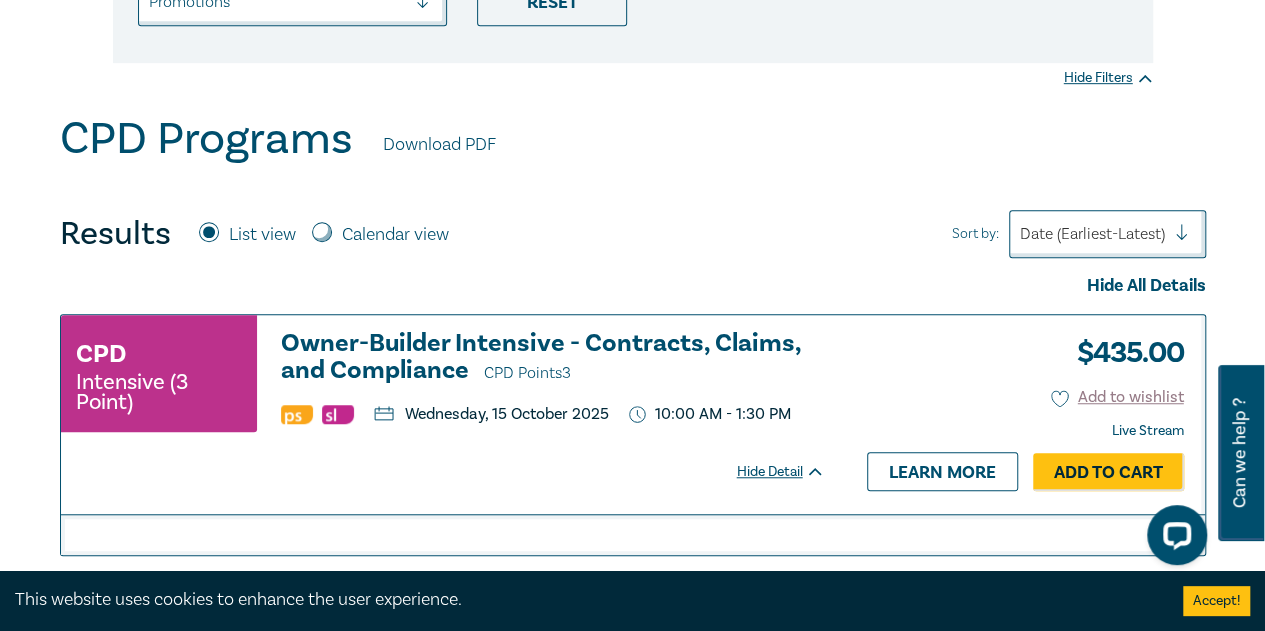 scroll, scrollTop: 610, scrollLeft: 0, axis: vertical 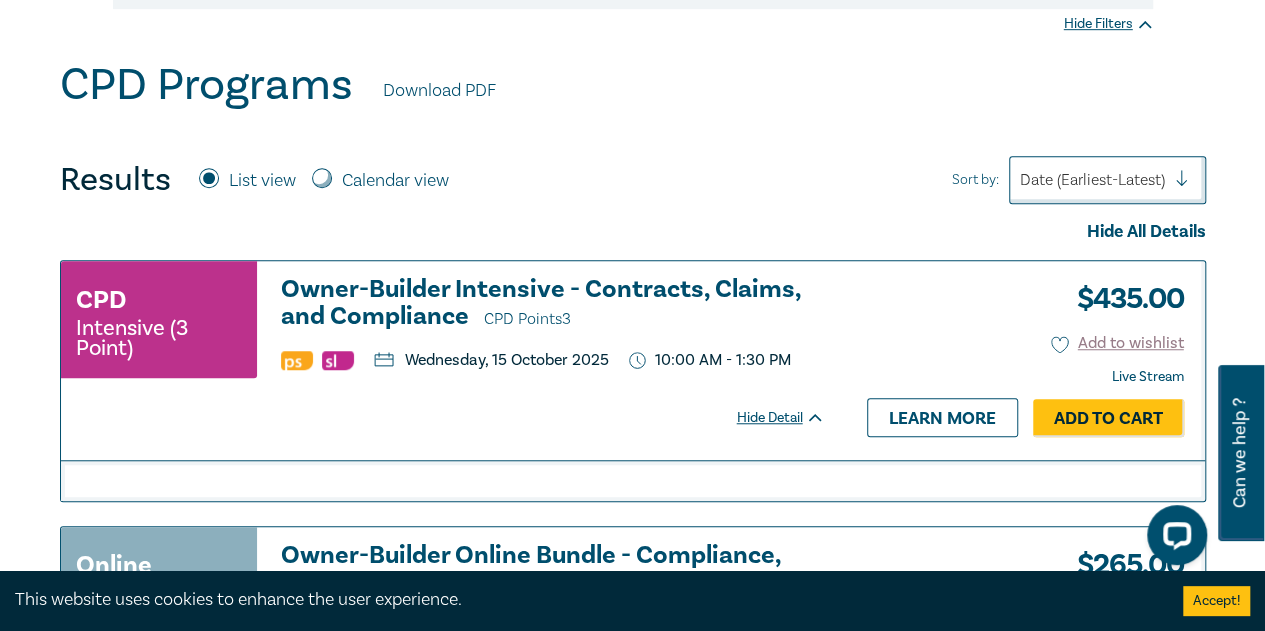 click on "Owner-Builder Intensive - Contracts, Claims, and Compliance   CPD Points  3" at bounding box center (553, 304) 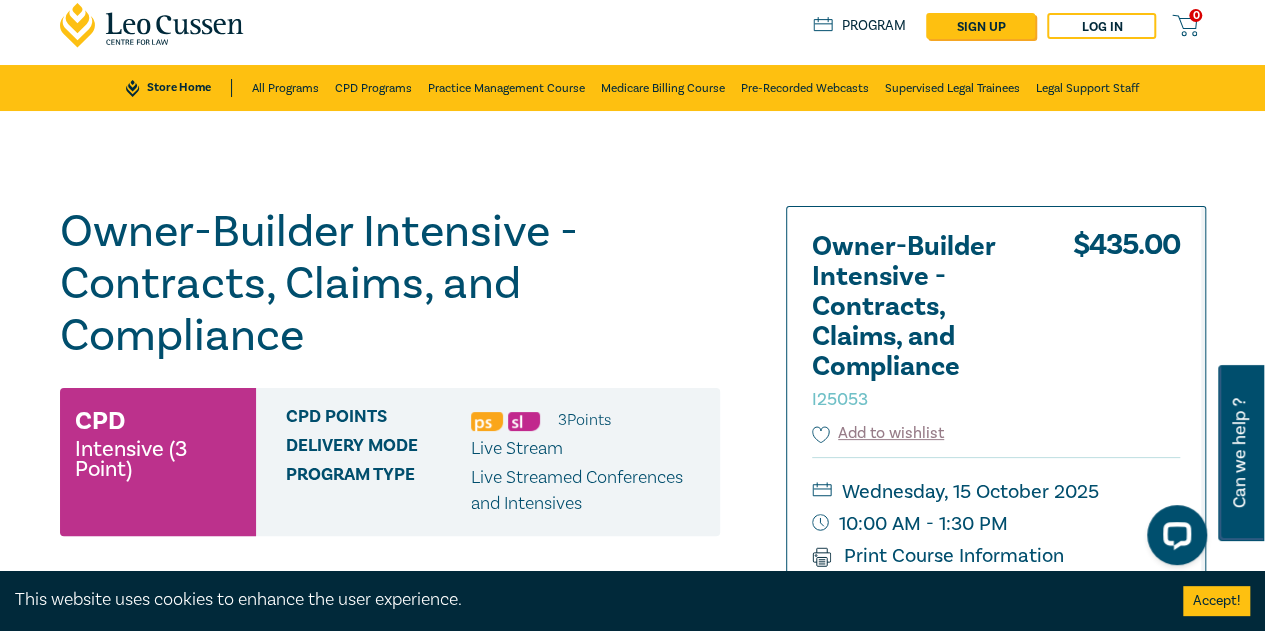 scroll, scrollTop: 0, scrollLeft: 0, axis: both 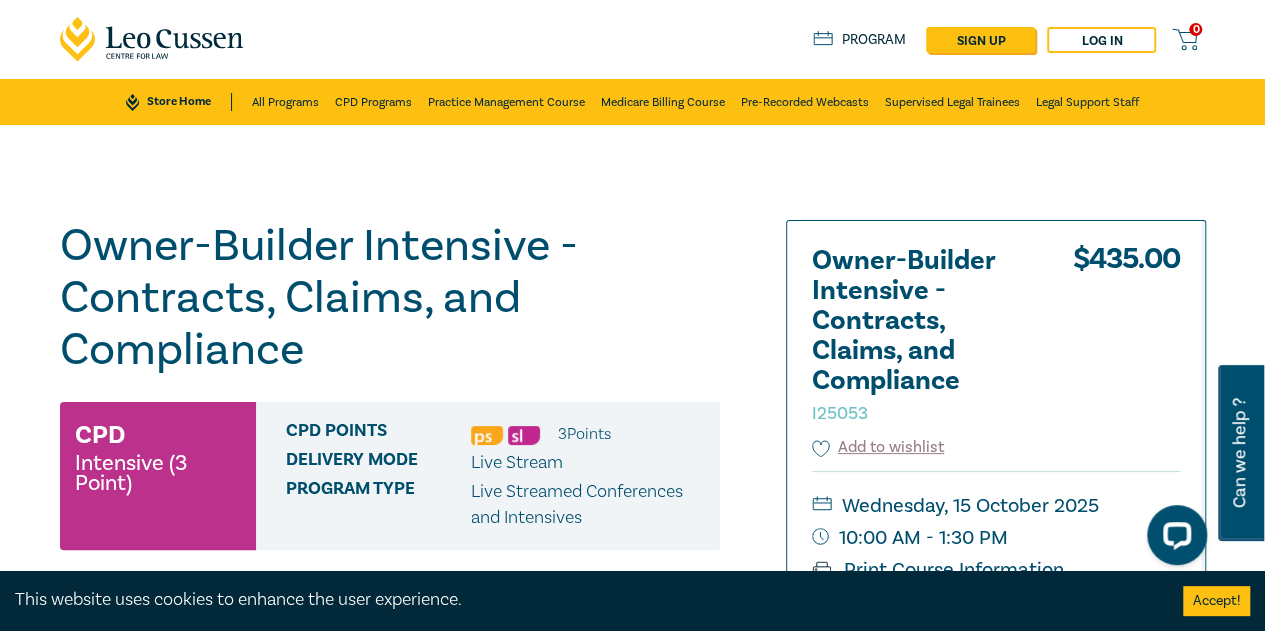 click on "Owner-Builder Intensive - Contracts, Claims, and Compliance   I25053 $ 435.00      Add to wishlist   Wednesday, 15 October 2025   10:00 AM - 1:30 PM Print Course Information Designed for Legal Practitioners $ 435.00 Select:  Live Stream Qty 1 Add to Cart" at bounding box center [996, 539] 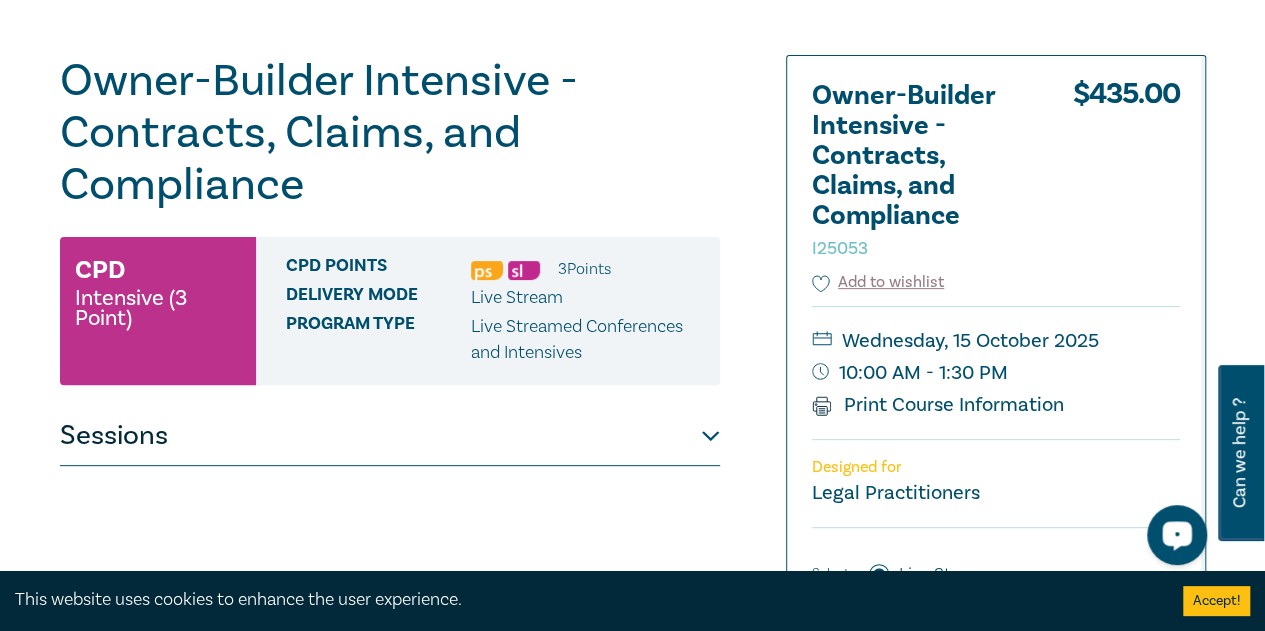 scroll, scrollTop: 400, scrollLeft: 0, axis: vertical 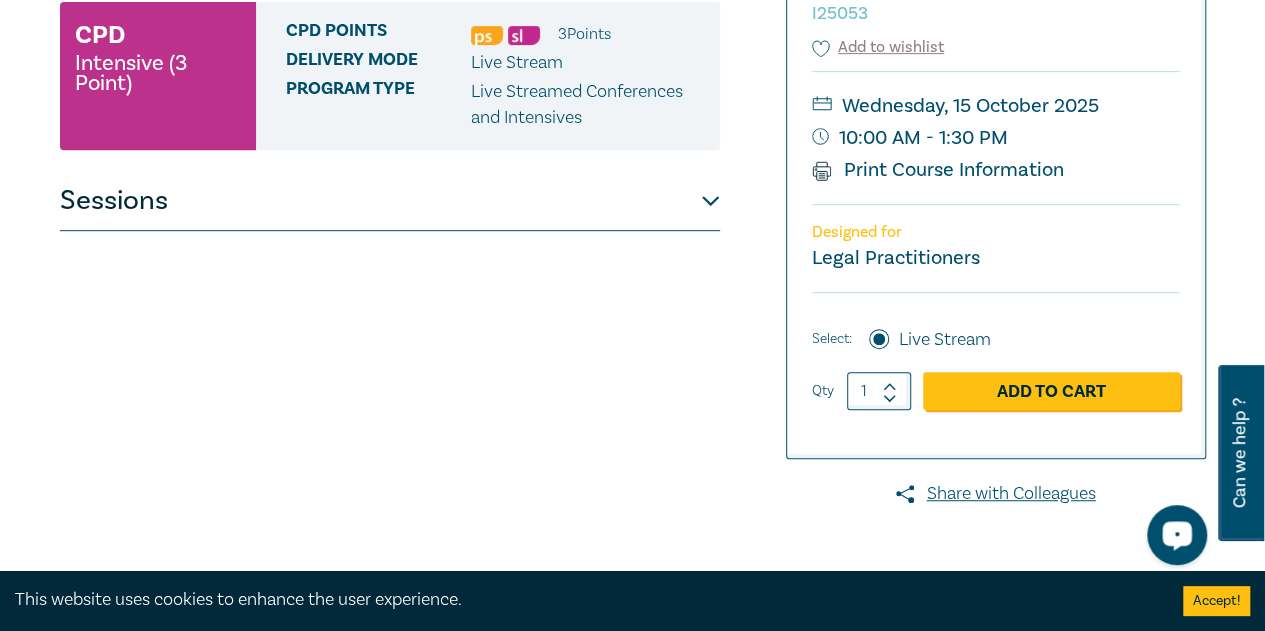 click on "Sessions" at bounding box center (390, 201) 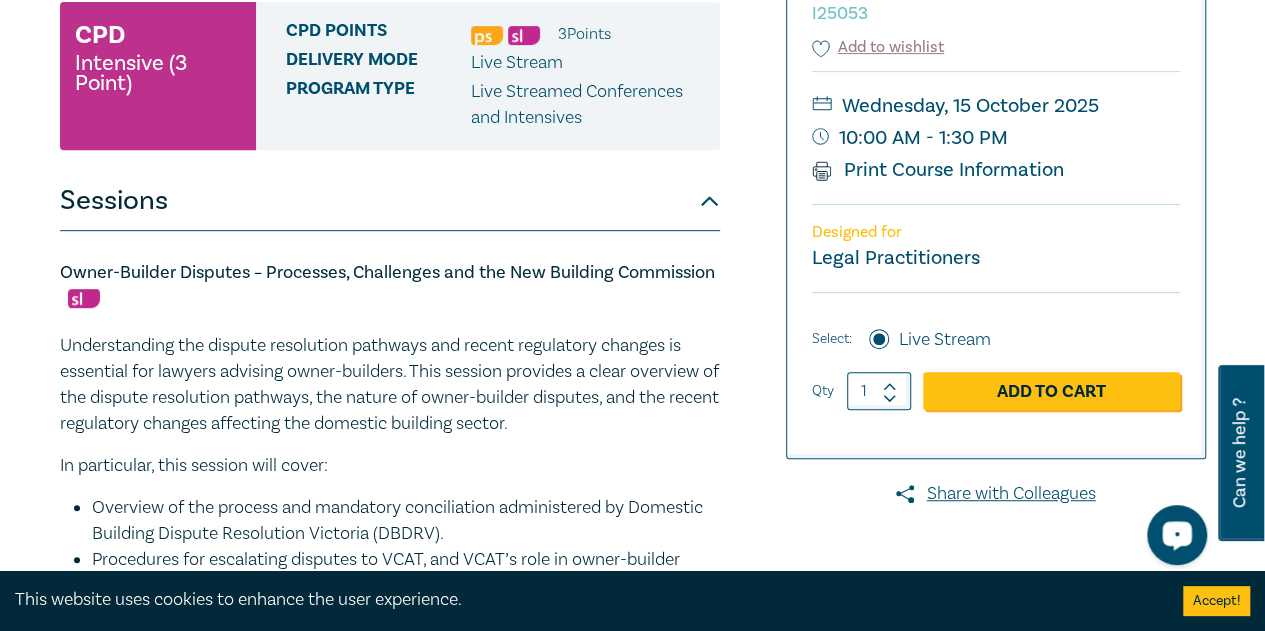 drag, startPoint x: 198, startPoint y: 291, endPoint x: 215, endPoint y: 272, distance: 25.495098 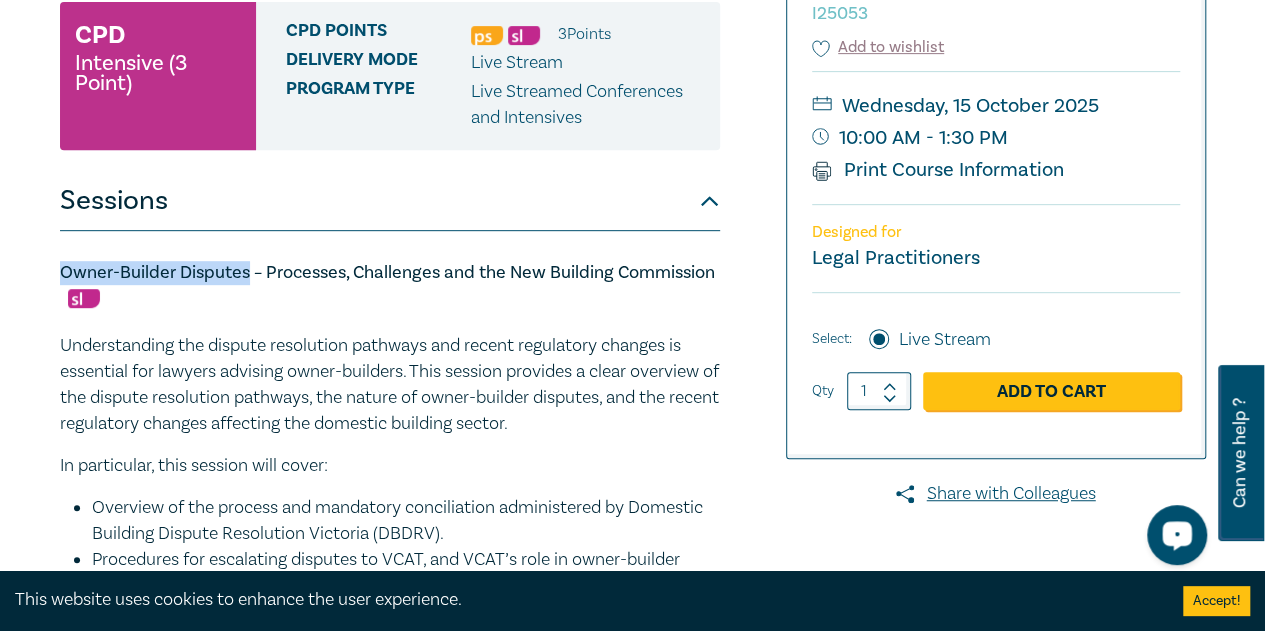 drag, startPoint x: 248, startPoint y: 269, endPoint x: 52, endPoint y: 271, distance: 196.01021 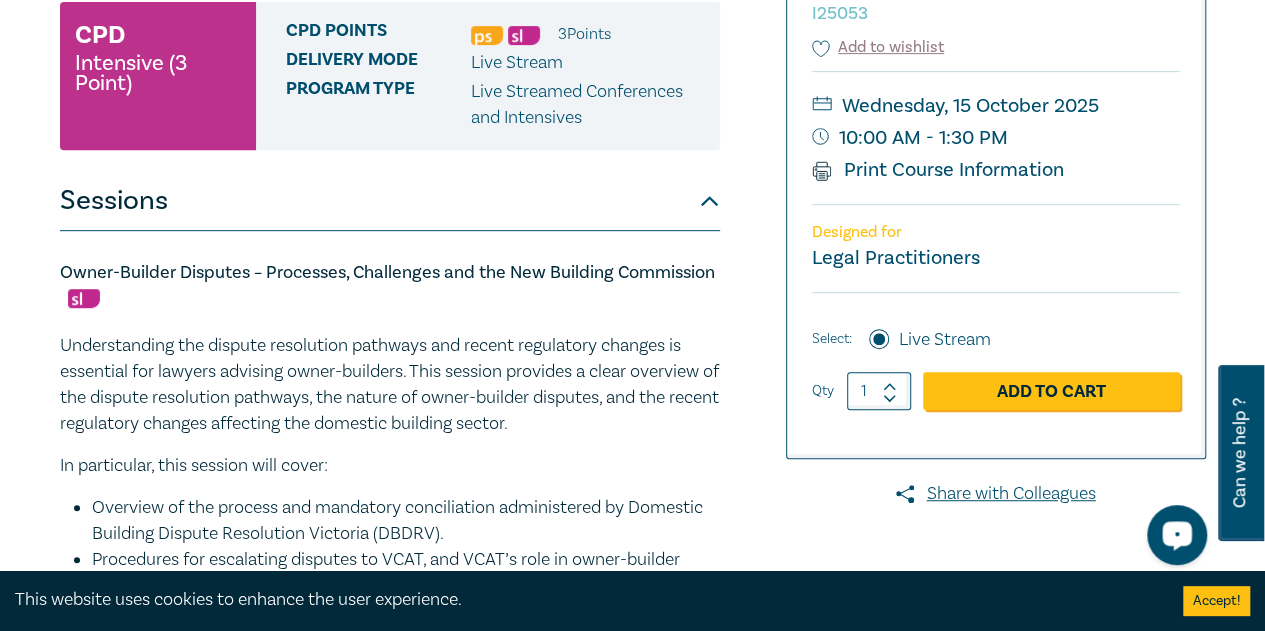 click on "Owner-Builder Disputes  – Processes, Challenges and the New Building Commission   Understanding the dispute resolution pathways and recent regulatory changes is essential for lawyers advising owner-builders. This session provides a clear overview of the dispute resolution pathways, the nature of owner-builder disputes, and the recent regulatory changes affecting the domestic building sector. In particular, this session will cover: Overview of the process and mandatory conciliation administered by Domestic Building Dispute Resolution Victoria (DBDRV). Procedures for escalating disputes to VCAT, and VCAT’s role in owner-builder disputes.  Common owner-builder disputes such as delays, substitutions, and liability for defective supplies. How courts and VCAT approach owner-builder responsibilities versus licensed builders. Tips for preparing and defending owner-builder claims. Summary of the key changes brought in by the new Victorian Building and Plumbing Commission on owner-builders." at bounding box center [390, 1106] 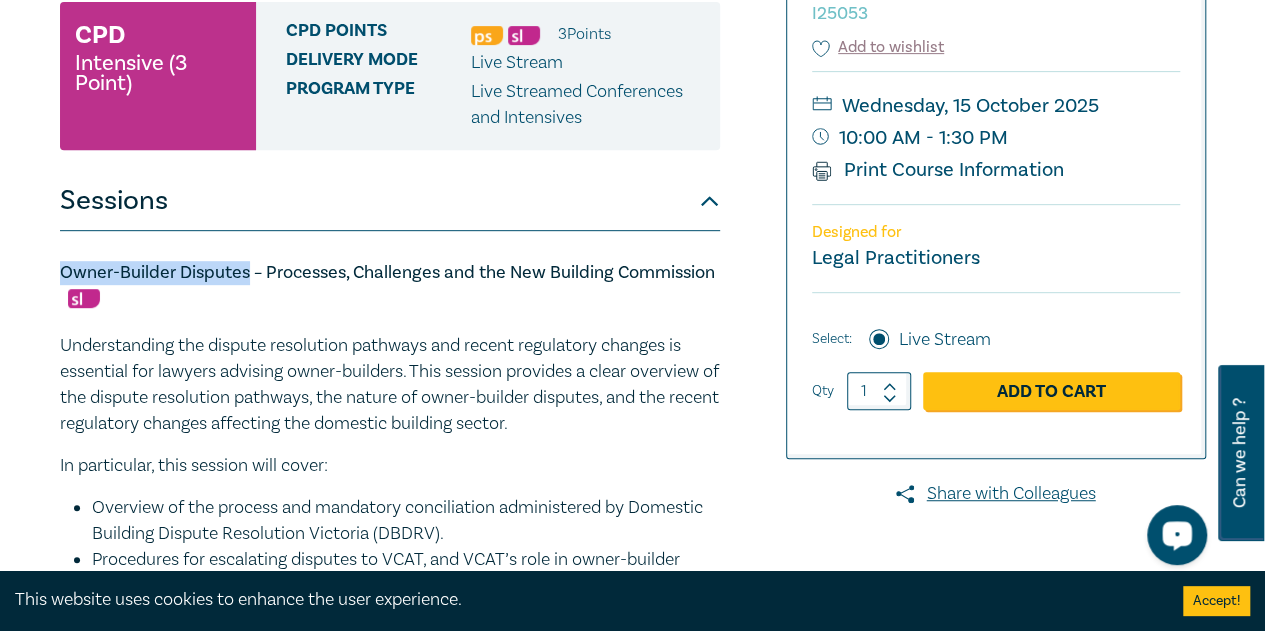 drag, startPoint x: 246, startPoint y: 269, endPoint x: 56, endPoint y: 269, distance: 190 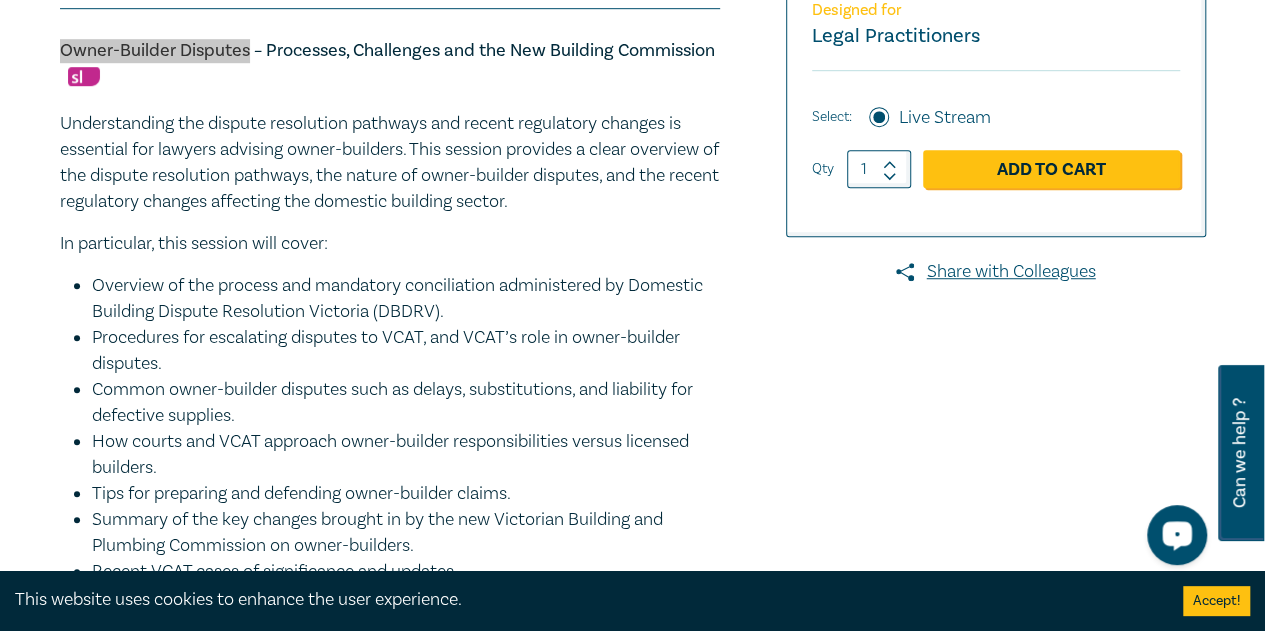 scroll, scrollTop: 800, scrollLeft: 0, axis: vertical 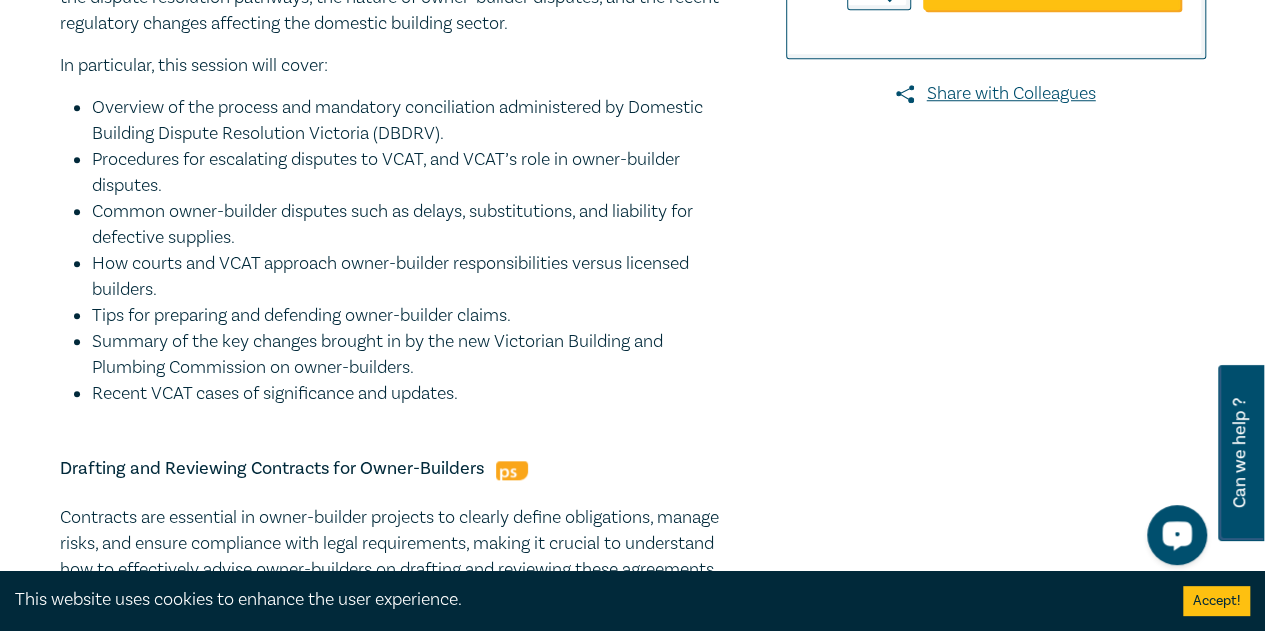 click on "Owner-Builder Disputes  – Processes, Challenges and the New Building Commission   Understanding the dispute resolution pathways and recent regulatory changes is essential for lawyers advising owner-builders. This session provides a clear overview of the dispute resolution pathways, the nature of owner-builder disputes, and the recent regulatory changes affecting the domestic building sector. In particular, this session will cover: Overview of the process and mandatory conciliation administered by Domestic Building Dispute Resolution Victoria (DBDRV). Procedures for escalating disputes to VCAT, and VCAT’s role in owner-builder disputes.  Common owner-builder disputes such as delays, substitutions, and liability for defective supplies. How courts and VCAT approach owner-builder responsibilities versus licensed builders. Tips for preparing and defending owner-builder claims. Summary of the key changes brought in by the new Victorian Building and Plumbing Commission on owner-builders." at bounding box center [390, 706] 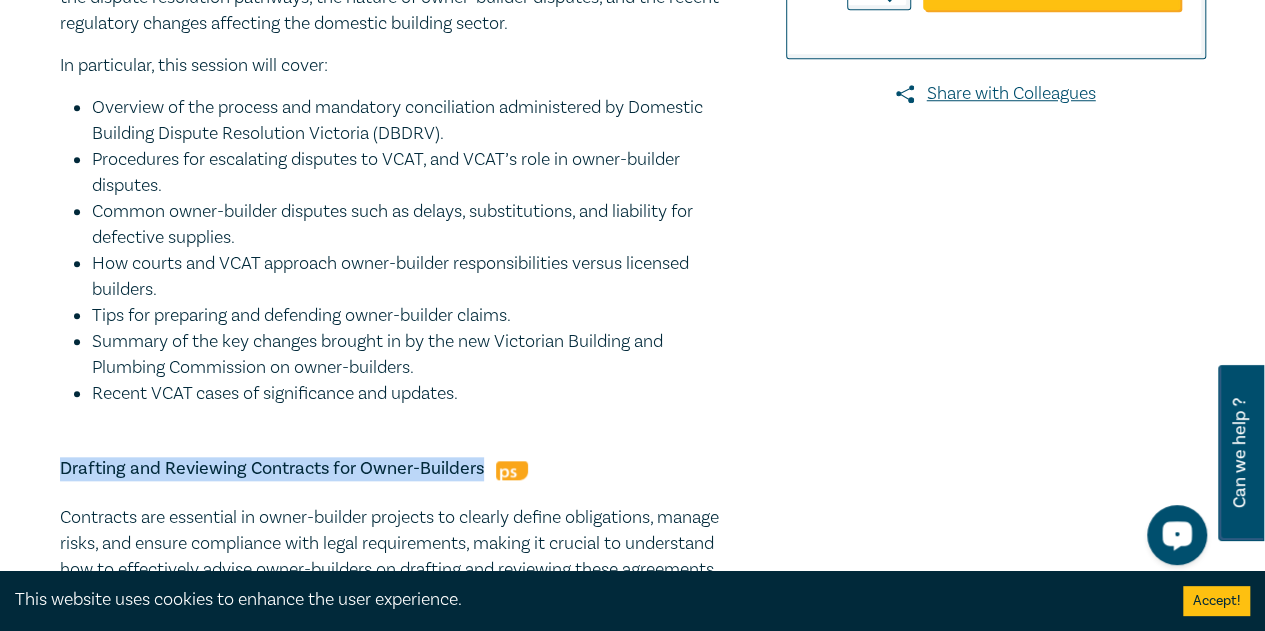 drag, startPoint x: 482, startPoint y: 470, endPoint x: 58, endPoint y: 463, distance: 424.05777 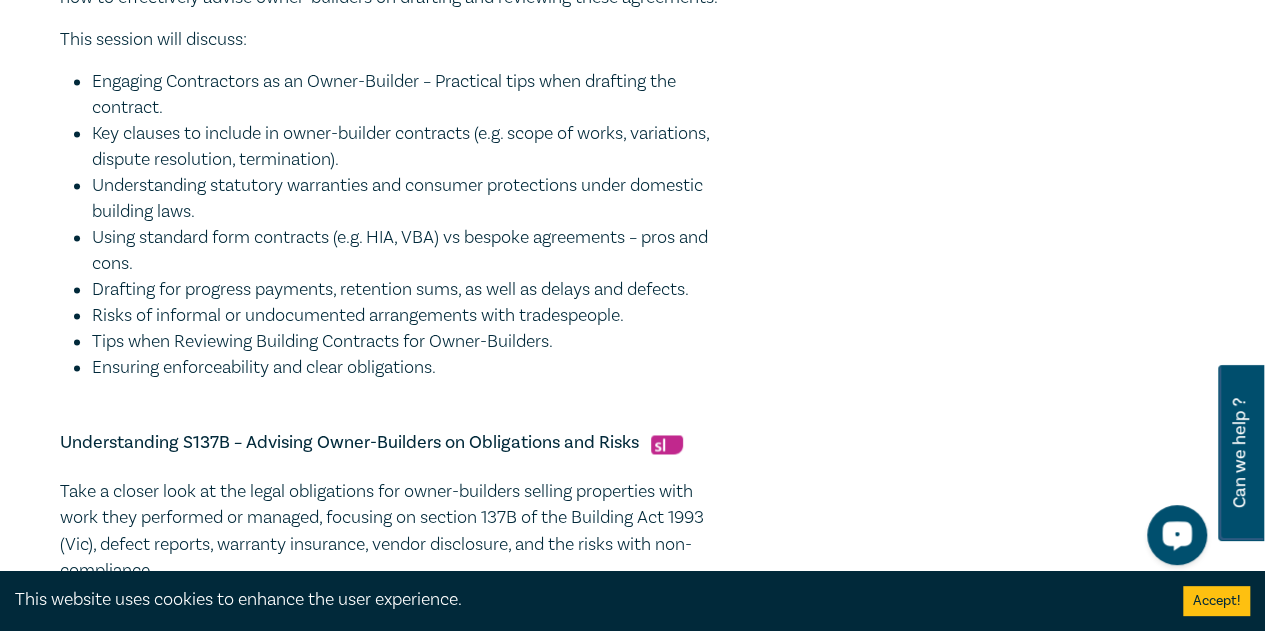 scroll, scrollTop: 1500, scrollLeft: 0, axis: vertical 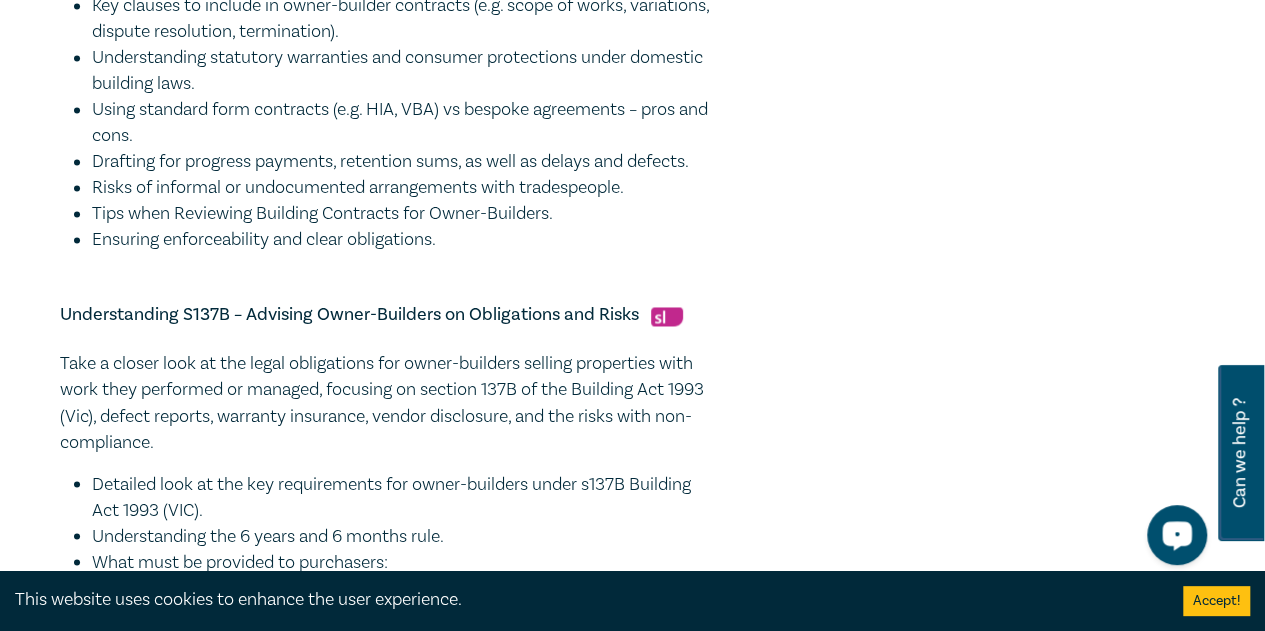 click on "Take a closer look at the legal obligations for owner-builders selling properties with work they performed or managed, focusing on section 137B of the Building Act 1993 (Vic), defect reports, warranty insurance, vendor disclosure, and the risks with non-compliance." at bounding box center [390, 403] 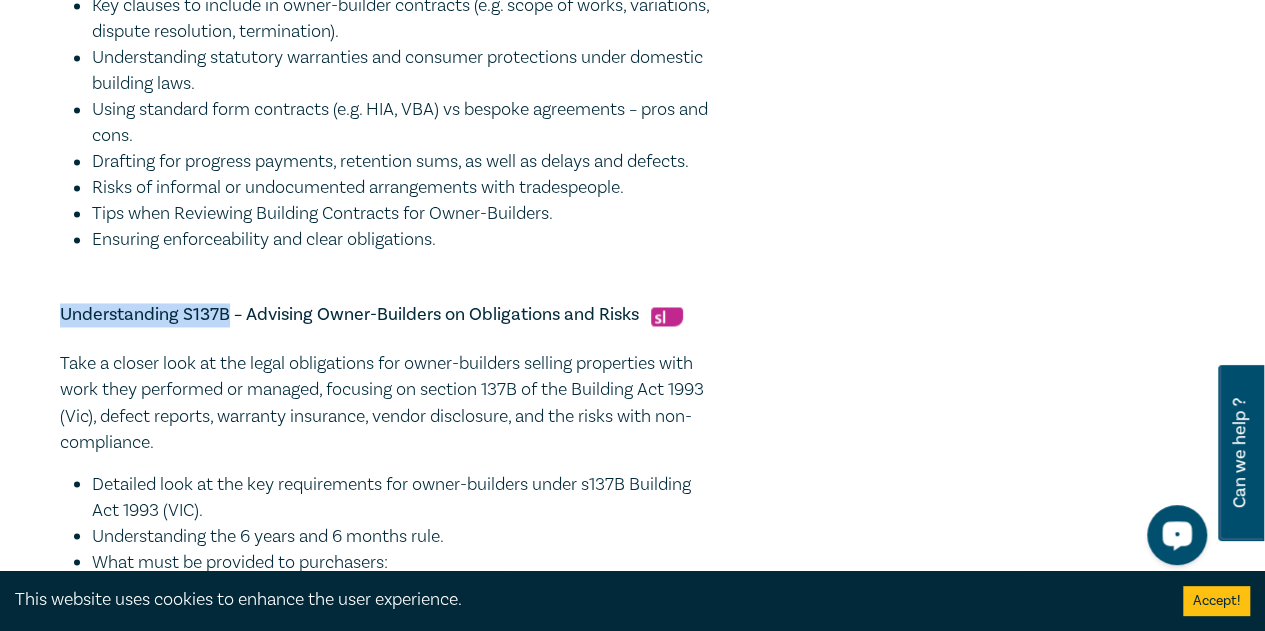drag, startPoint x: 230, startPoint y: 343, endPoint x: 54, endPoint y: 351, distance: 176.18172 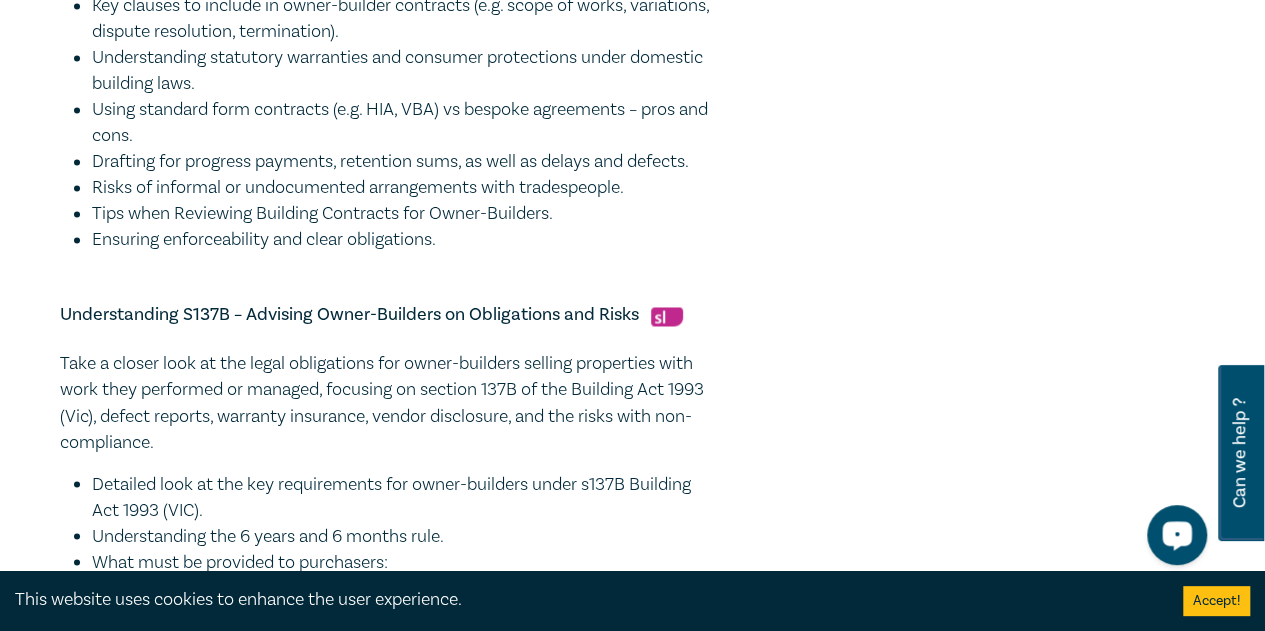 click on "Understanding S137B – Advising Owner-Builders on Obligations and Risks" at bounding box center (390, 315) 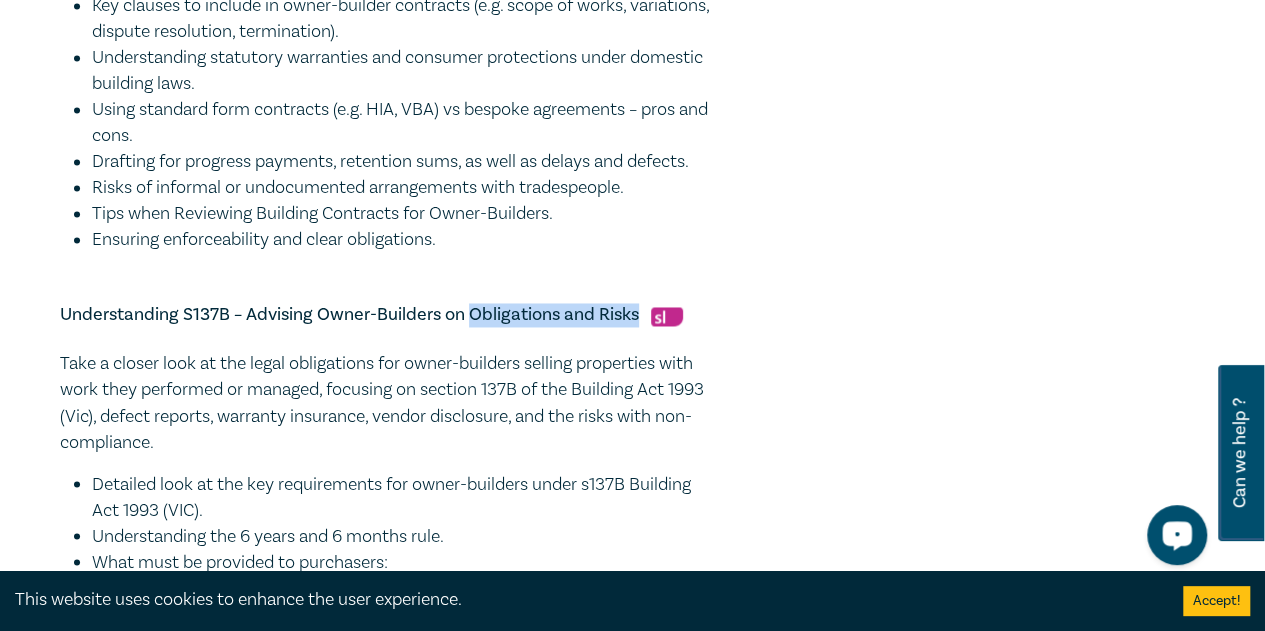 drag, startPoint x: 637, startPoint y: 339, endPoint x: 468, endPoint y: 348, distance: 169.23947 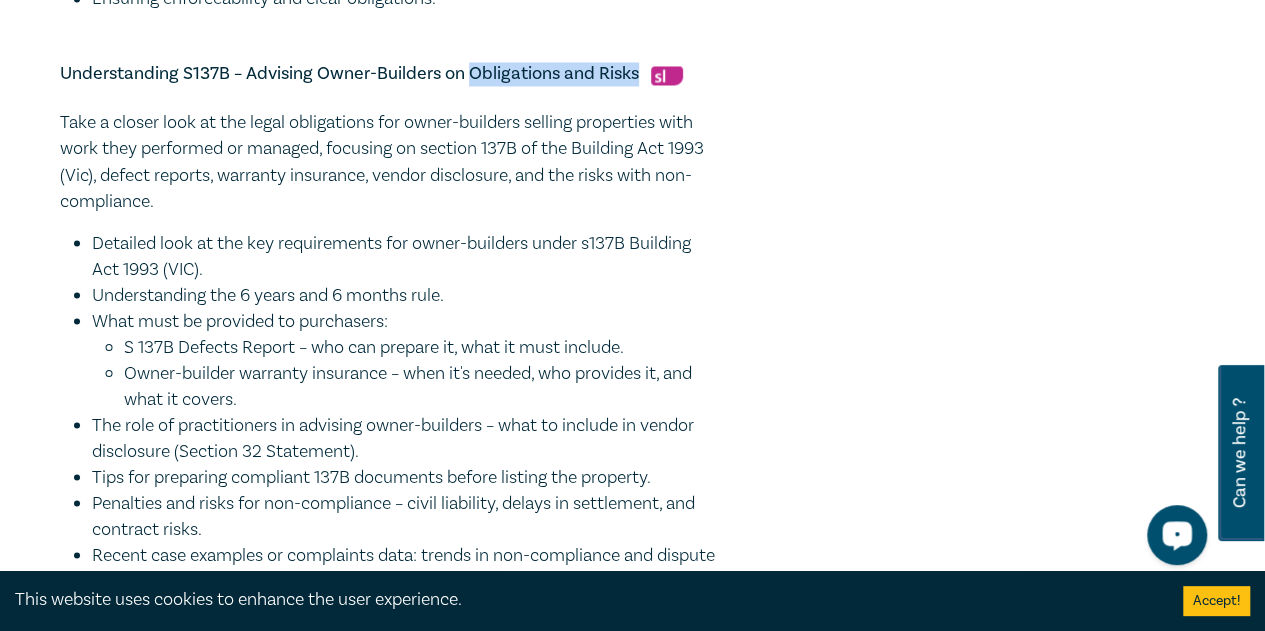 scroll, scrollTop: 1700, scrollLeft: 0, axis: vertical 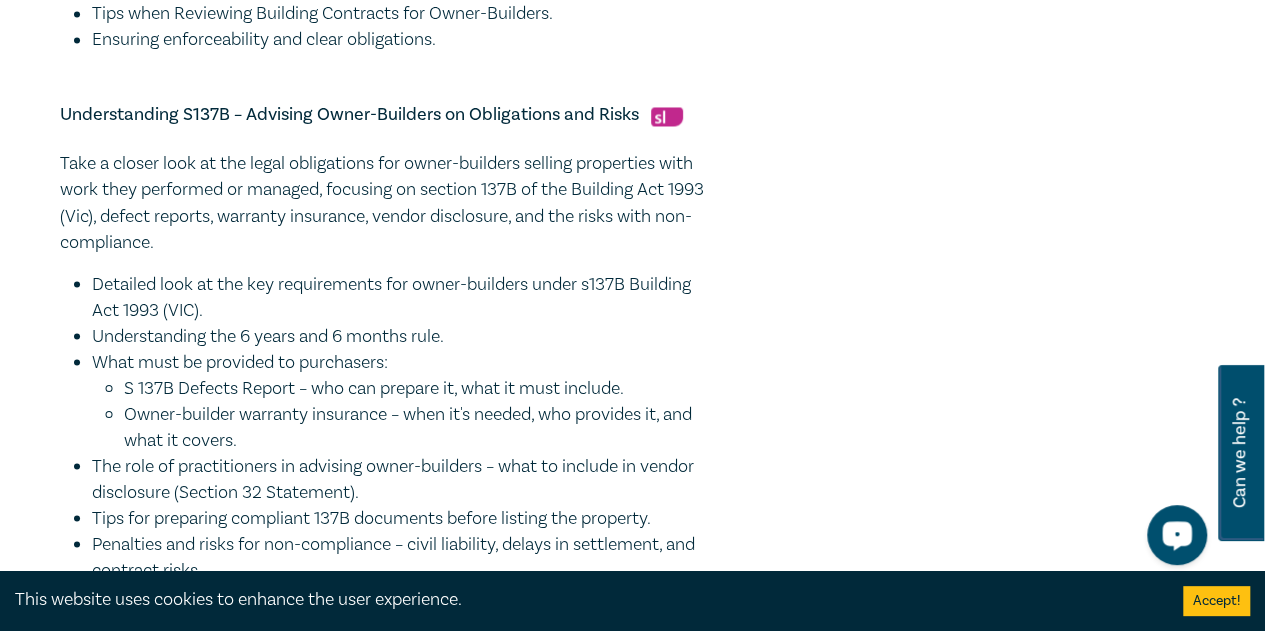 click on "Detailed look at the key requirements for owner-builders under s137B Building Act 1993 (VIC)." at bounding box center (406, 297) 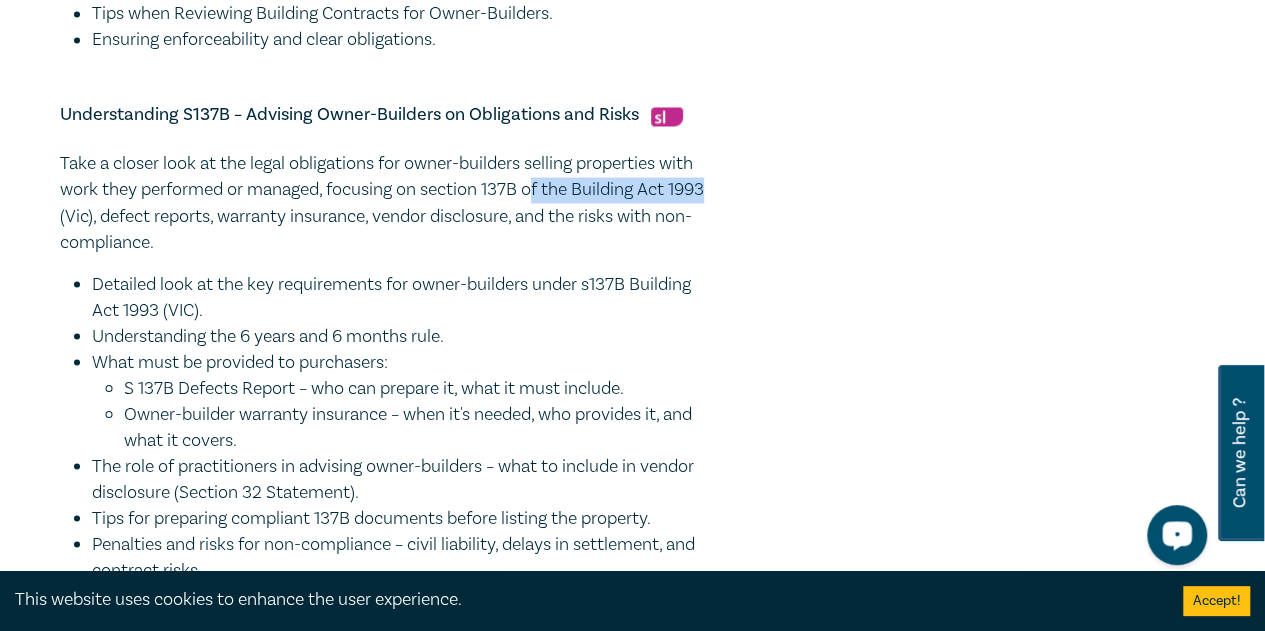 drag, startPoint x: 714, startPoint y: 215, endPoint x: 534, endPoint y: 223, distance: 180.17769 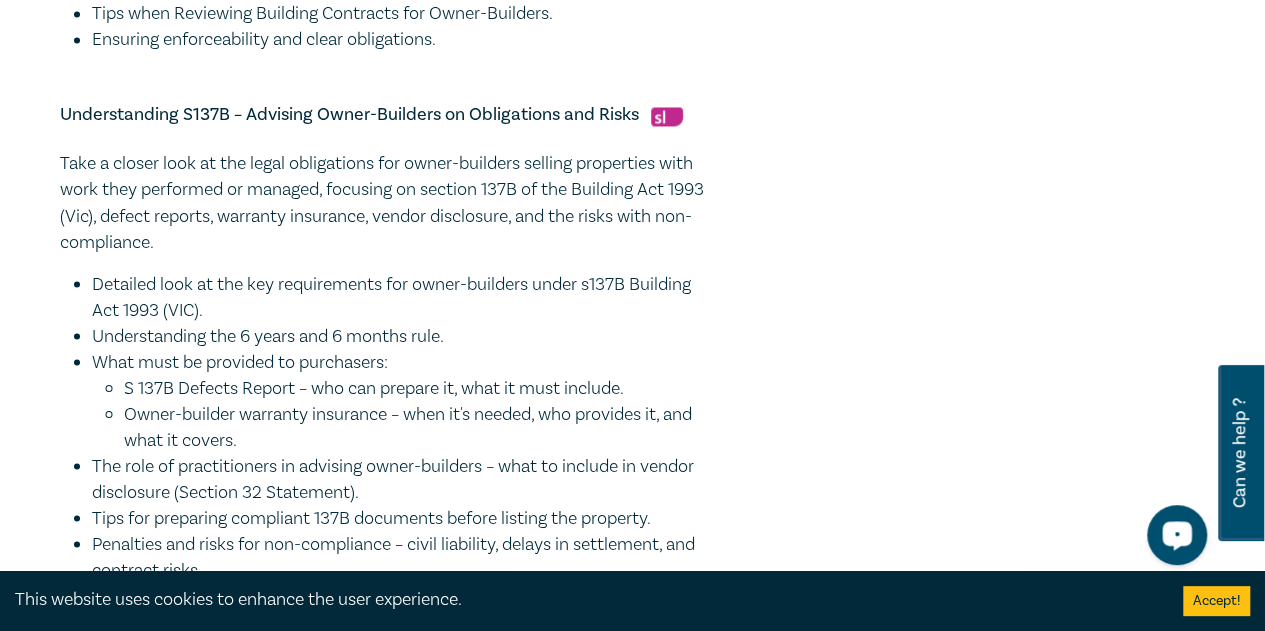 click on "Take a closer look at the legal obligations for owner-builders selling properties with work they performed or managed, focusing on section 137B of the Building Act 1993 (Vic), defect reports, warranty insurance, vendor disclosure, and the risks with non-compliance." at bounding box center [390, 203] 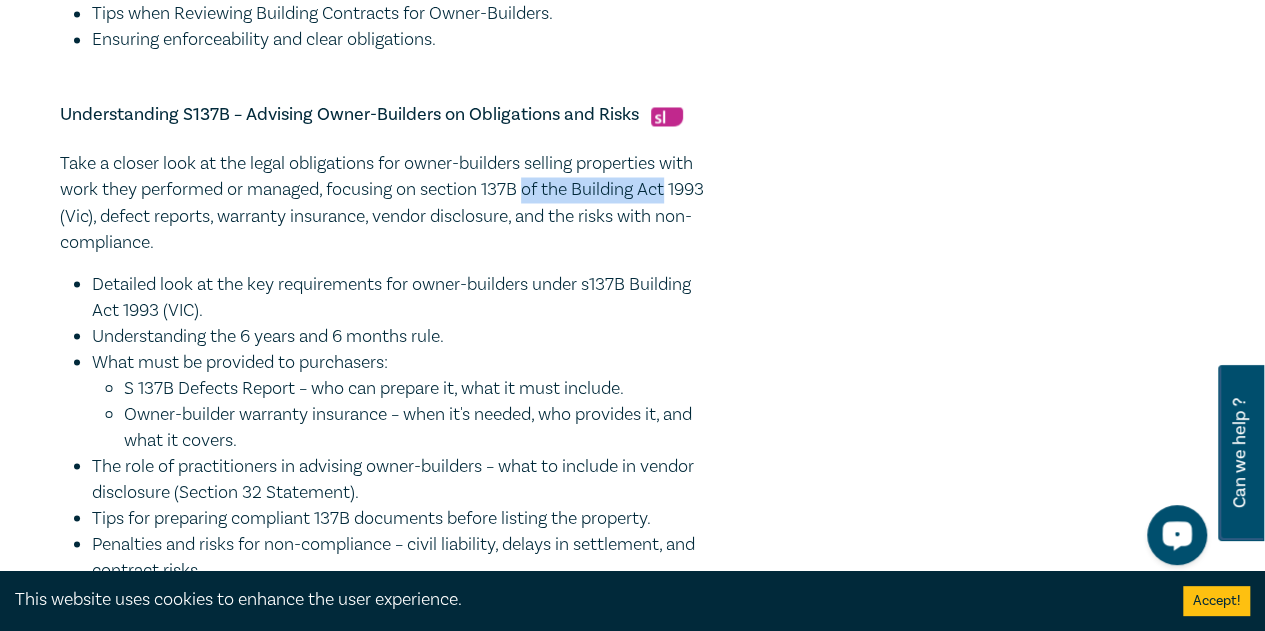 drag, startPoint x: 666, startPoint y: 217, endPoint x: 532, endPoint y: 220, distance: 134.03358 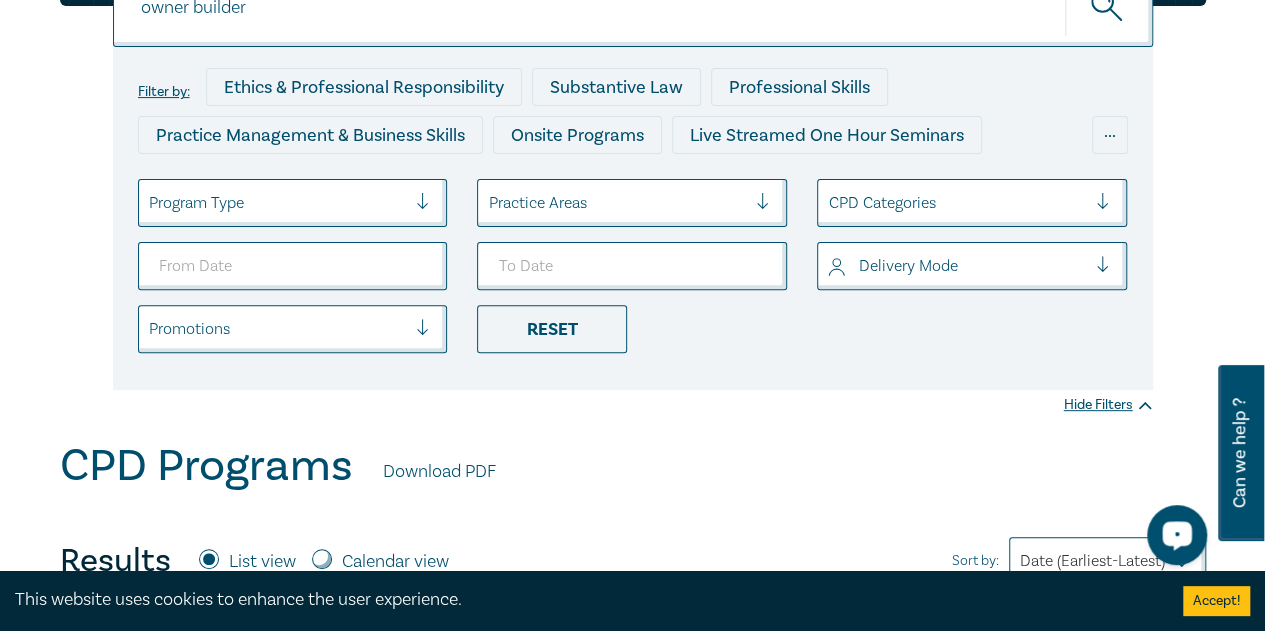 scroll, scrollTop: 0, scrollLeft: 0, axis: both 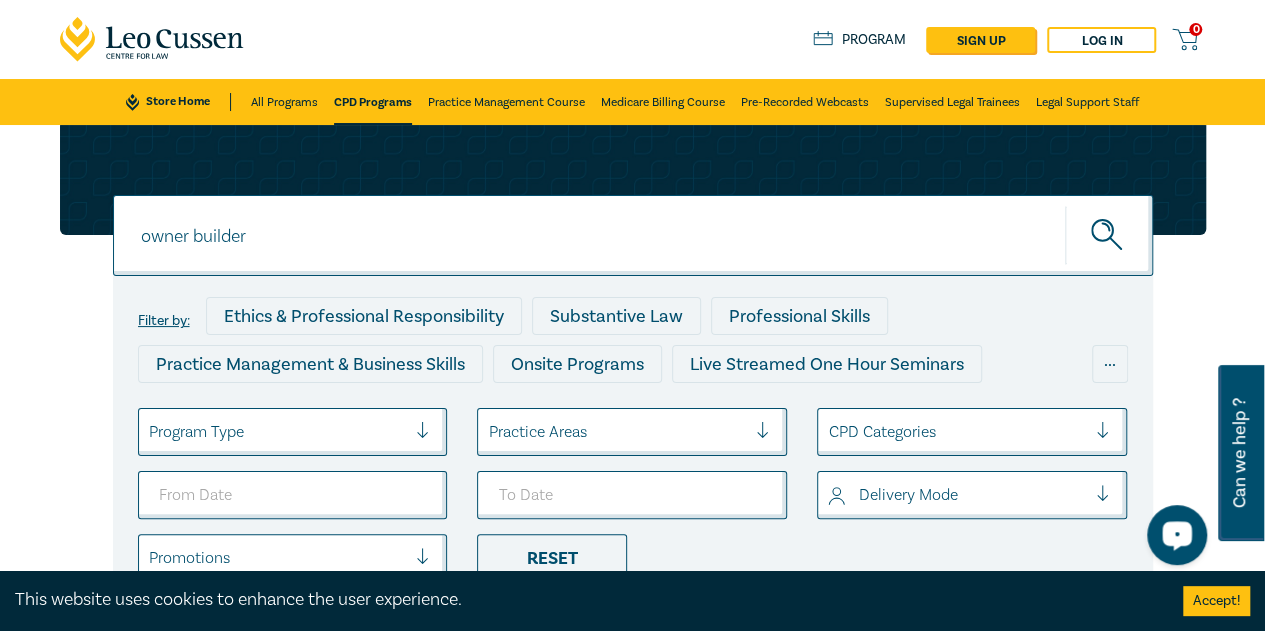drag, startPoint x: 358, startPoint y: 229, endPoint x: 0, endPoint y: 205, distance: 358.80356 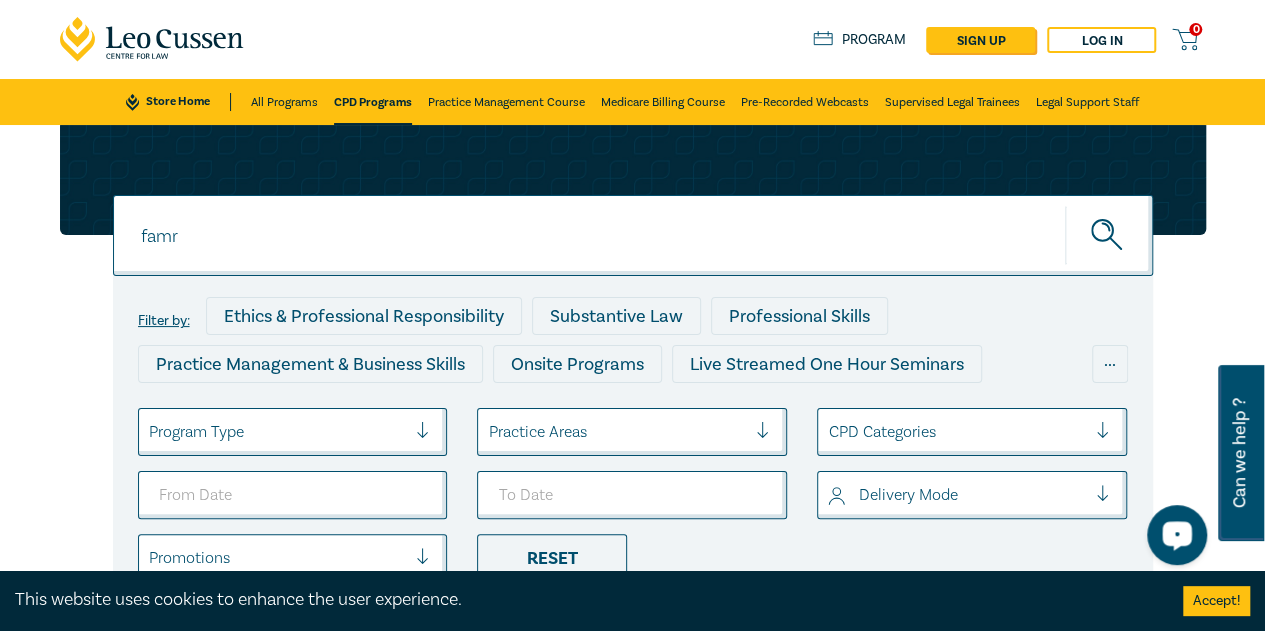 click at bounding box center (1109, 235) 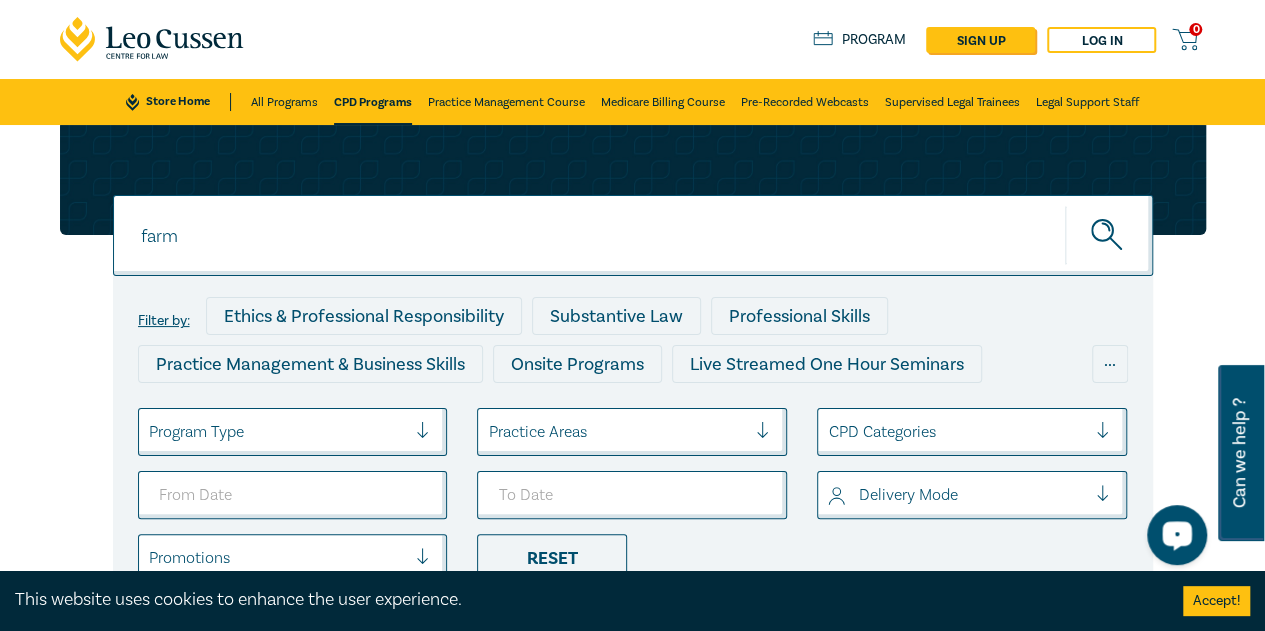type on "farm" 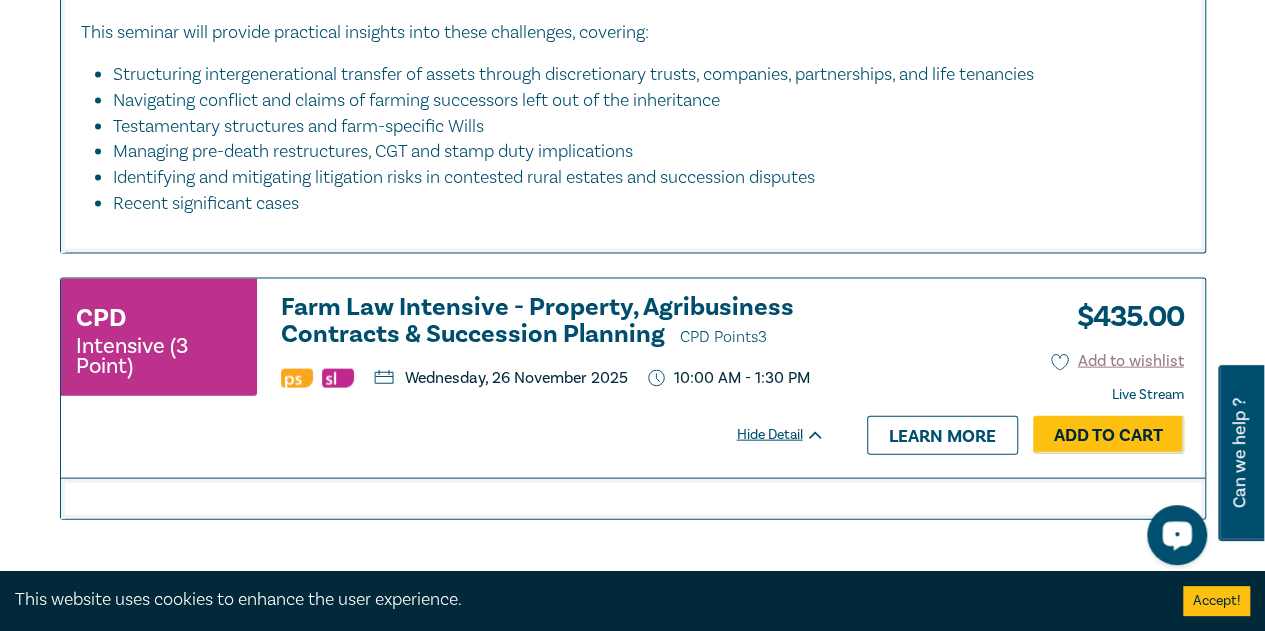 click on "Farm Law Intensive - Property, Agribusiness Contracts & Succession Planning   CPD Points  3" at bounding box center [553, 322] 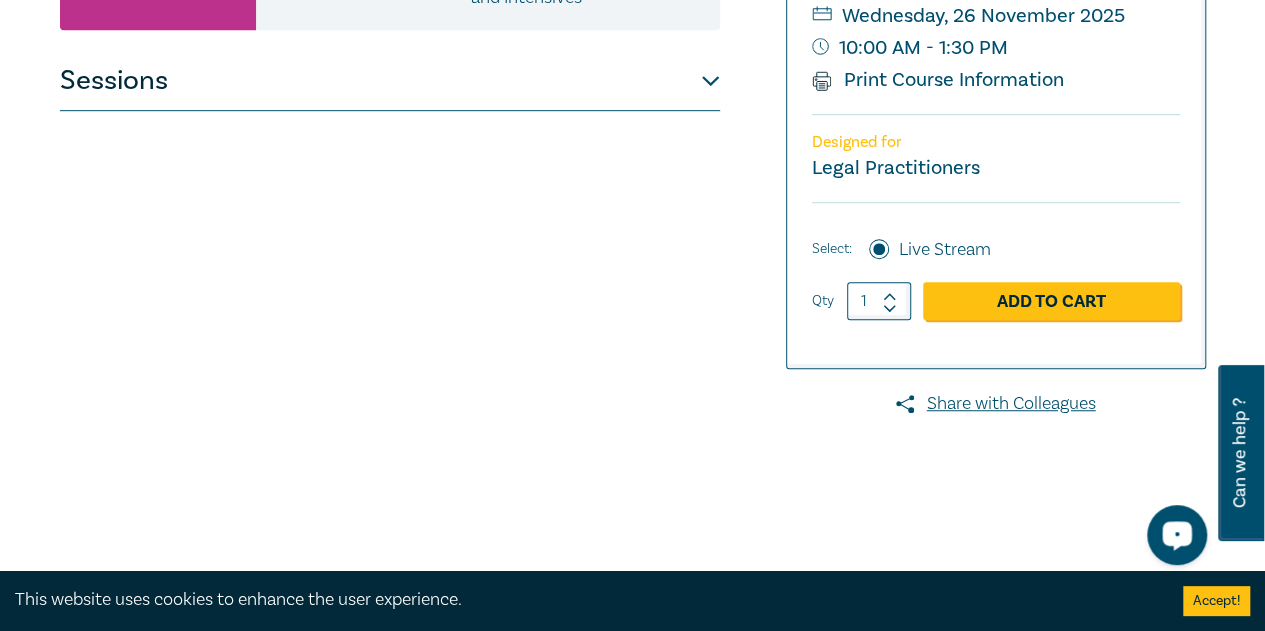 scroll, scrollTop: 300, scrollLeft: 0, axis: vertical 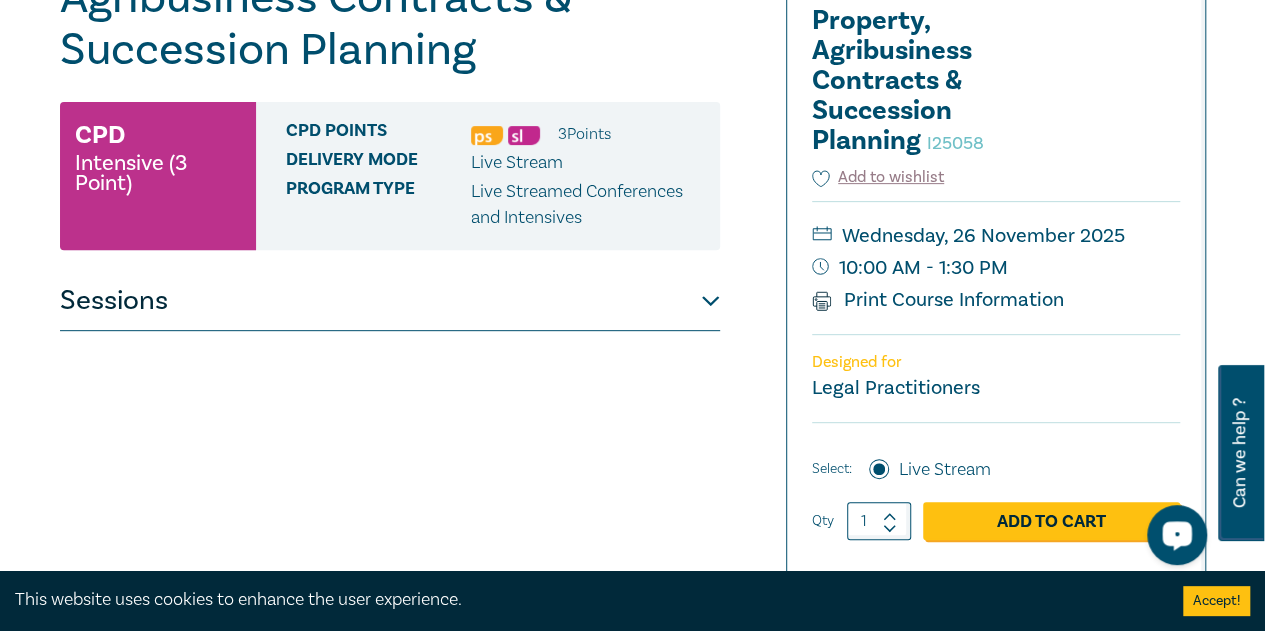 click on "Sessions" at bounding box center [390, 301] 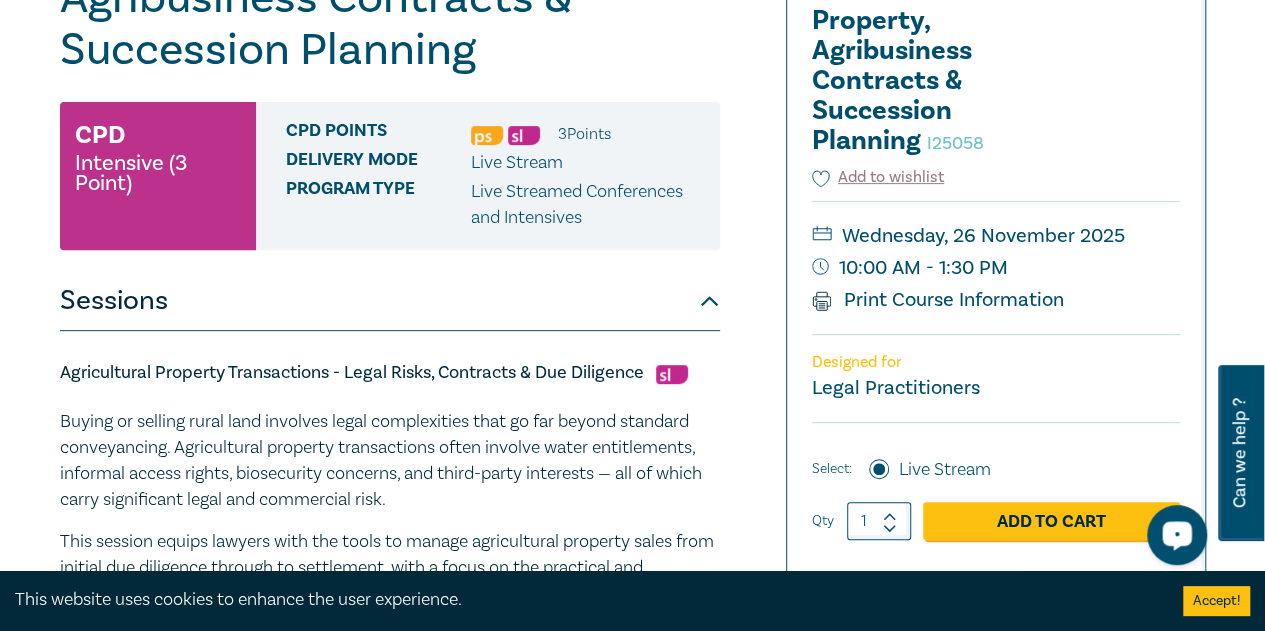 click on "Agricultural Property Transactions - Legal Risks, Contracts & Due Diligence   Buying or selling rural land involves legal complexities that go far beyond standard conveyancing. Agricultural property transactions often involve water entitlements, informal access rights, biosecurity concerns, and third-party interests — all of which carry significant legal and commercial risk.  This session equips lawyers with the tools to manage agricultural property sales from initial due diligence through to settlement, with a focus on the practical and regulatory issues unique to farmland transactions.  This session will discuss:  Due Diligence & Disclosure Obligations – eg: zoning, environmental, and biosecurity risks.  Land Tenure, Easements & Access – eg: easements, shared roads, and boundary responsibilities.  Water Entitlements & Licensing – Water rights including licences for bores, dams, and irrigation, and their transferability.   GST treatment.  Forward Contracts & Management Obligations." at bounding box center (390, 1533) 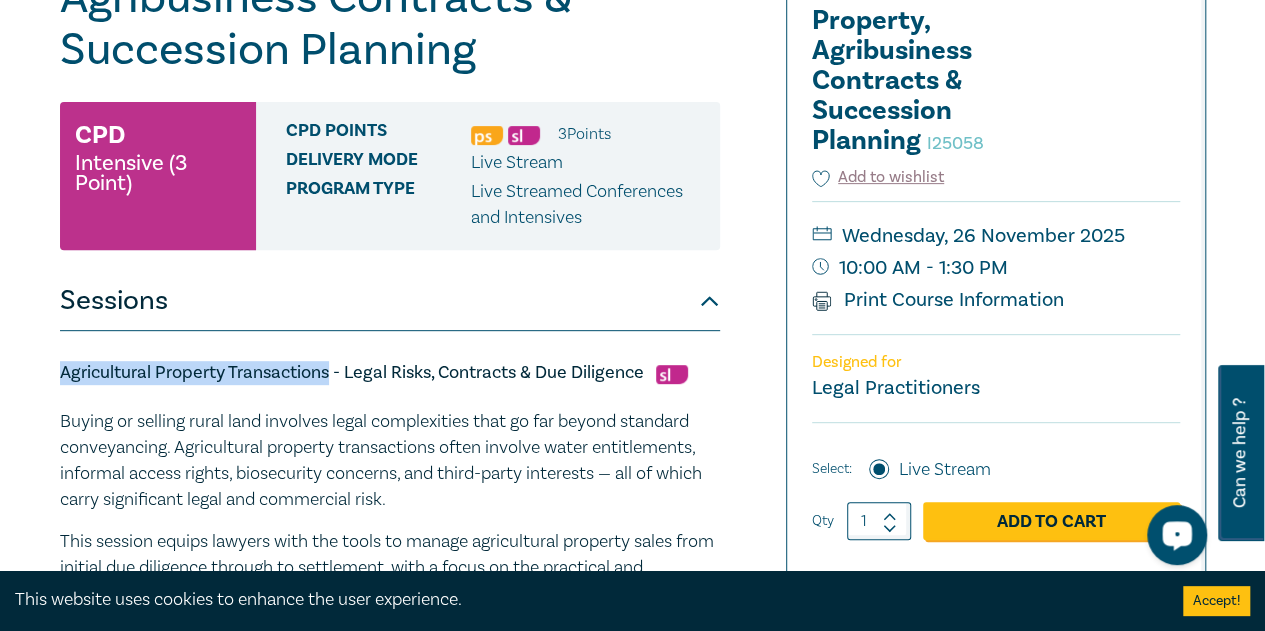 drag, startPoint x: 328, startPoint y: 373, endPoint x: 60, endPoint y: 383, distance: 268.1865 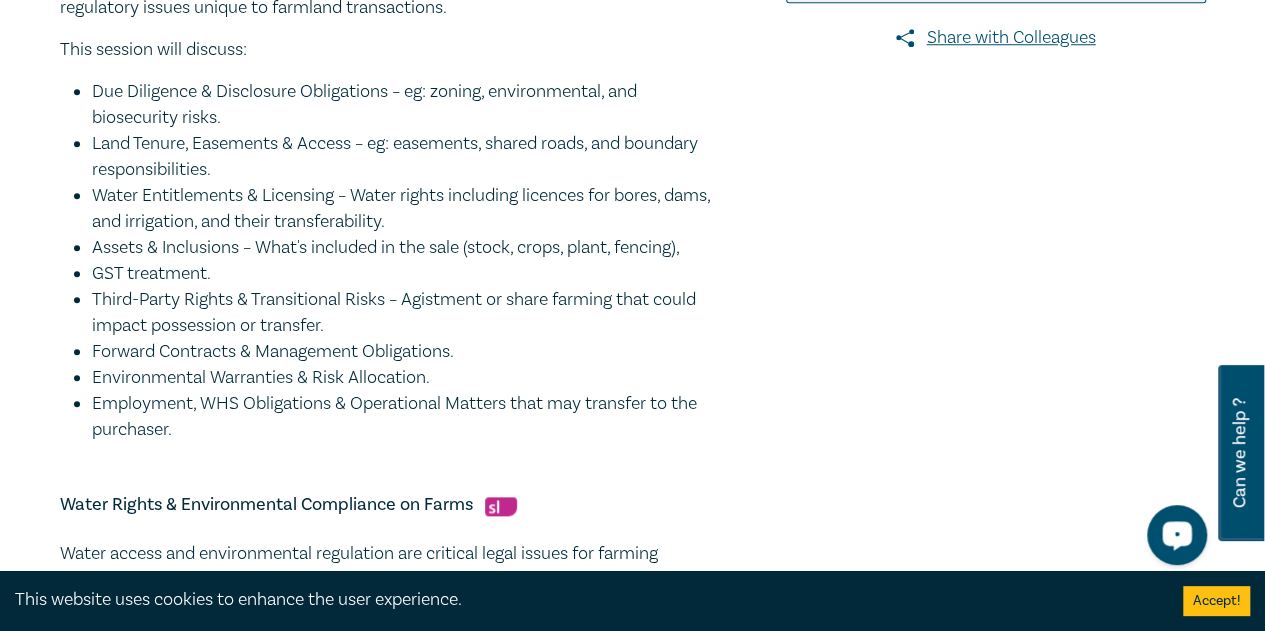 scroll, scrollTop: 1100, scrollLeft: 0, axis: vertical 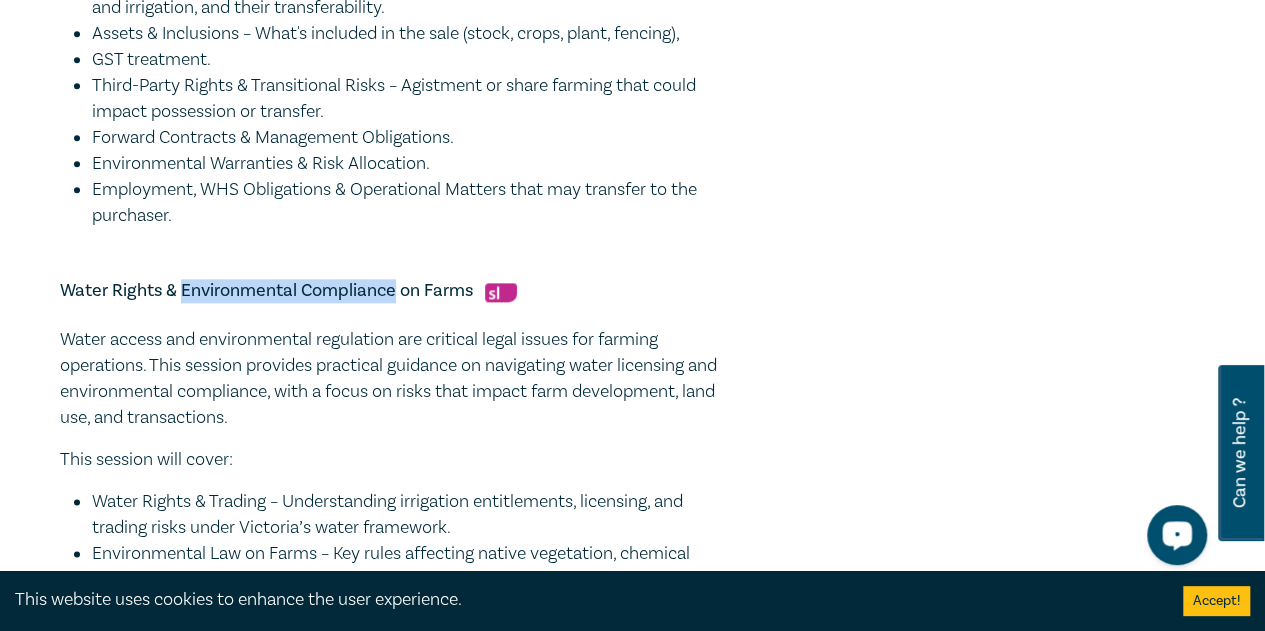 drag, startPoint x: 394, startPoint y: 288, endPoint x: 180, endPoint y: 295, distance: 214.11446 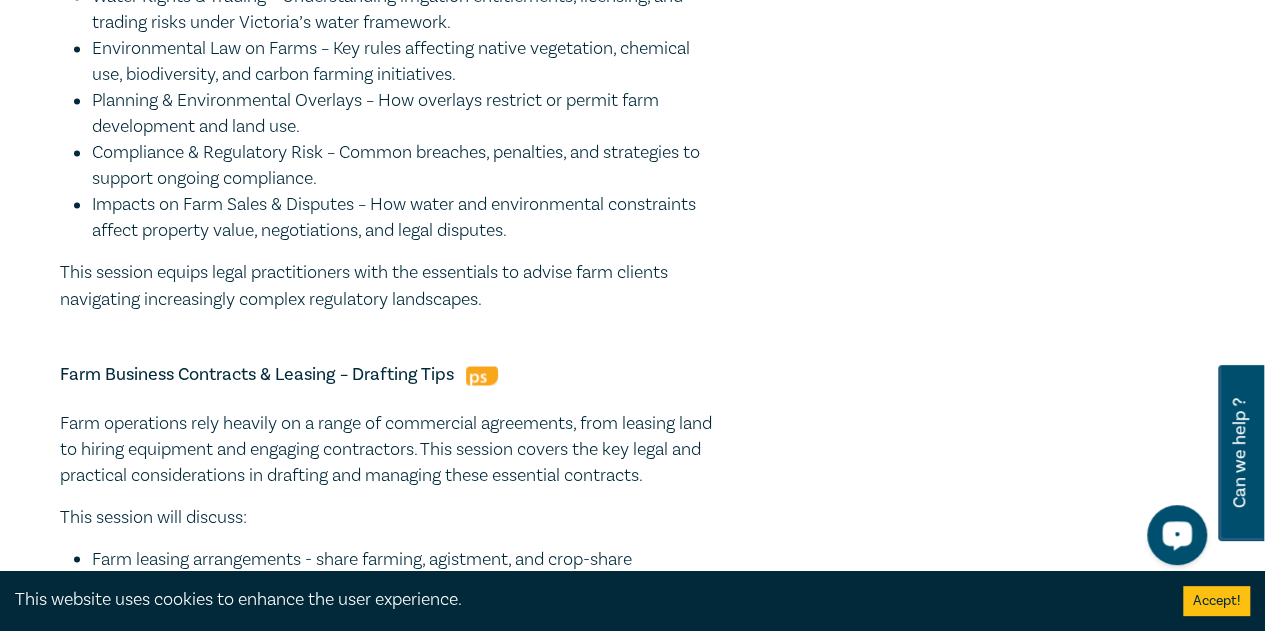scroll, scrollTop: 1600, scrollLeft: 0, axis: vertical 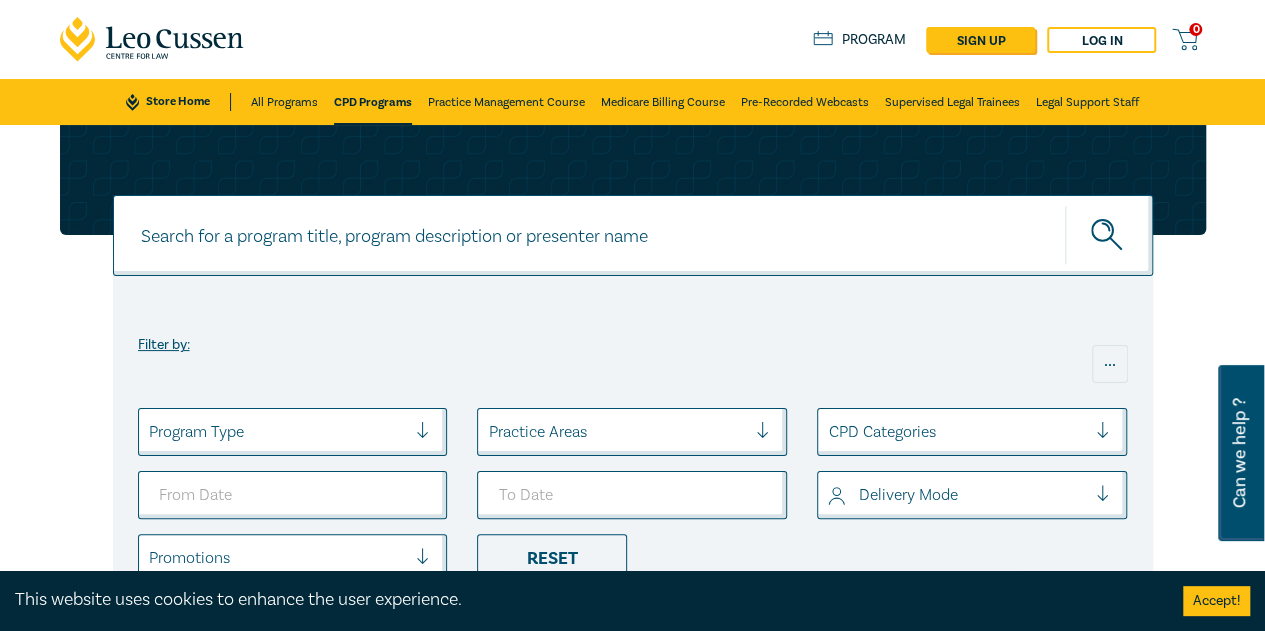 click at bounding box center [633, 235] 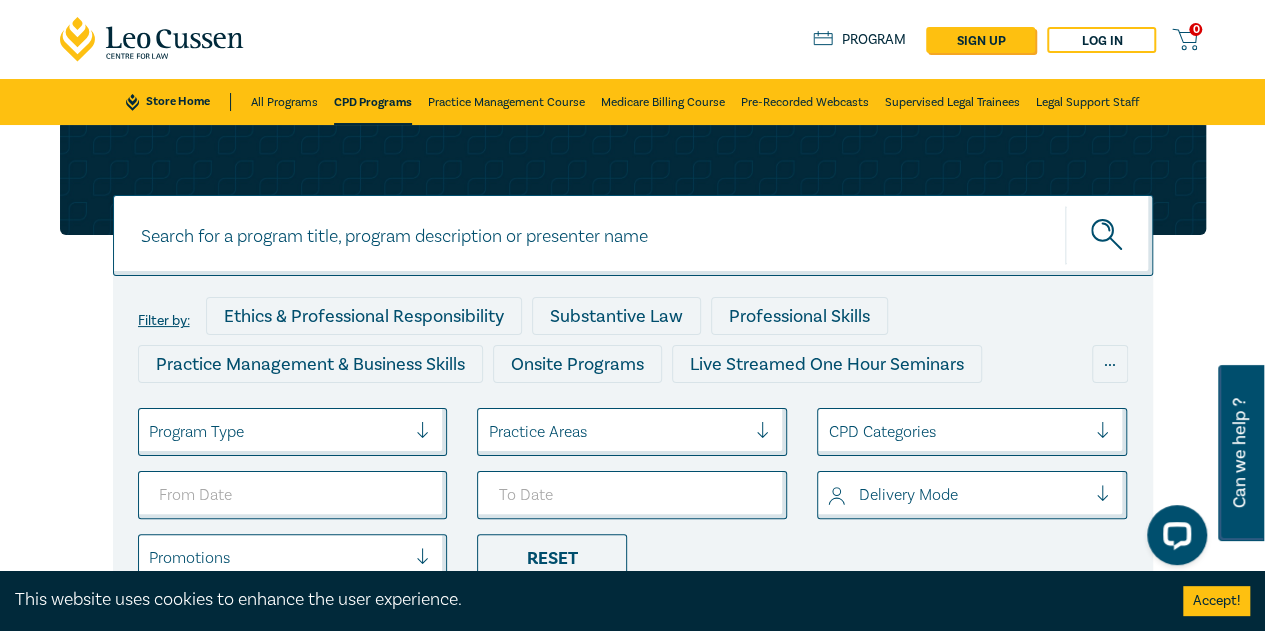 scroll, scrollTop: 0, scrollLeft: 0, axis: both 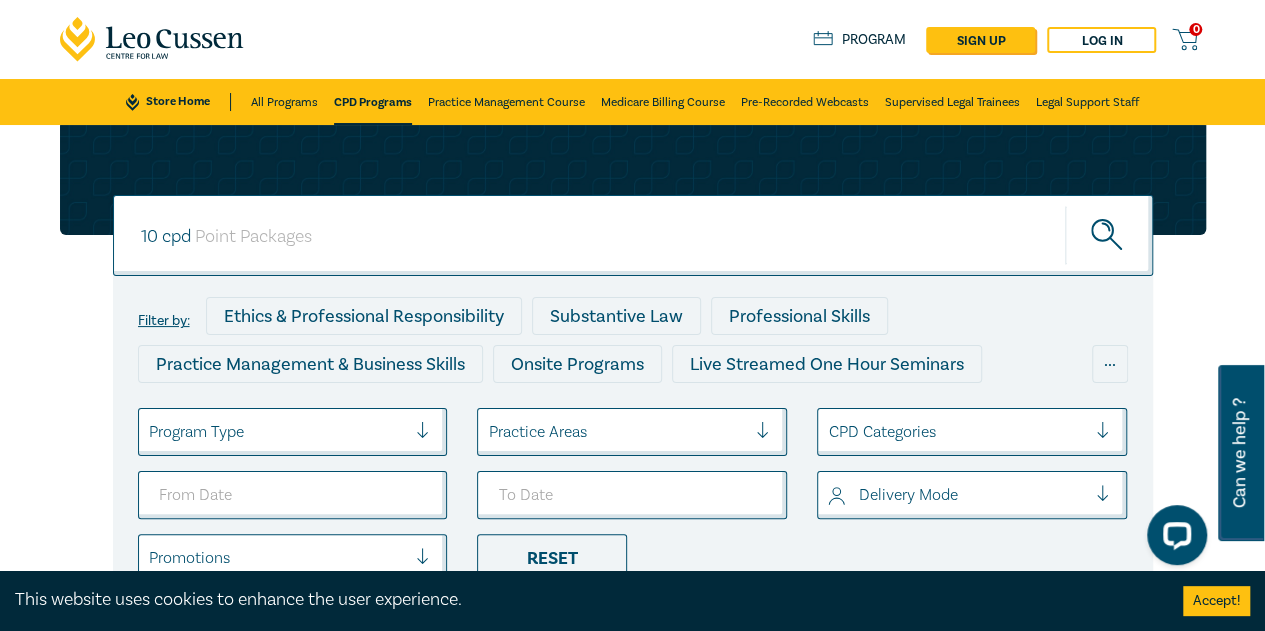 type on "10 cpd" 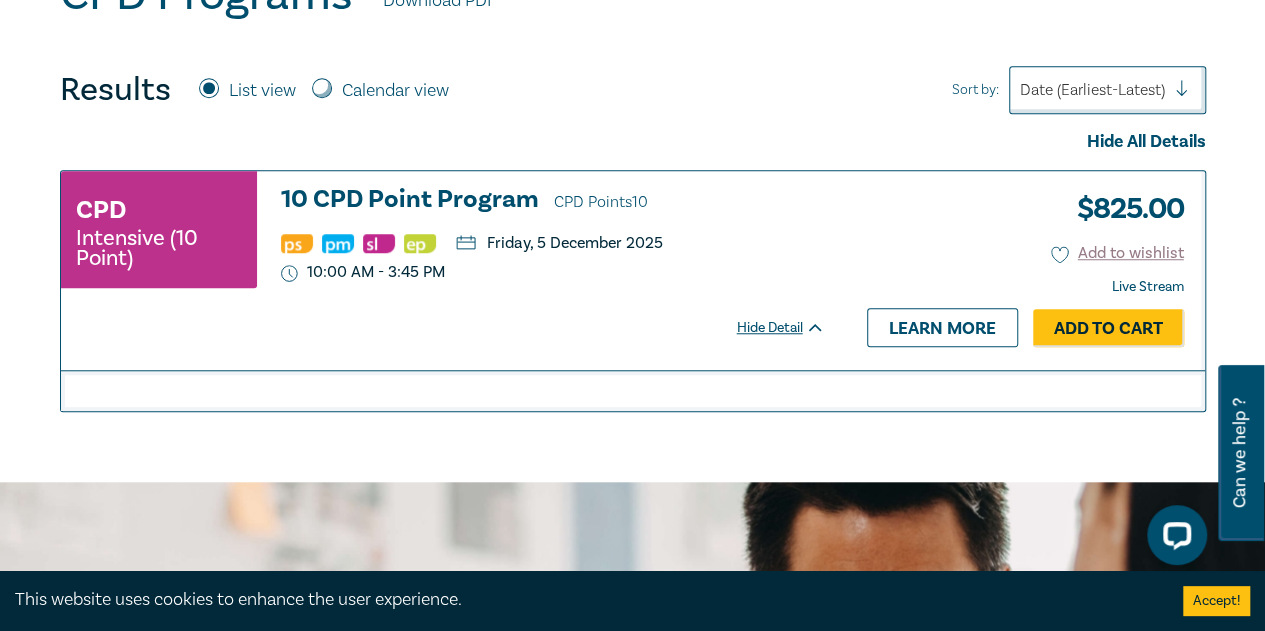 click on "10 CPD Point Program   CPD Points  10" at bounding box center (553, 201) 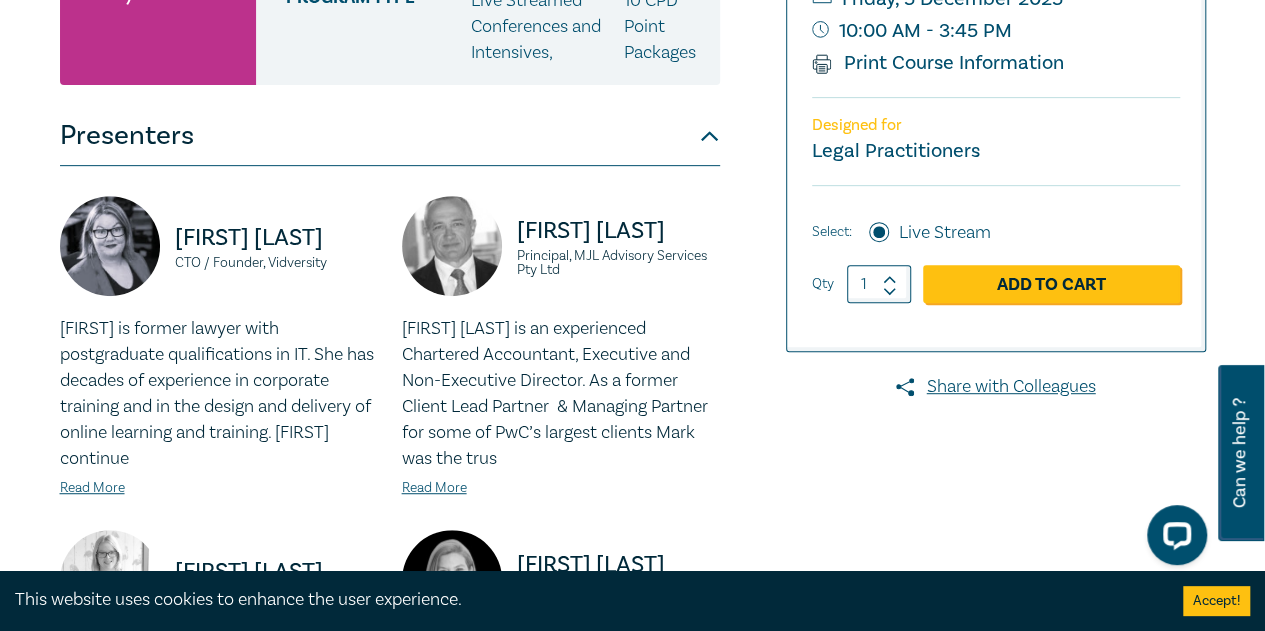 scroll, scrollTop: 300, scrollLeft: 0, axis: vertical 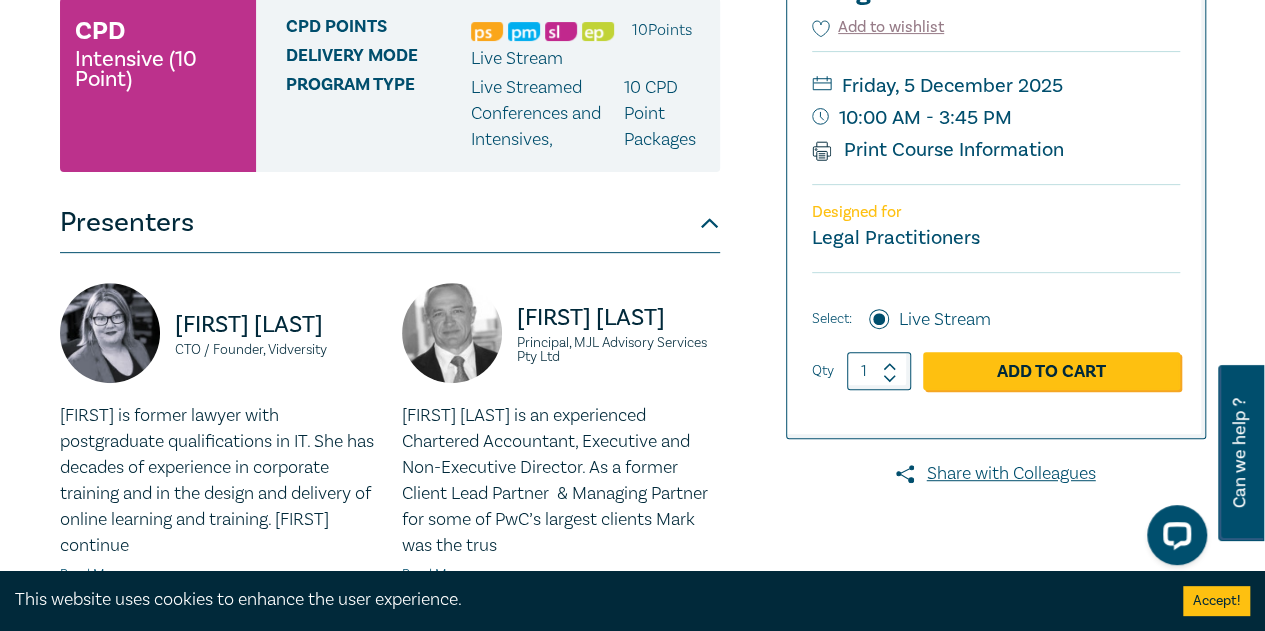 click on "Presenters" at bounding box center (390, 223) 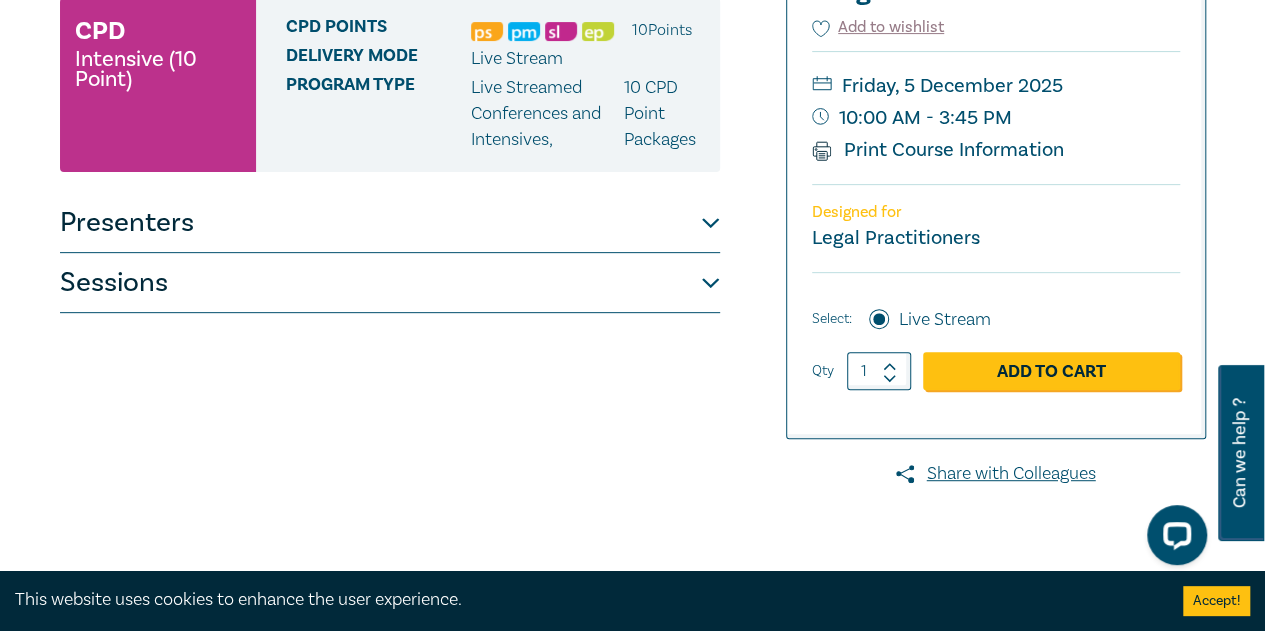 click on "Presenters" at bounding box center [390, 223] 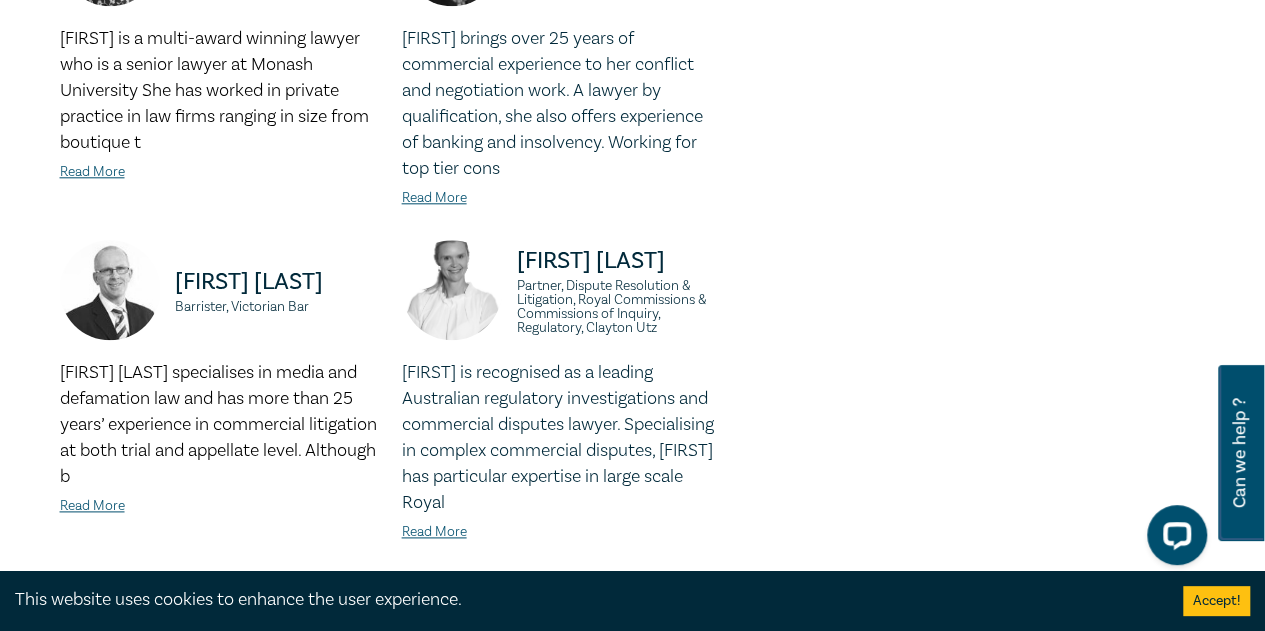 scroll, scrollTop: 1300, scrollLeft: 0, axis: vertical 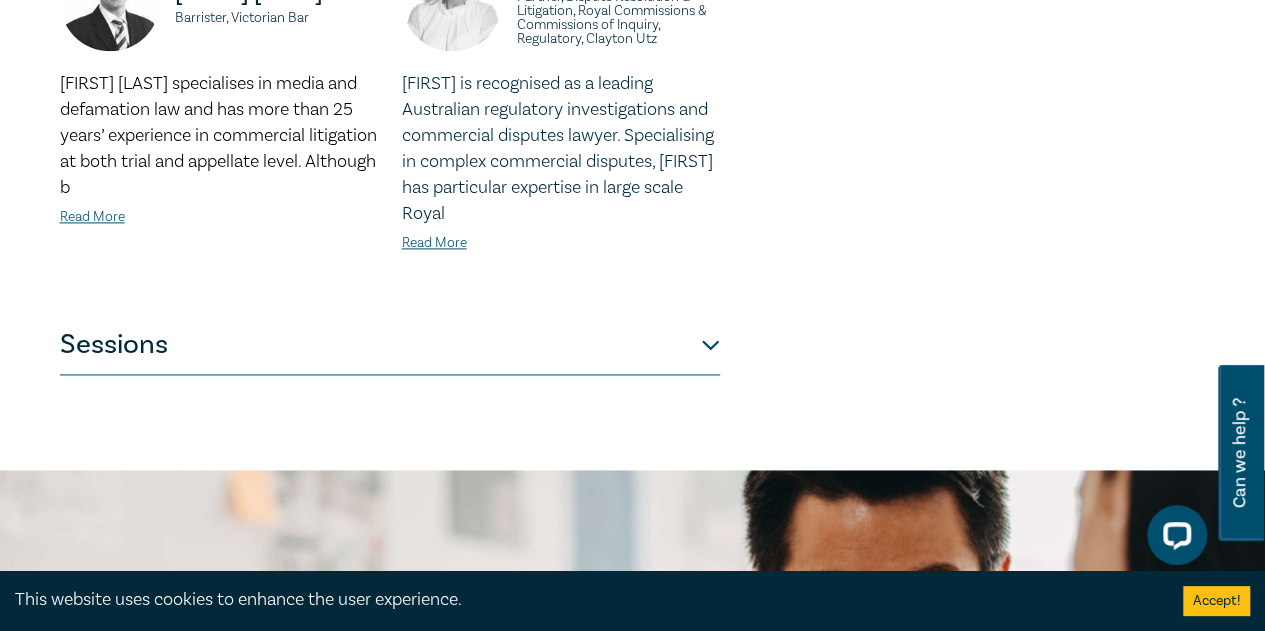 click on "Sessions" at bounding box center [390, 345] 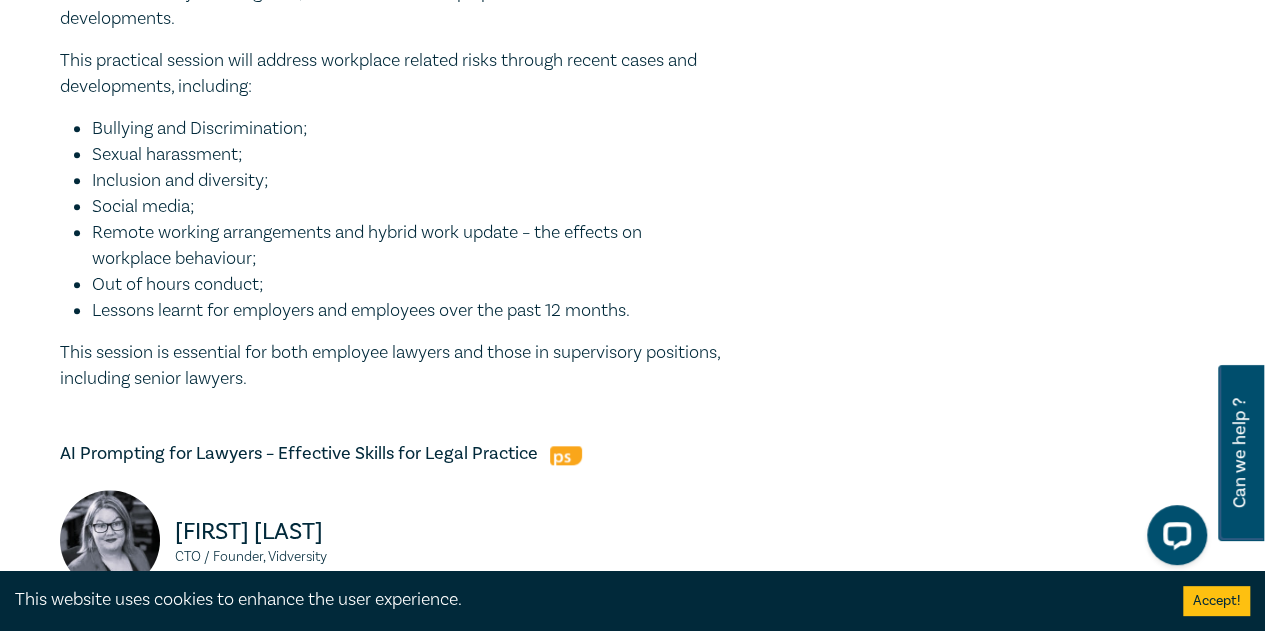 scroll, scrollTop: 800, scrollLeft: 0, axis: vertical 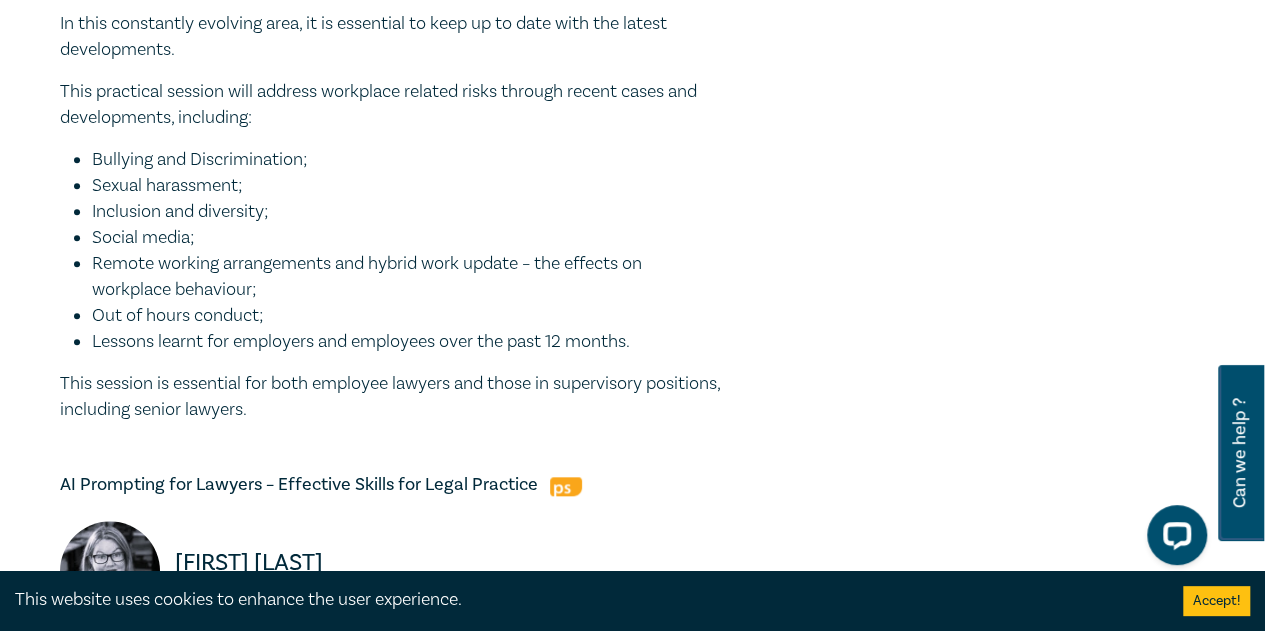 click on "AI Prompting for Lawyers – Effective Skills for Legal Practice" at bounding box center [390, 485] 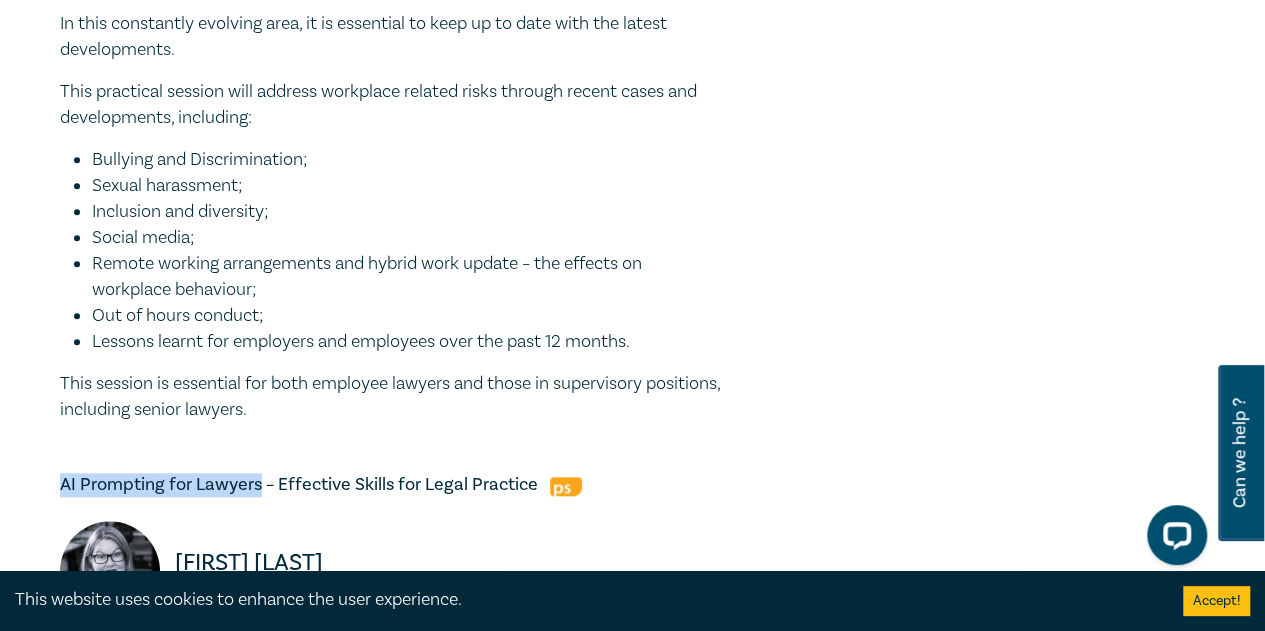 drag, startPoint x: 60, startPoint y: 487, endPoint x: 260, endPoint y: 489, distance: 200.01 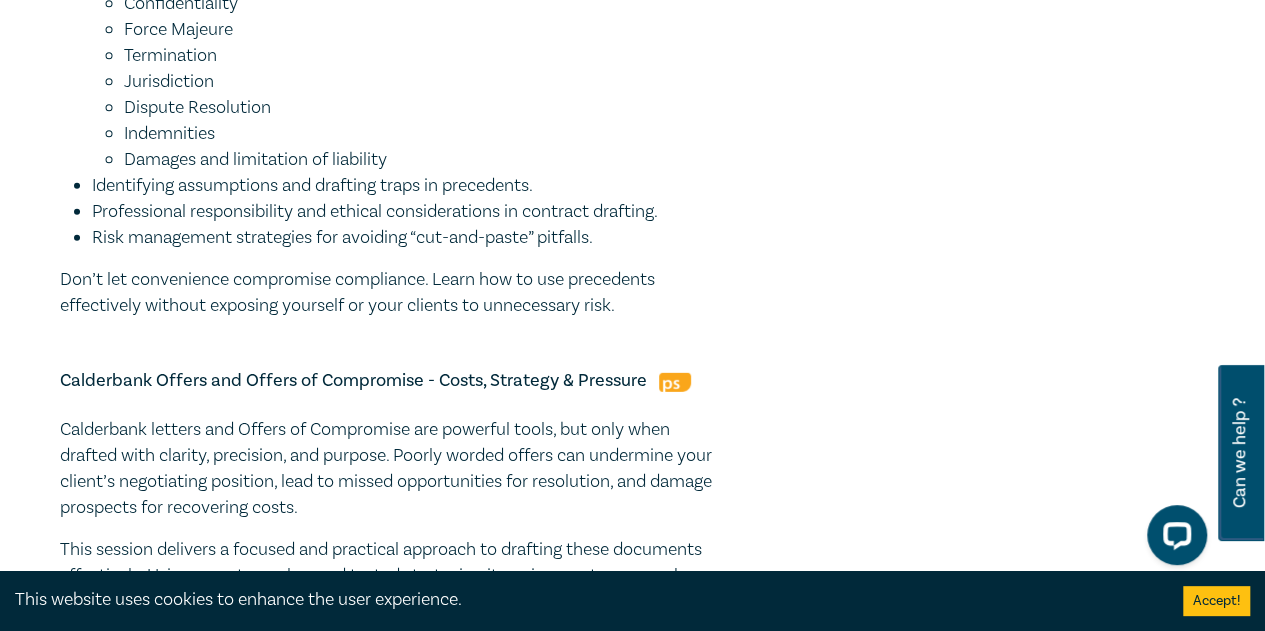 scroll, scrollTop: 2900, scrollLeft: 0, axis: vertical 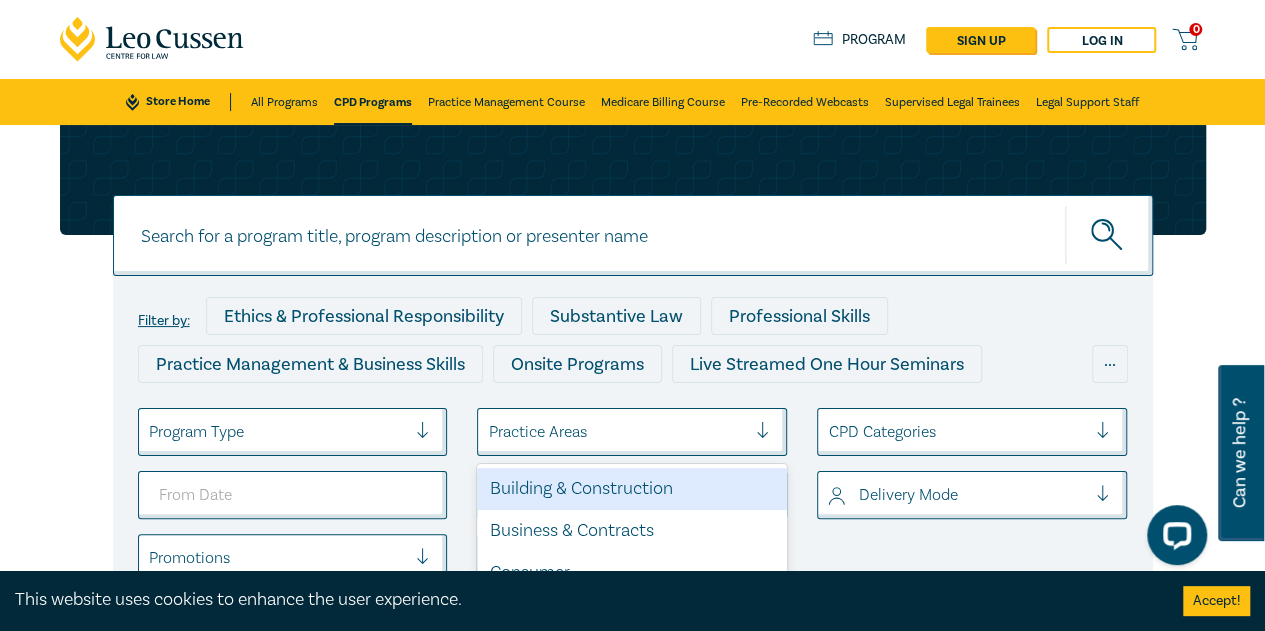 click at bounding box center (617, 432) 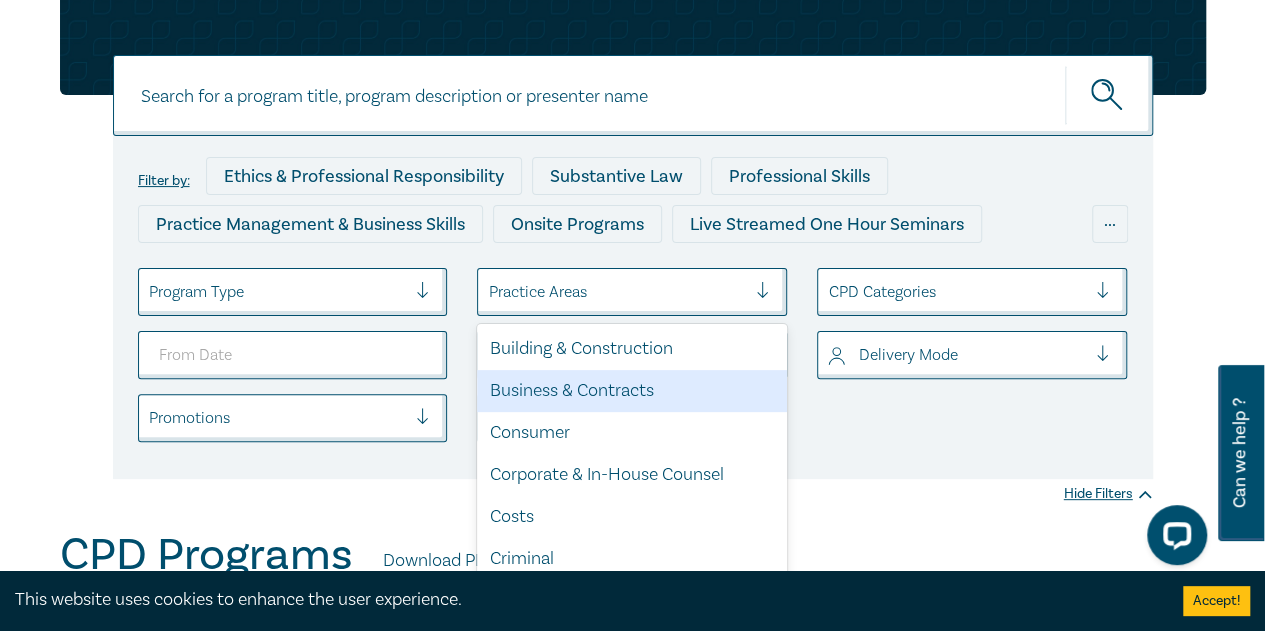 scroll, scrollTop: 140, scrollLeft: 0, axis: vertical 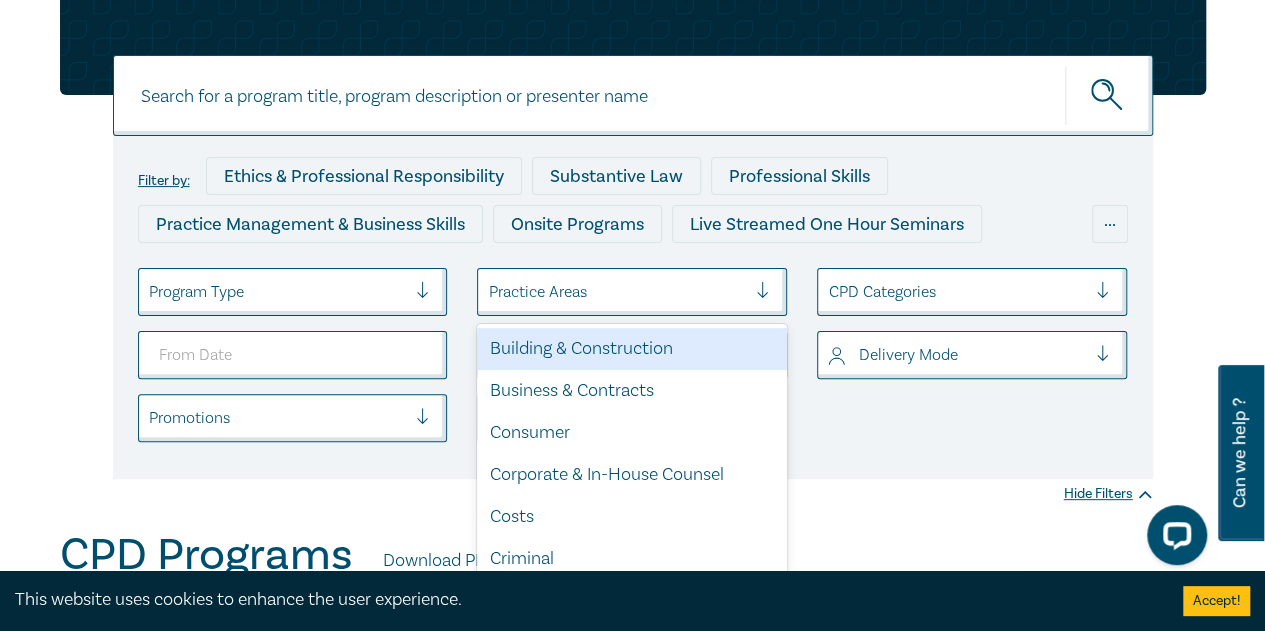 click on "Practice Areas" at bounding box center [617, 292] 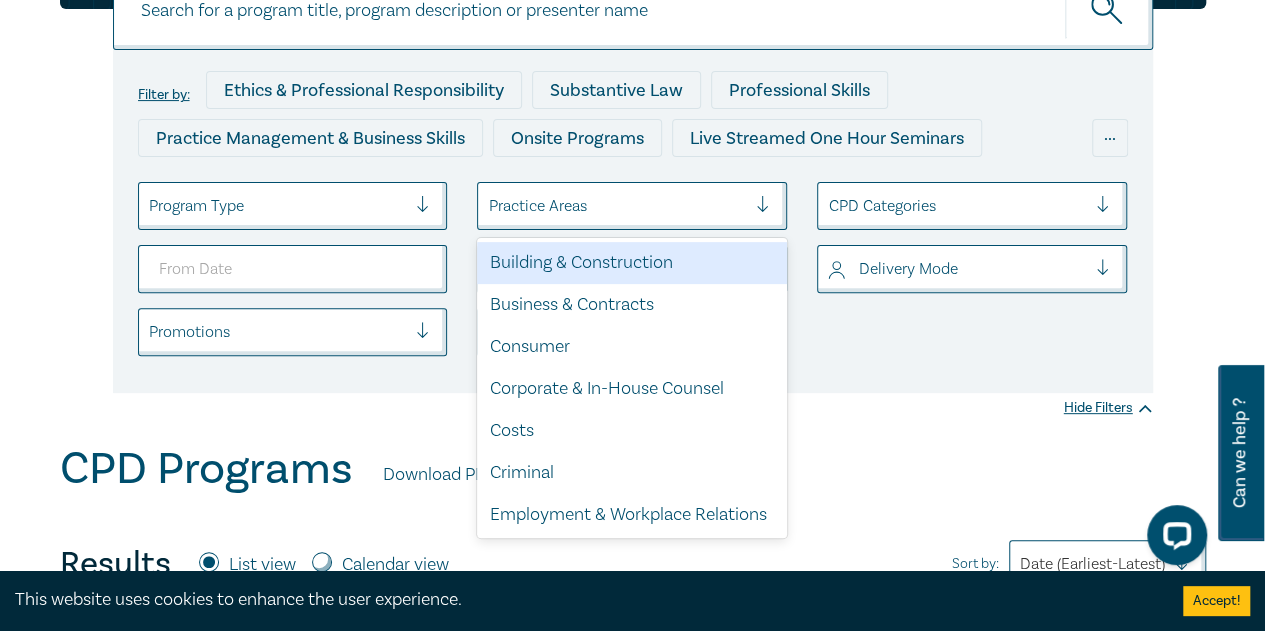 scroll, scrollTop: 340, scrollLeft: 0, axis: vertical 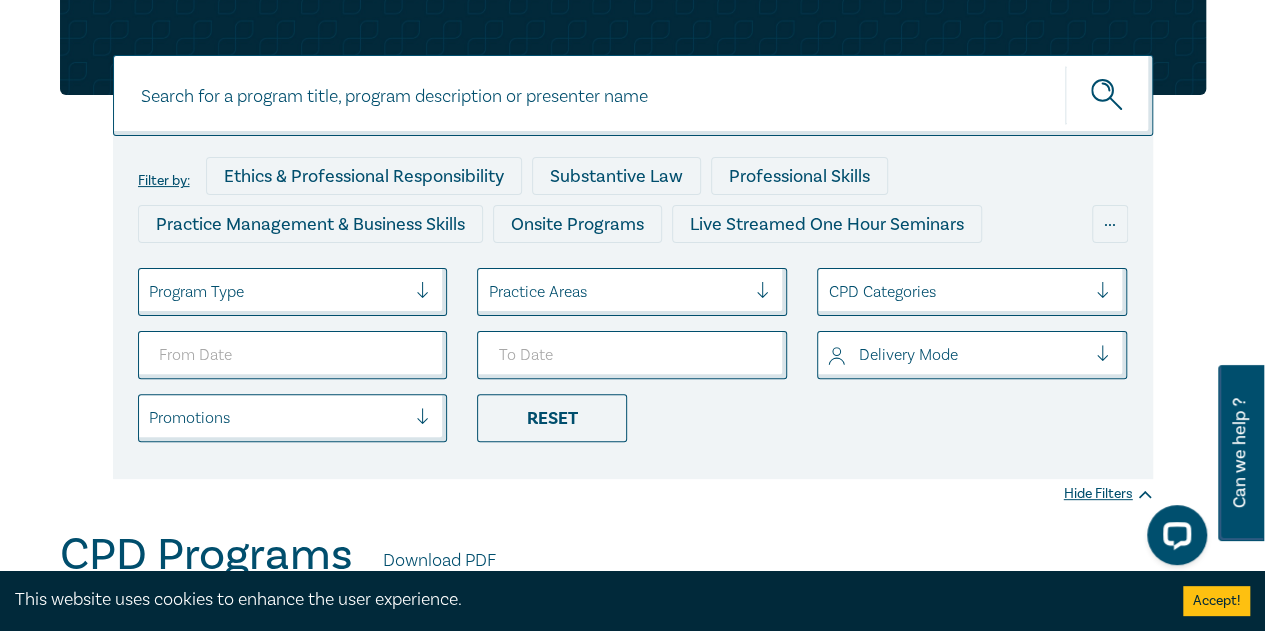 click at bounding box center [633, 95] 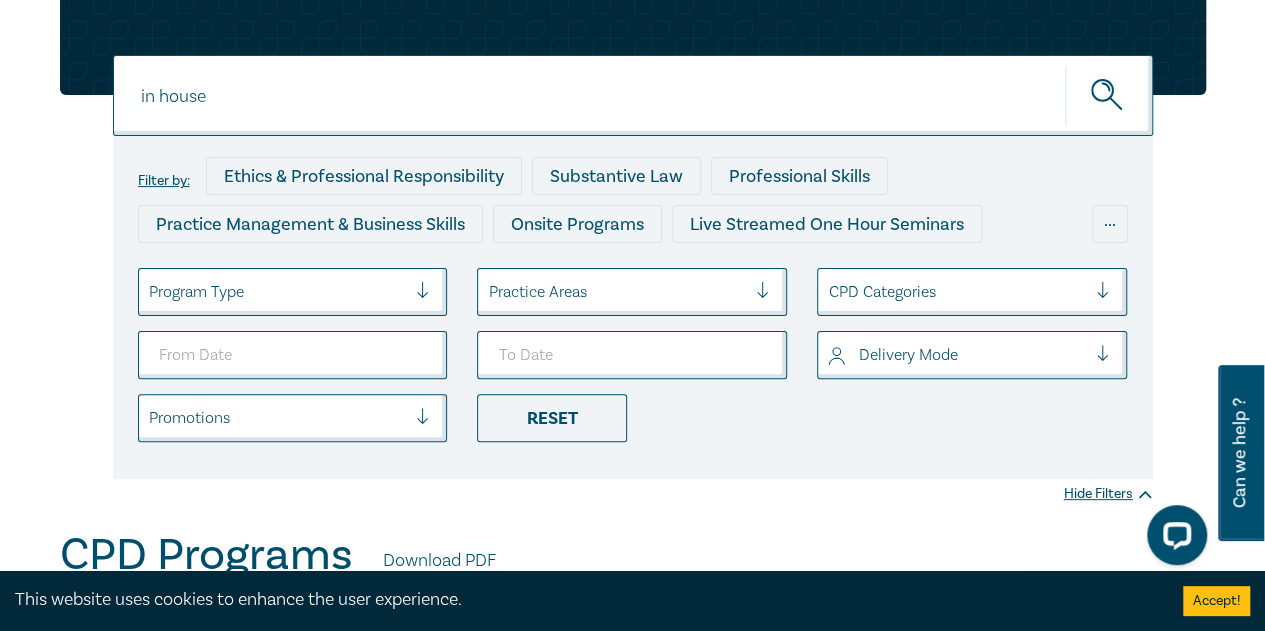 click at bounding box center [1109, 95] 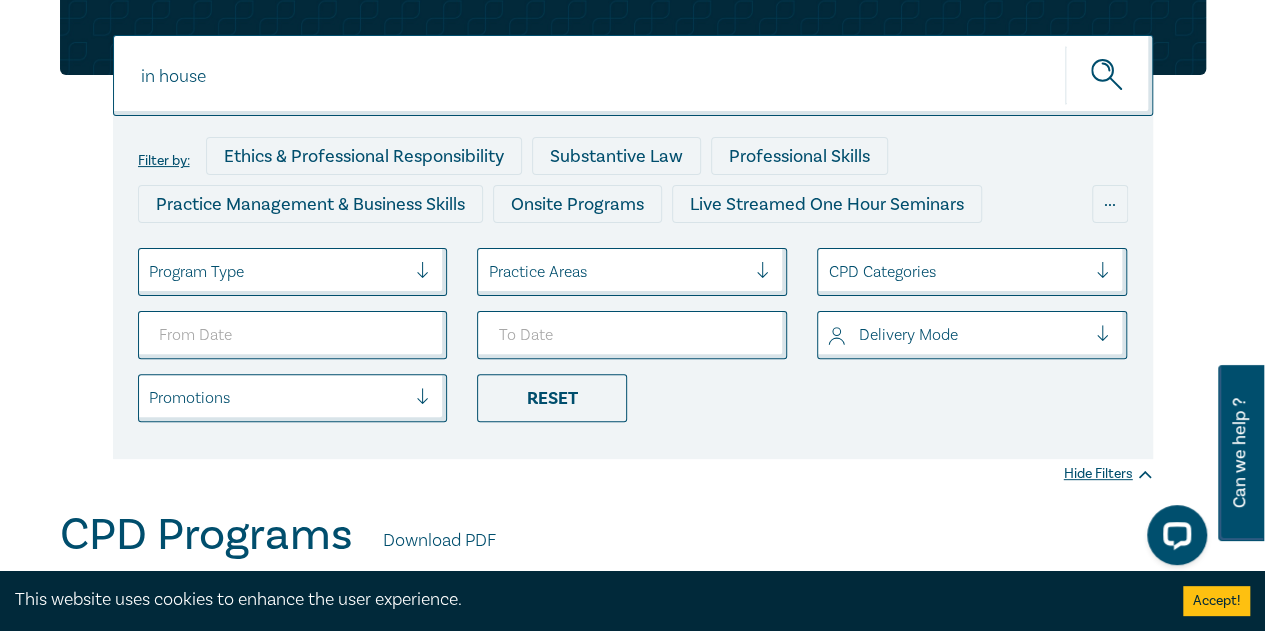 scroll, scrollTop: 100, scrollLeft: 0, axis: vertical 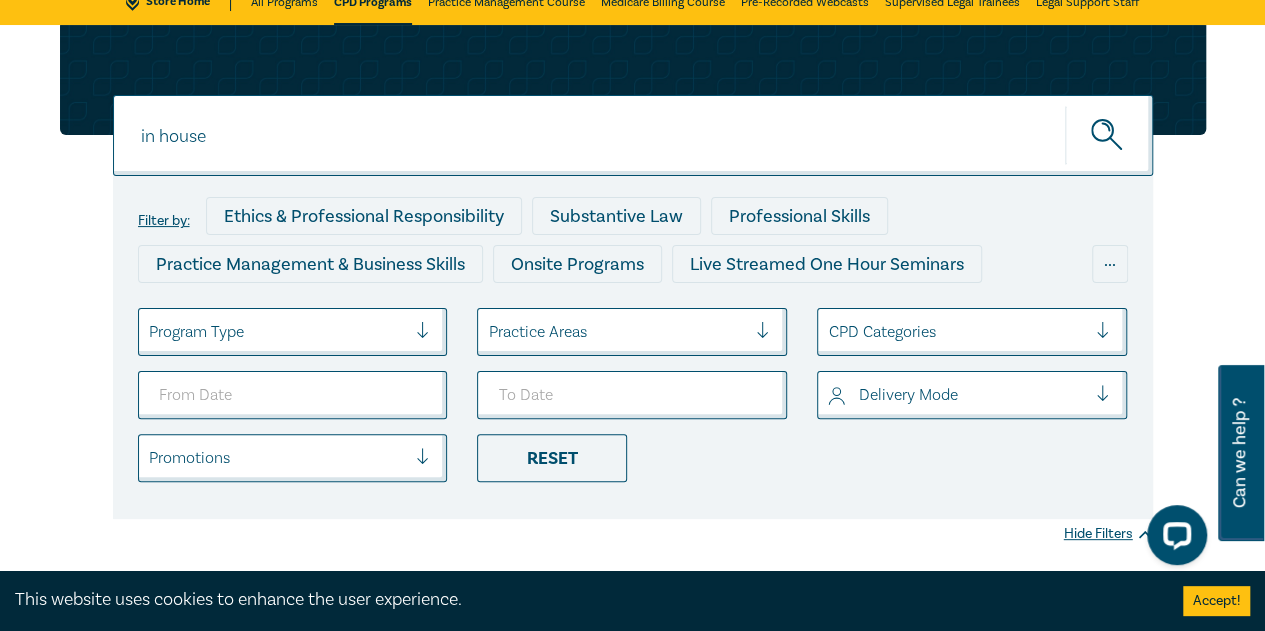 drag, startPoint x: 158, startPoint y: 139, endPoint x: 102, endPoint y: 141, distance: 56.0357 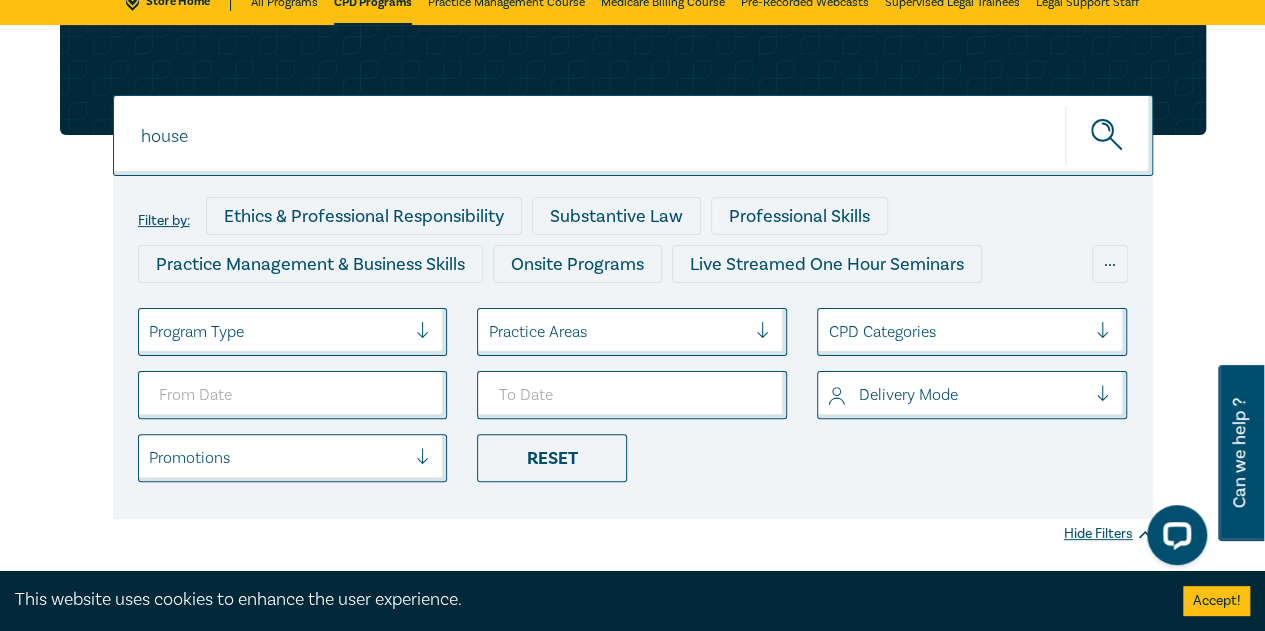 type on "house" 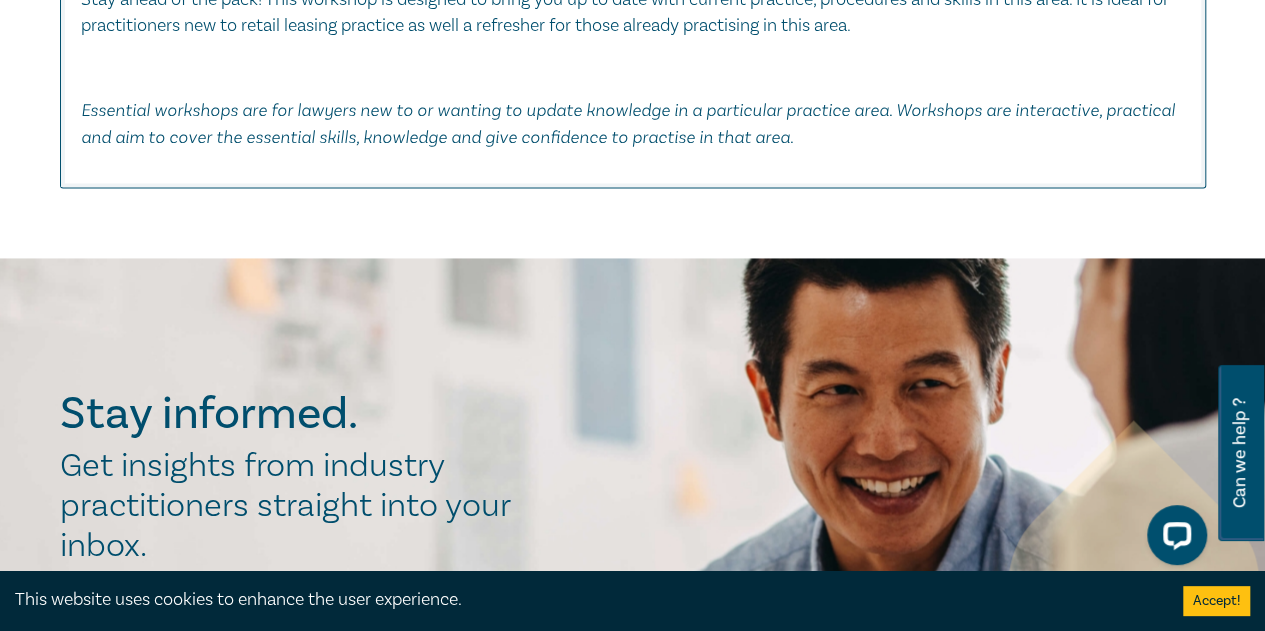 scroll, scrollTop: 1200, scrollLeft: 0, axis: vertical 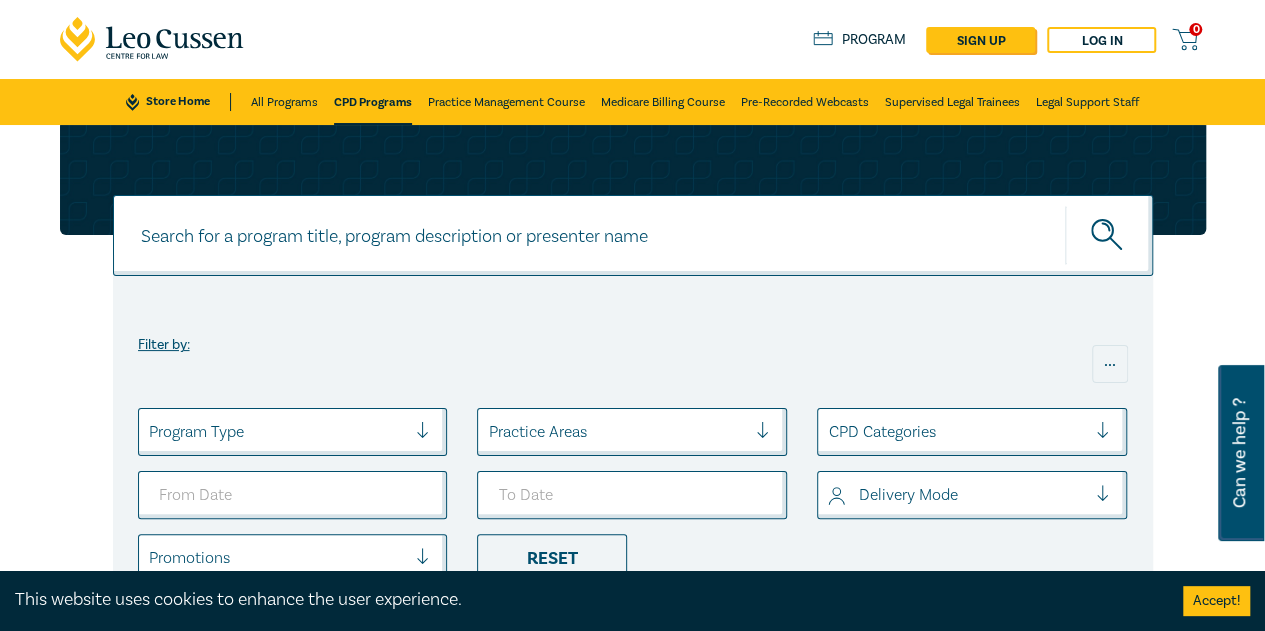 drag, startPoint x: 454, startPoint y: 235, endPoint x: 497, endPoint y: 241, distance: 43.416588 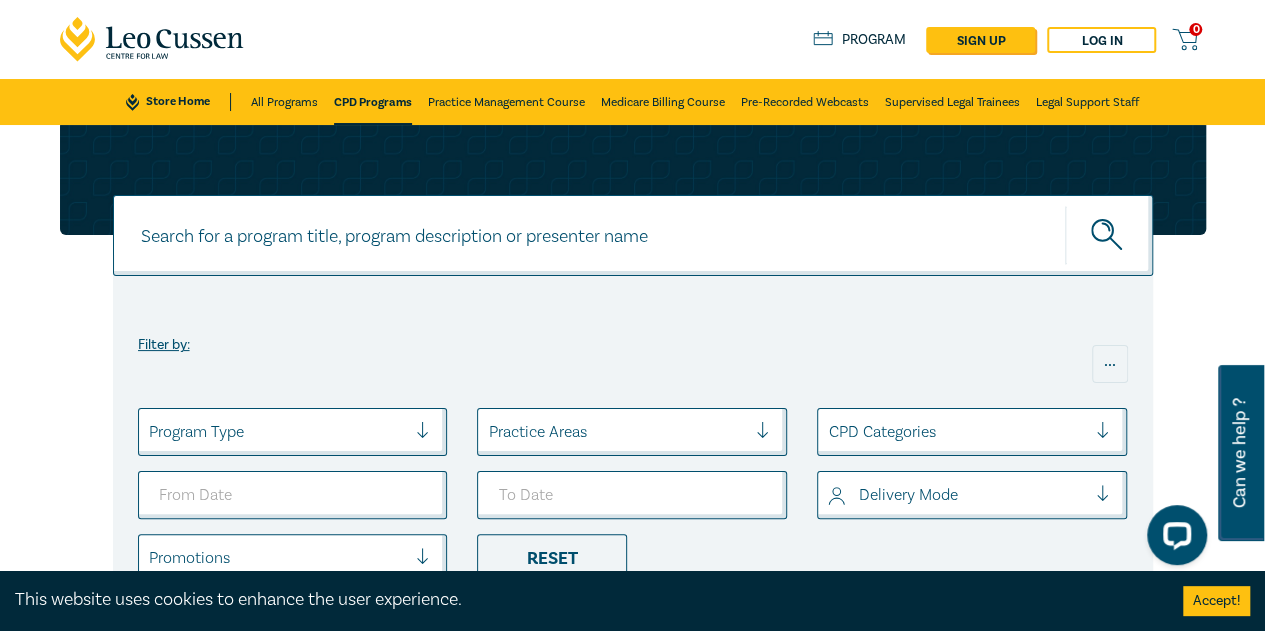 scroll, scrollTop: 0, scrollLeft: 0, axis: both 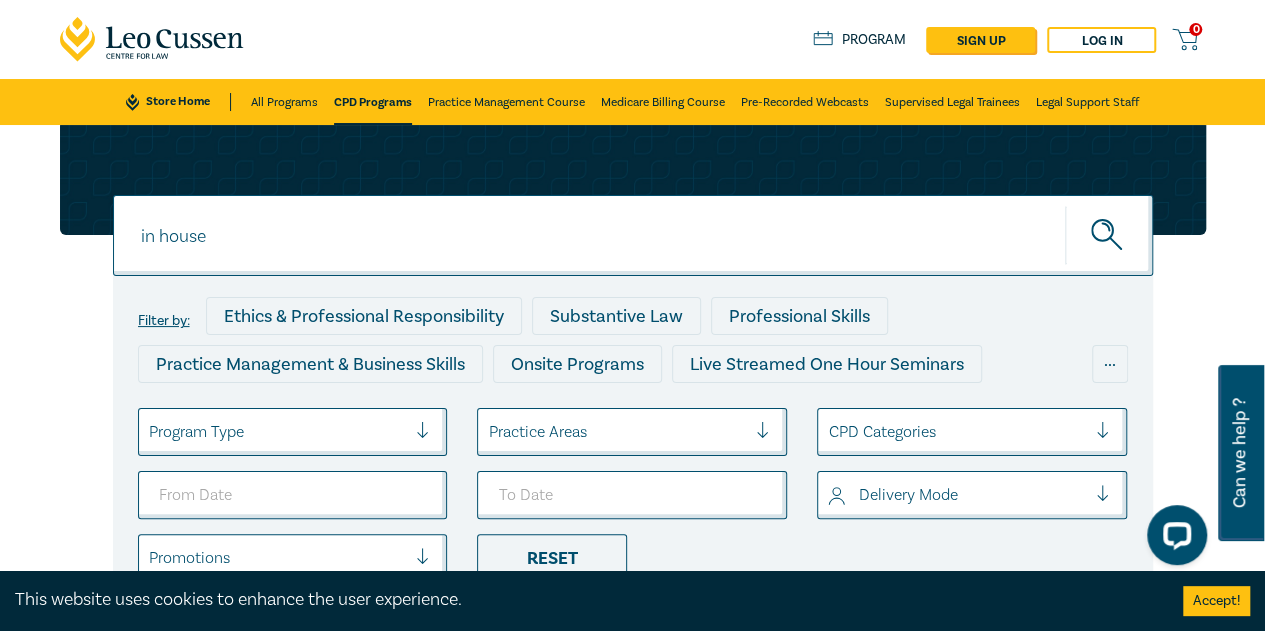 type on "in house" 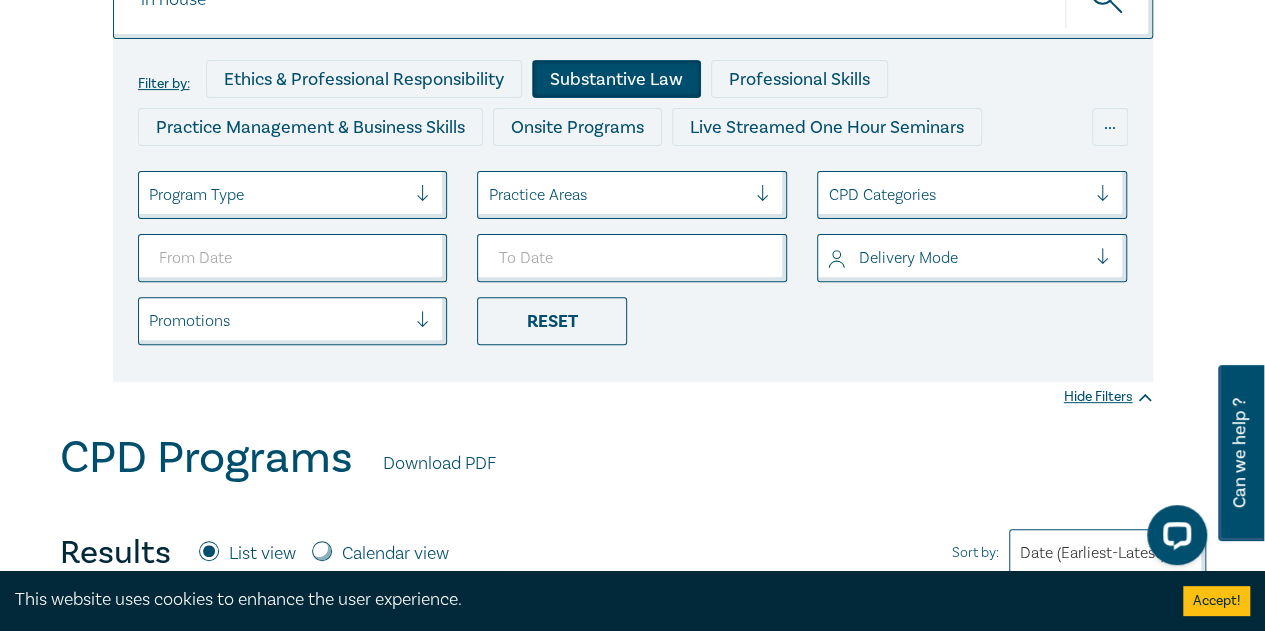scroll, scrollTop: 200, scrollLeft: 0, axis: vertical 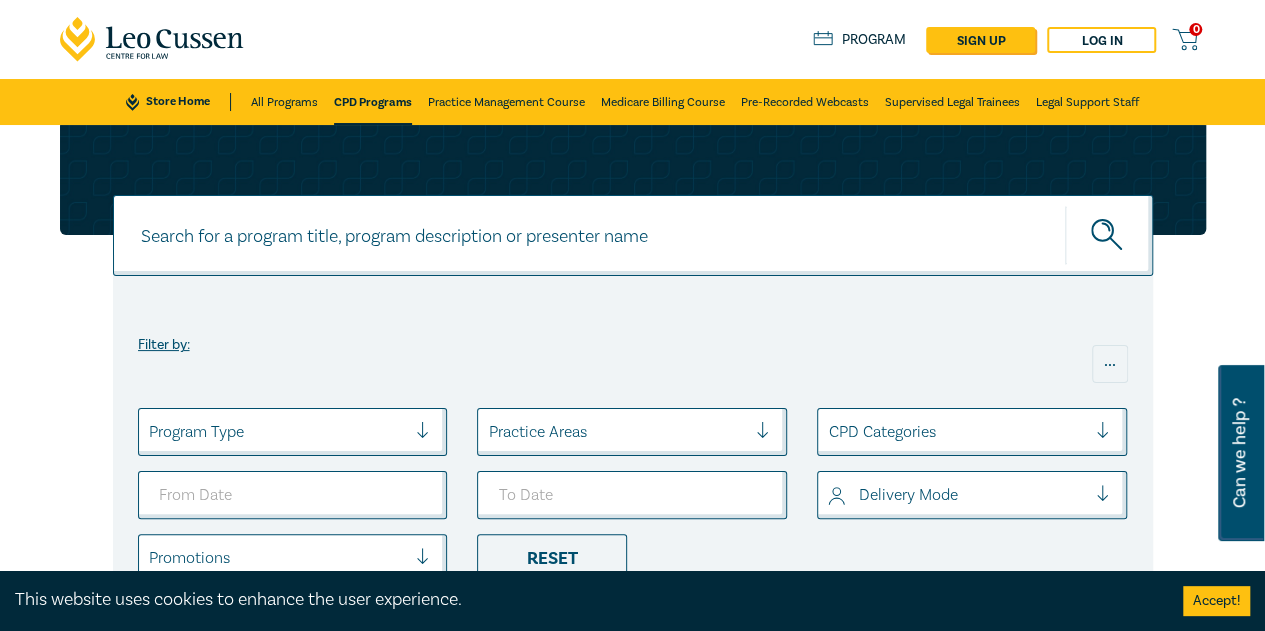 click at bounding box center [633, 235] 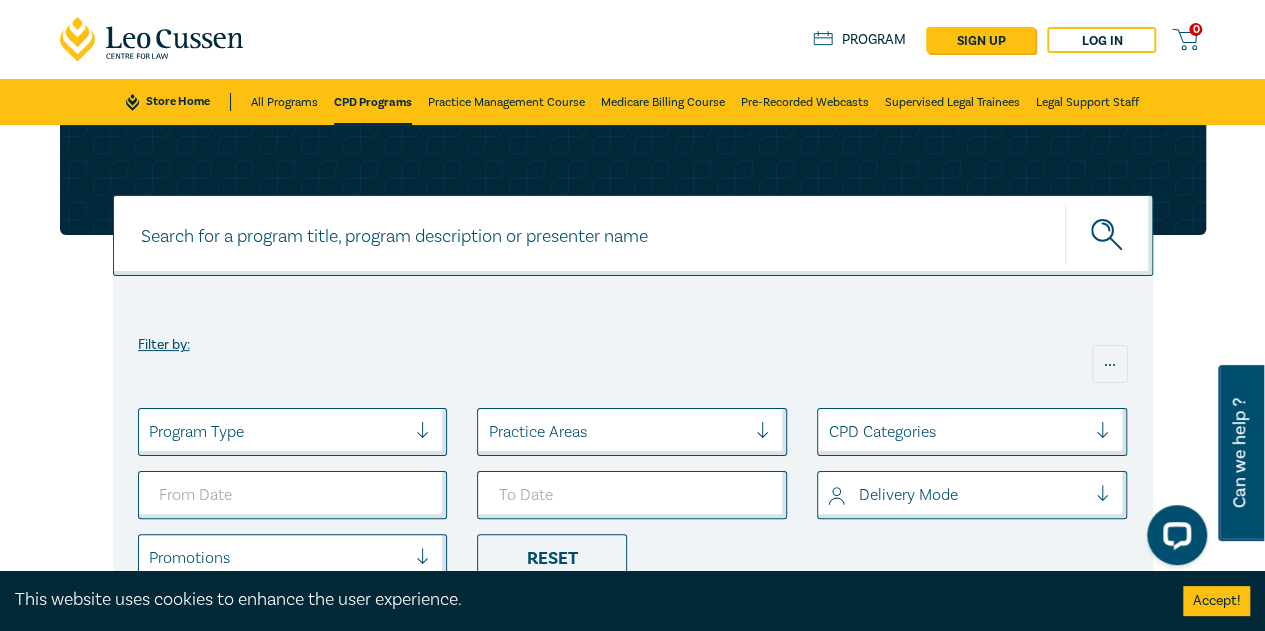 scroll, scrollTop: 0, scrollLeft: 0, axis: both 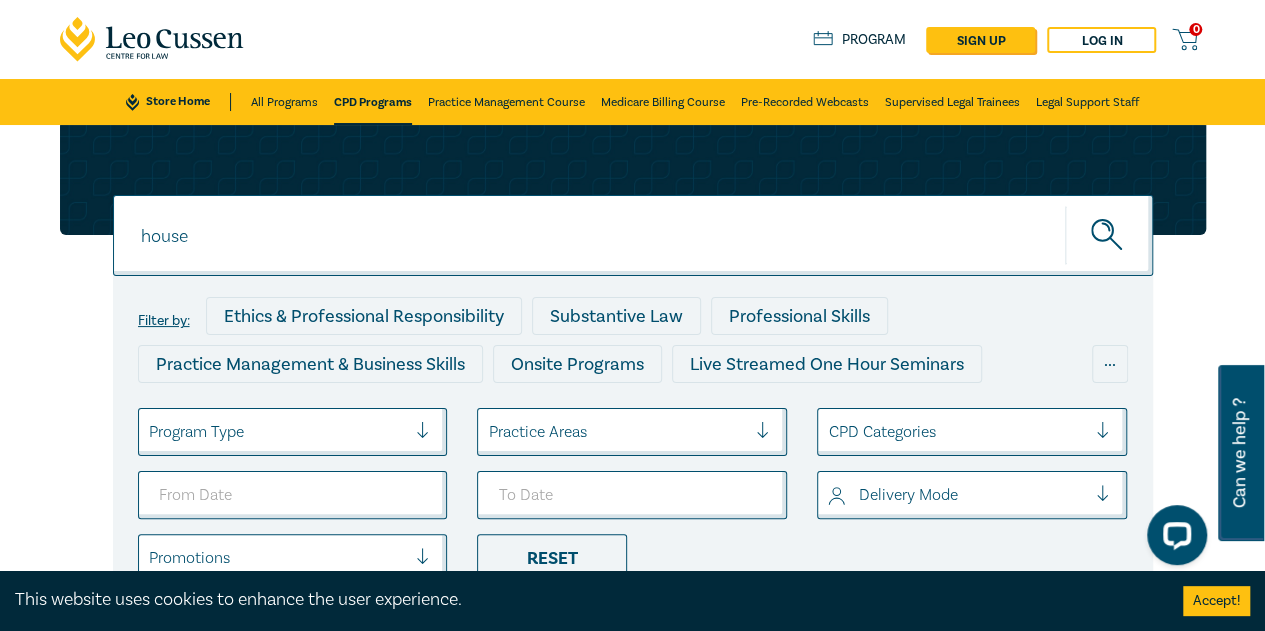 type on "house" 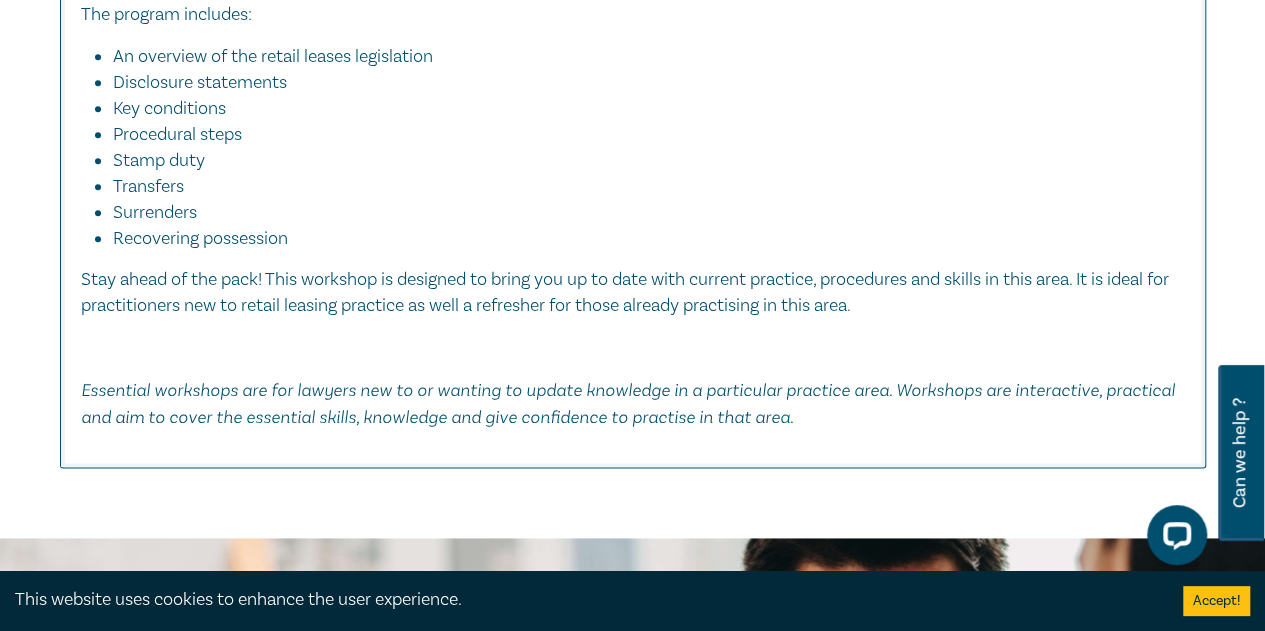 scroll, scrollTop: 1100, scrollLeft: 0, axis: vertical 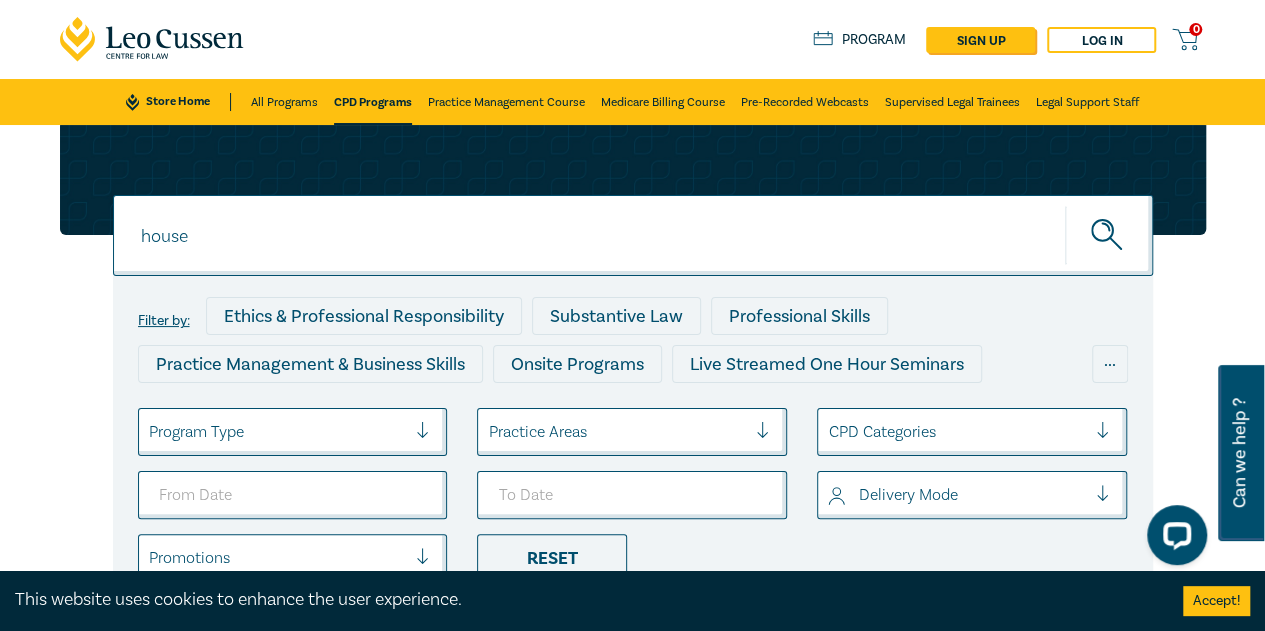 click on "CPD Programs" at bounding box center [373, 102] 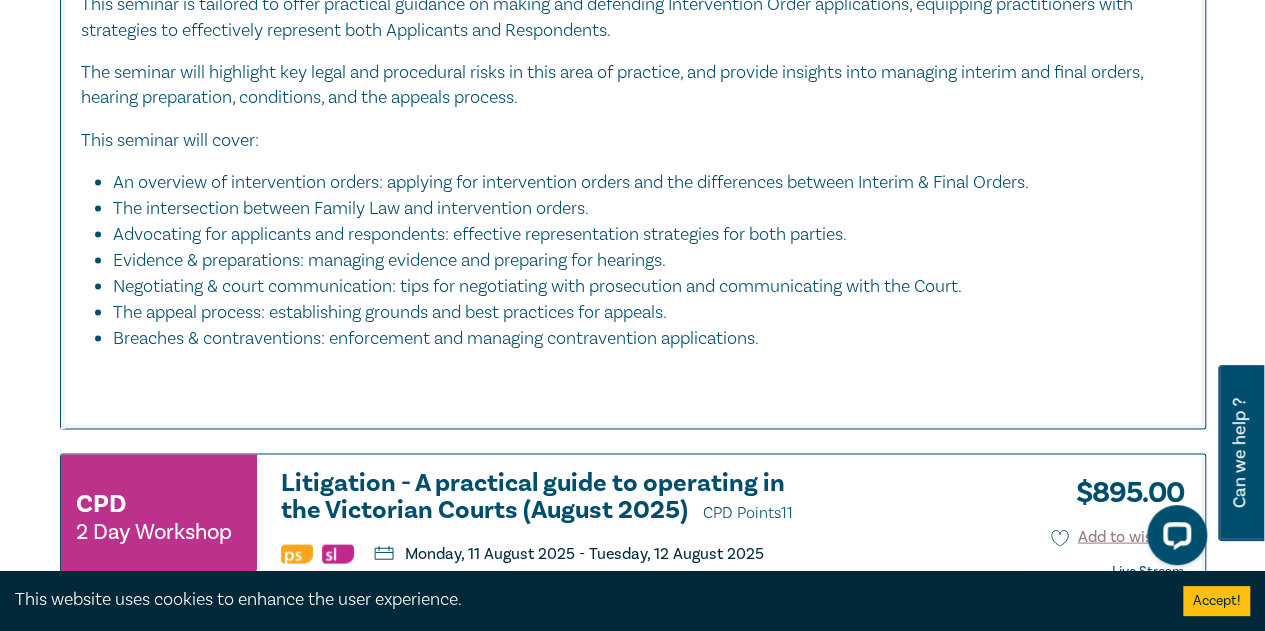 scroll, scrollTop: 1900, scrollLeft: 0, axis: vertical 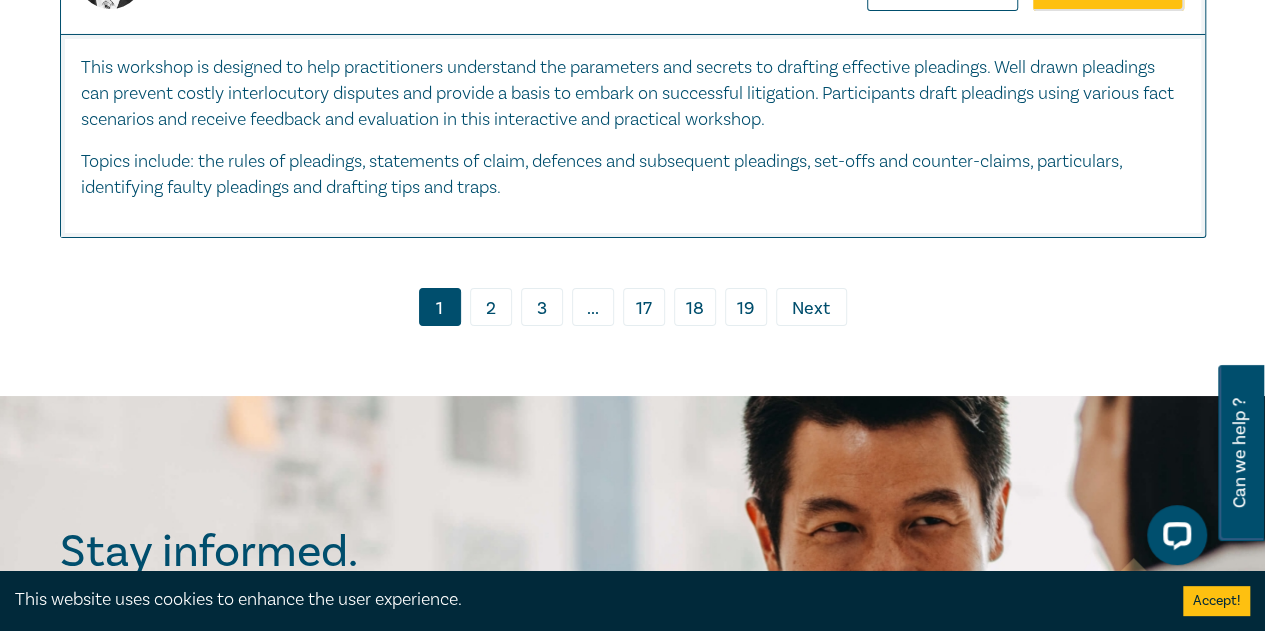 click on "3" at bounding box center (542, 307) 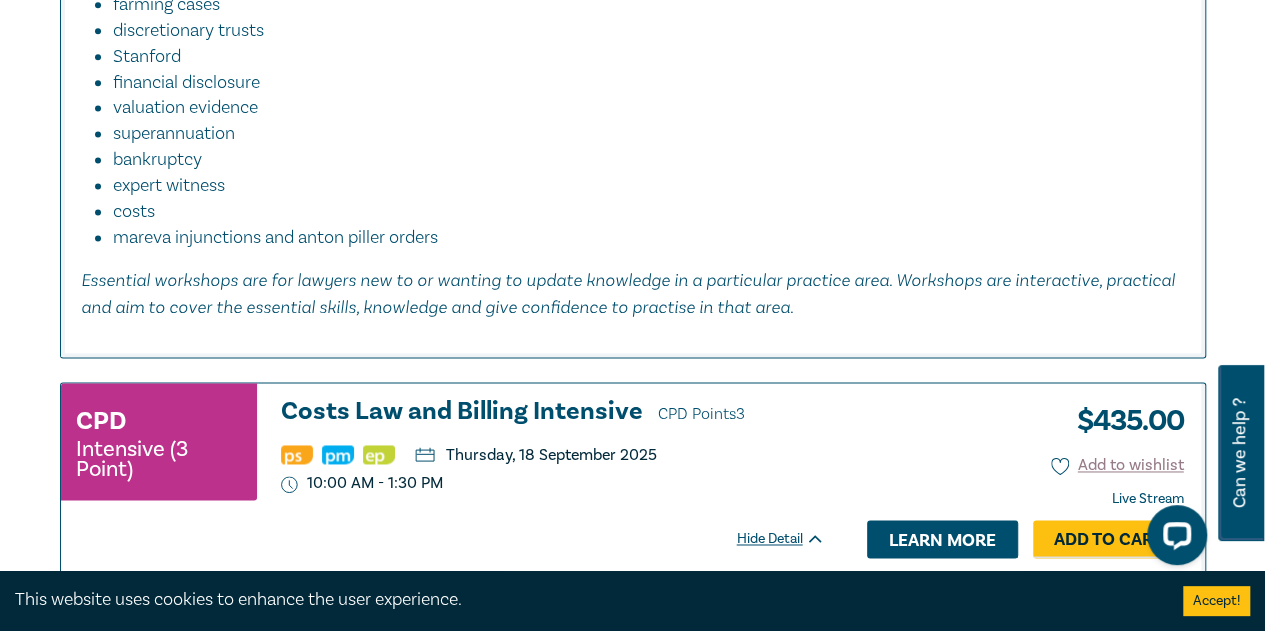 scroll, scrollTop: 1700, scrollLeft: 0, axis: vertical 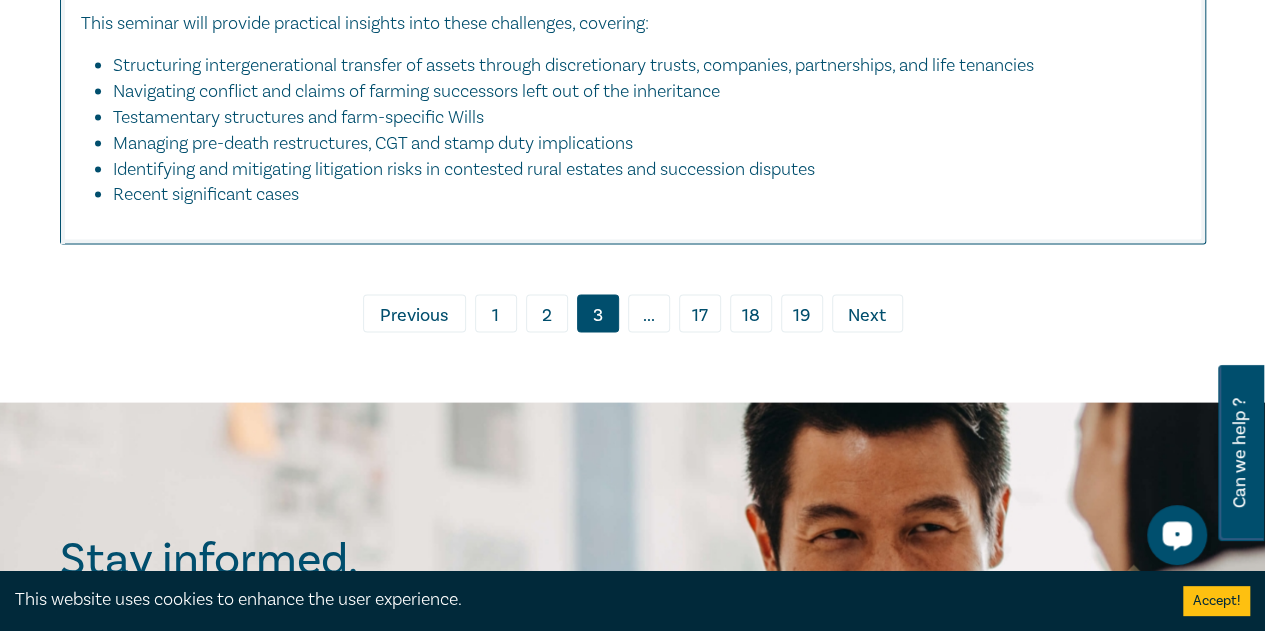 click on "Next" at bounding box center (867, 316) 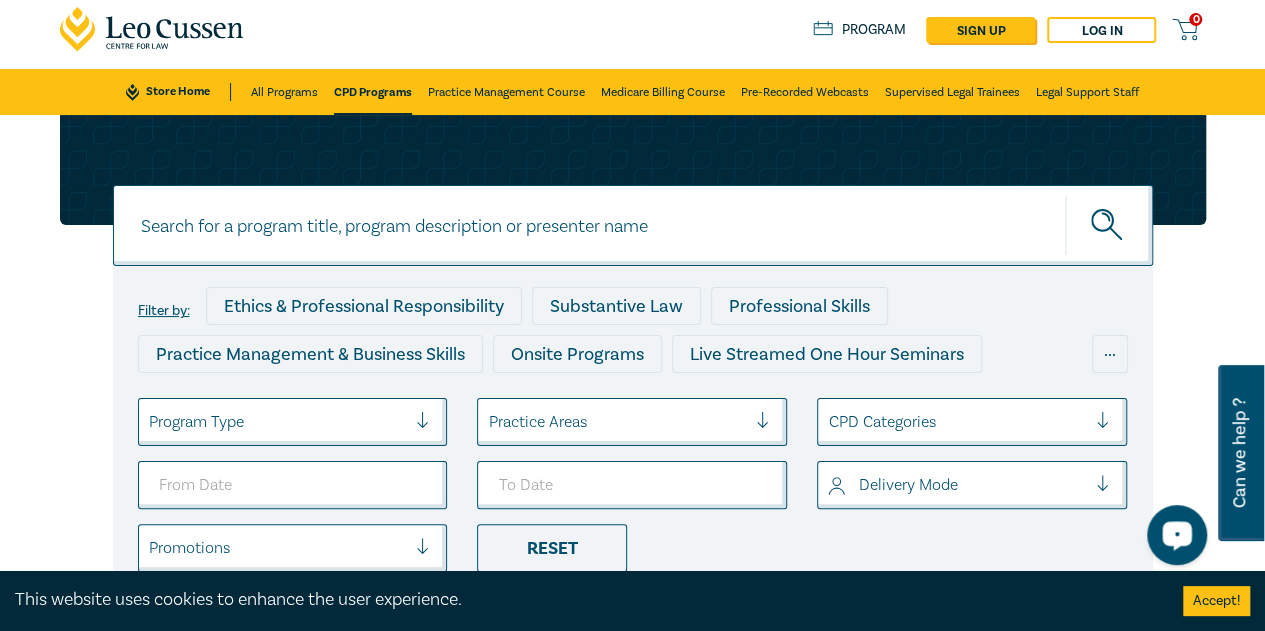 scroll, scrollTop: 0, scrollLeft: 0, axis: both 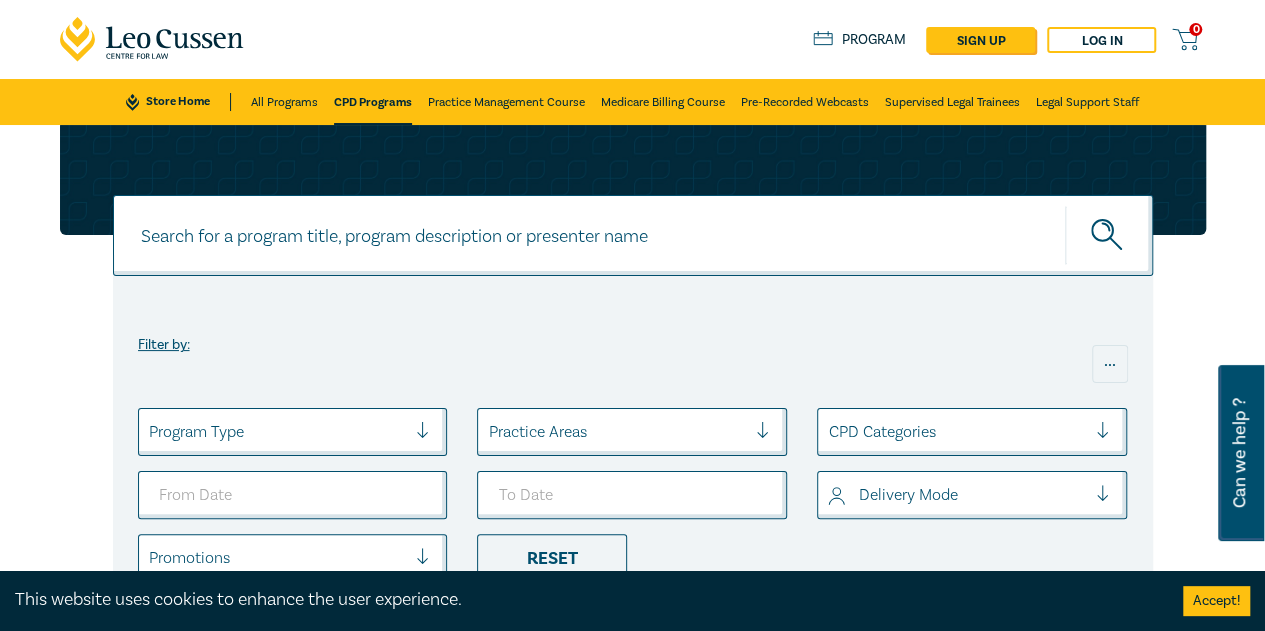 click at bounding box center (633, 235) 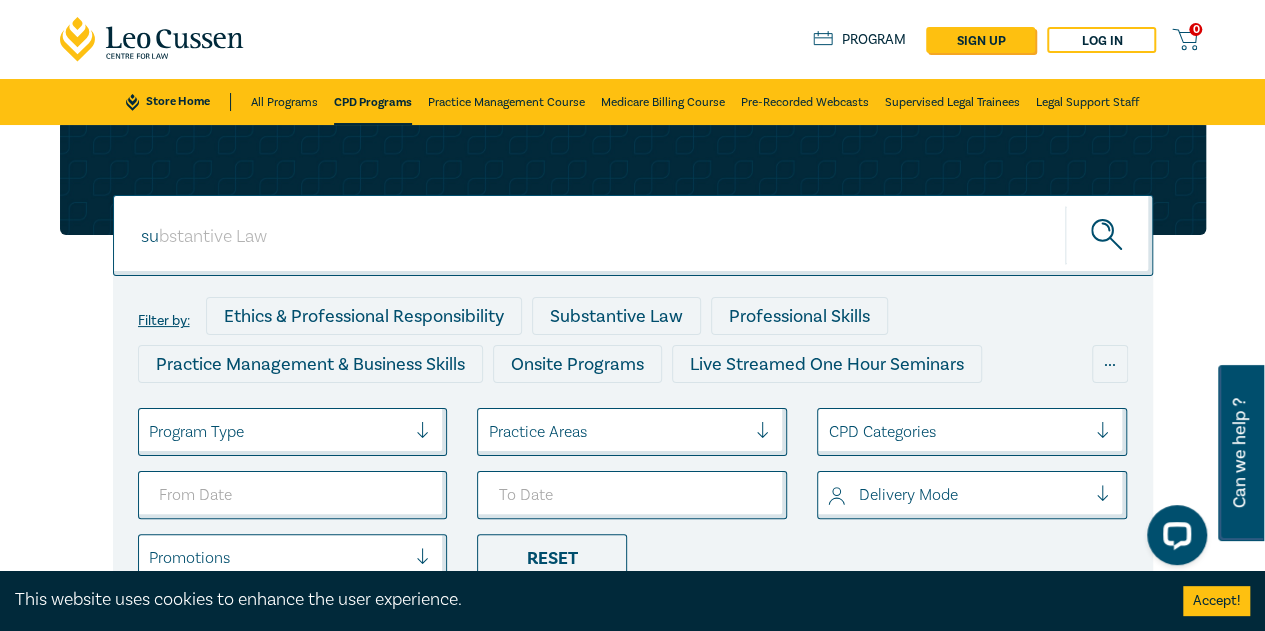 scroll, scrollTop: 0, scrollLeft: 0, axis: both 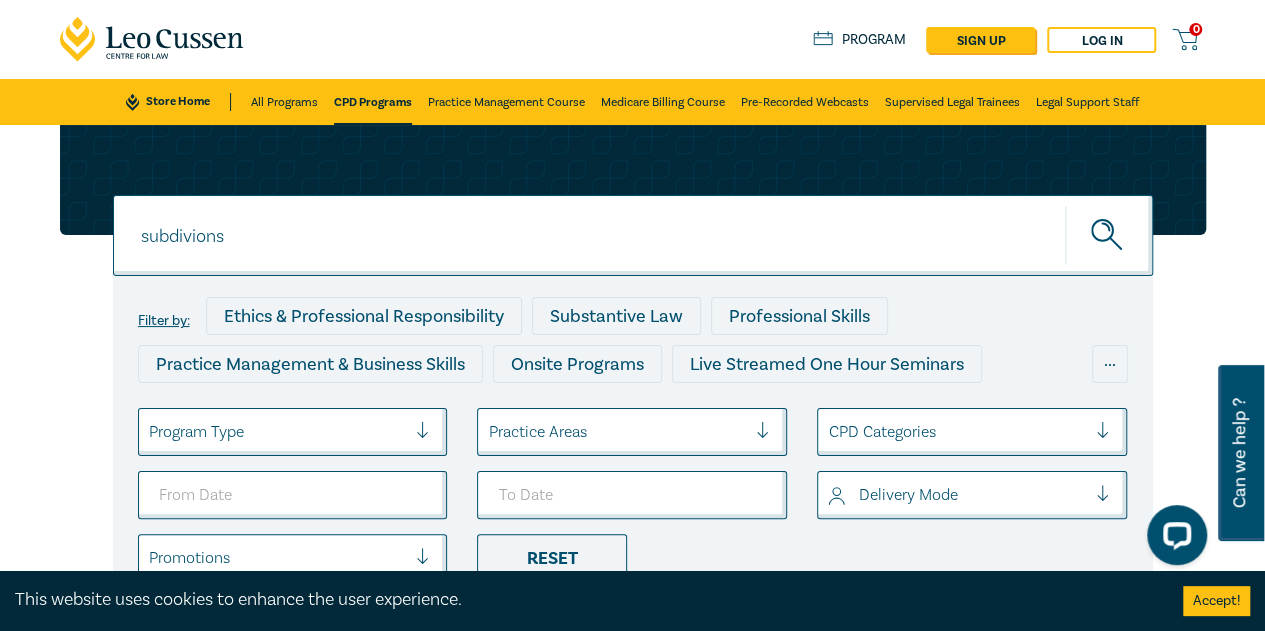 click at bounding box center [1109, 235] 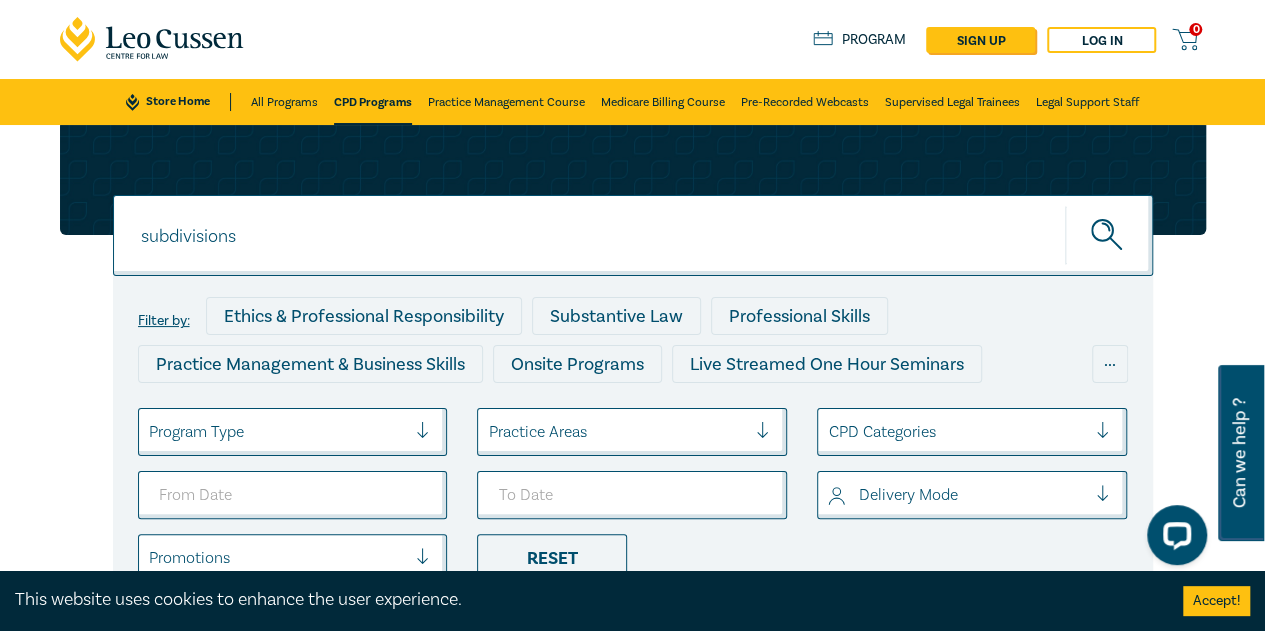 type on "subdivisions" 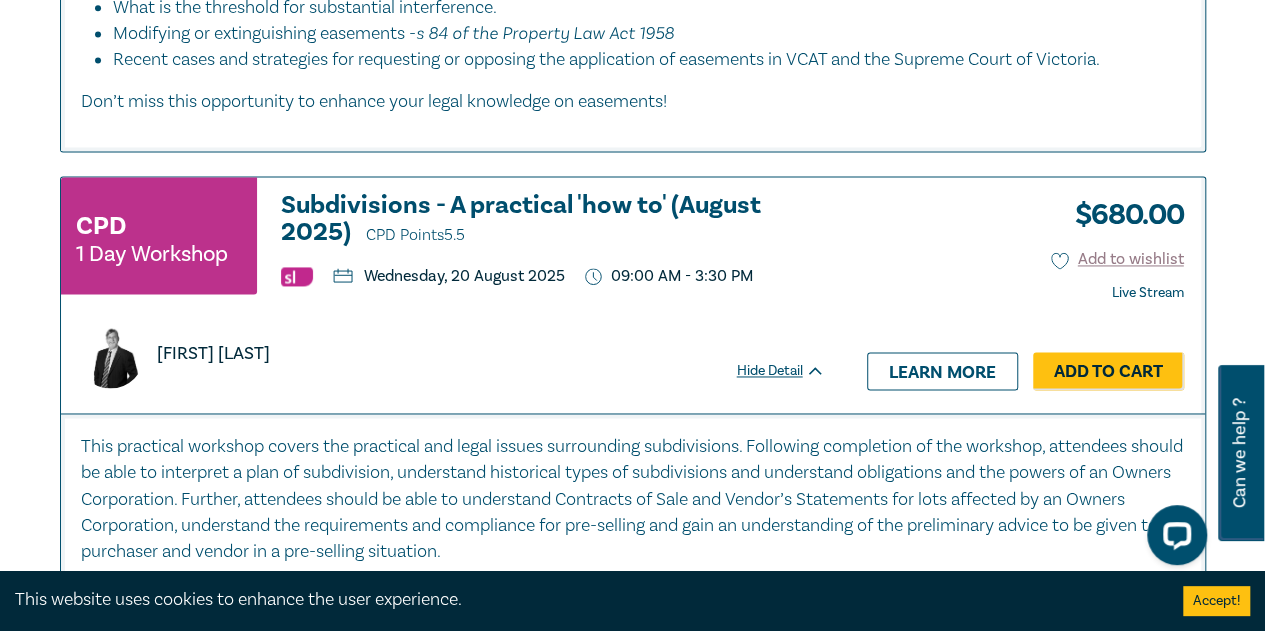 click on "Subdivisions -  A practical 'how to' ([MONTH] [YEAR])   CPD Points  5.5" at bounding box center (553, 220) 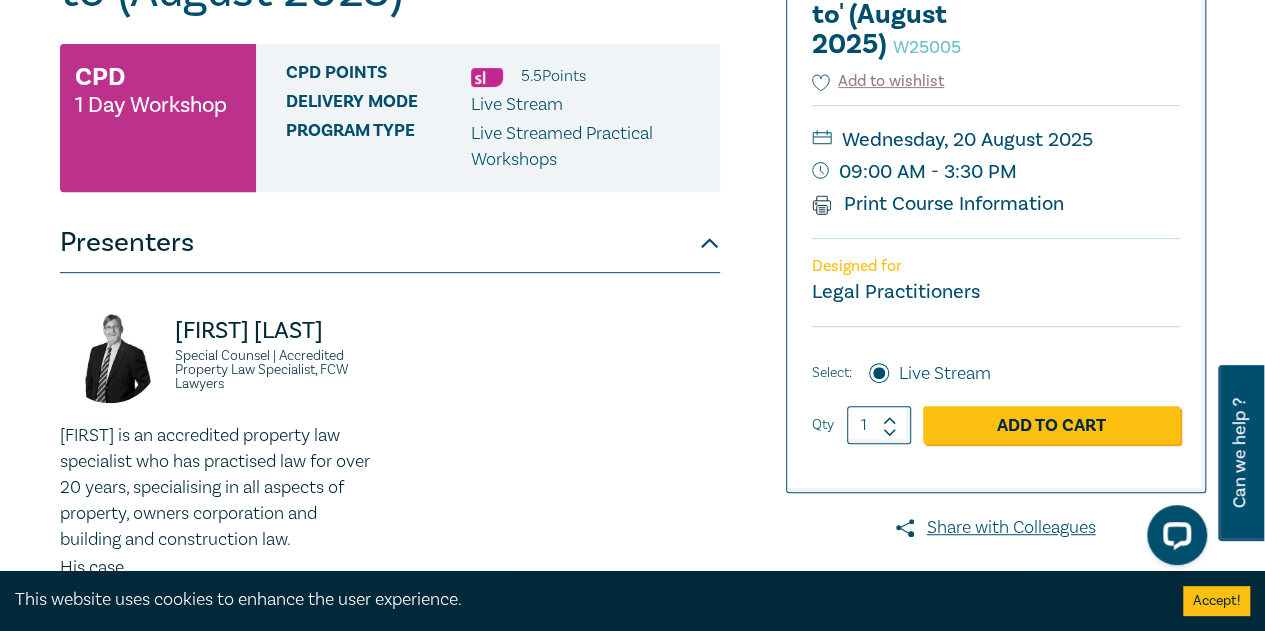 scroll, scrollTop: 600, scrollLeft: 0, axis: vertical 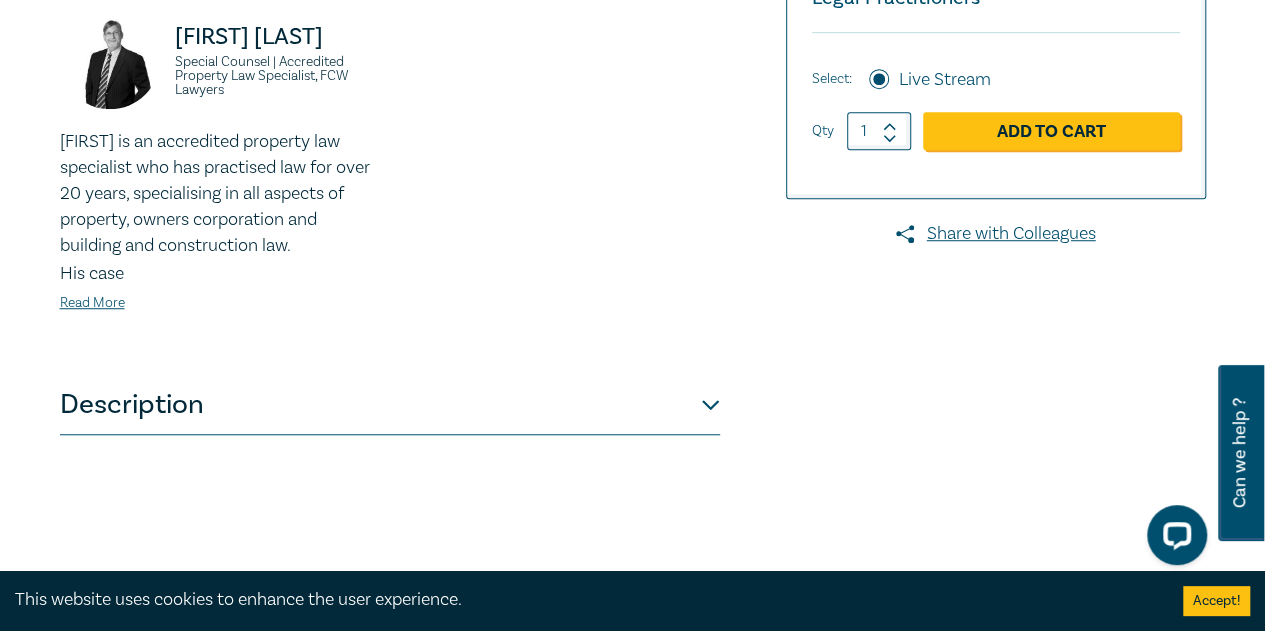 click on "Description" at bounding box center [390, 405] 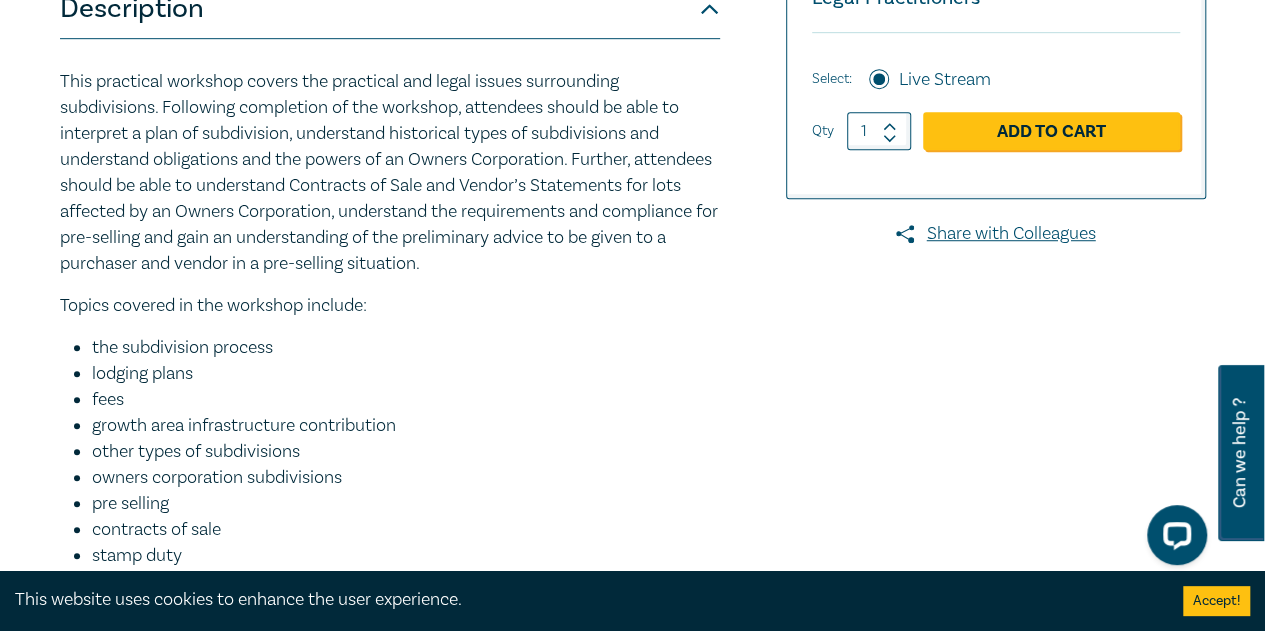 type 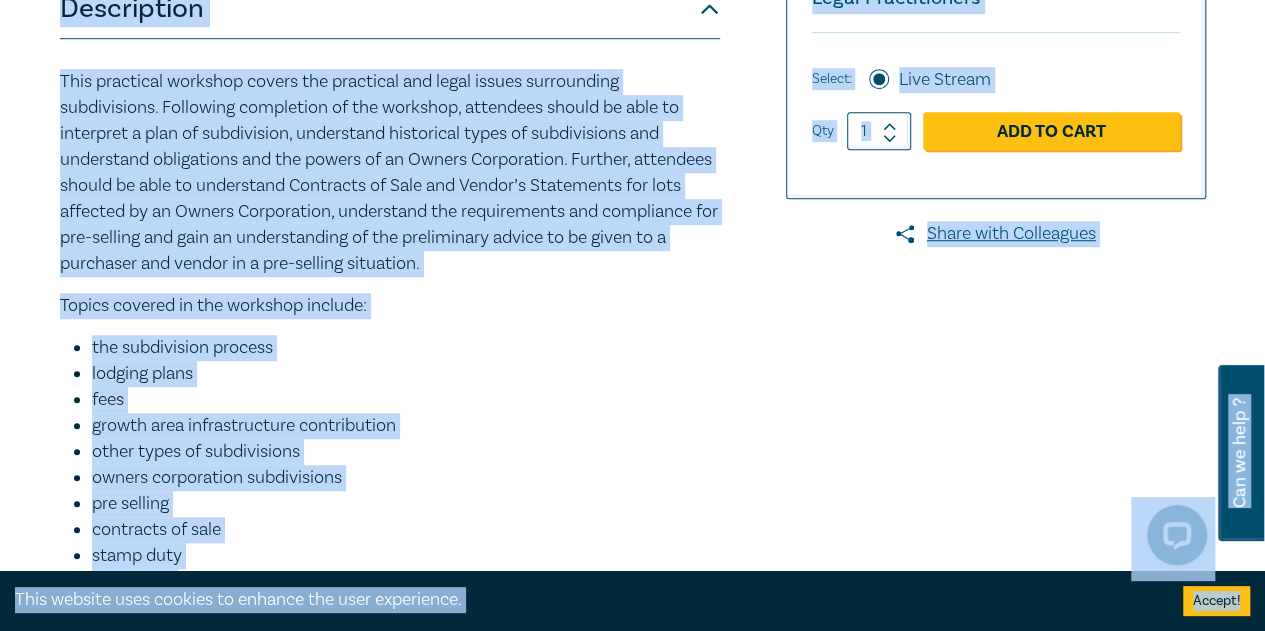 copy on "Program   sign up   Log in 0  Store Home All Programs CPD Programs Practice Management Course Medicare Billing Course Pre-Recorded Webcasts Supervised Legal Trainees Legal Support Staff Subdivisions -  A practical 'how to' ([MONTH] [YEAR])   W25005 CPD  1 Day Workshop CPD Points 5.5  Point s Delivery Mode Live Stream Program type Live Streamed Practical Workshops   Subdivisions -  A practical 'how to' ([MONTH] [YEAR])   W25005 $ 680.00      Add to wishlist   Wednesday, 20 [MONTH] 2025   09:00 AM - 3:30 PM Print Course Information Designed for Legal Practitioners $ 680.00 Select:  Live Stream Qty Add to Cart Share with Colleagues Presenters [FIRST] [LAST] Special Counsel | Accredited Property Law Specialist, FCW Lawyers [FIRST] is an accredited property law specialist who has practised law for over 20 years, specialising in all aspects of property, owners corporation and building and construction law. His case Read More Description This practical workshop covers the practical and legal issues surrounding subdivision..." 